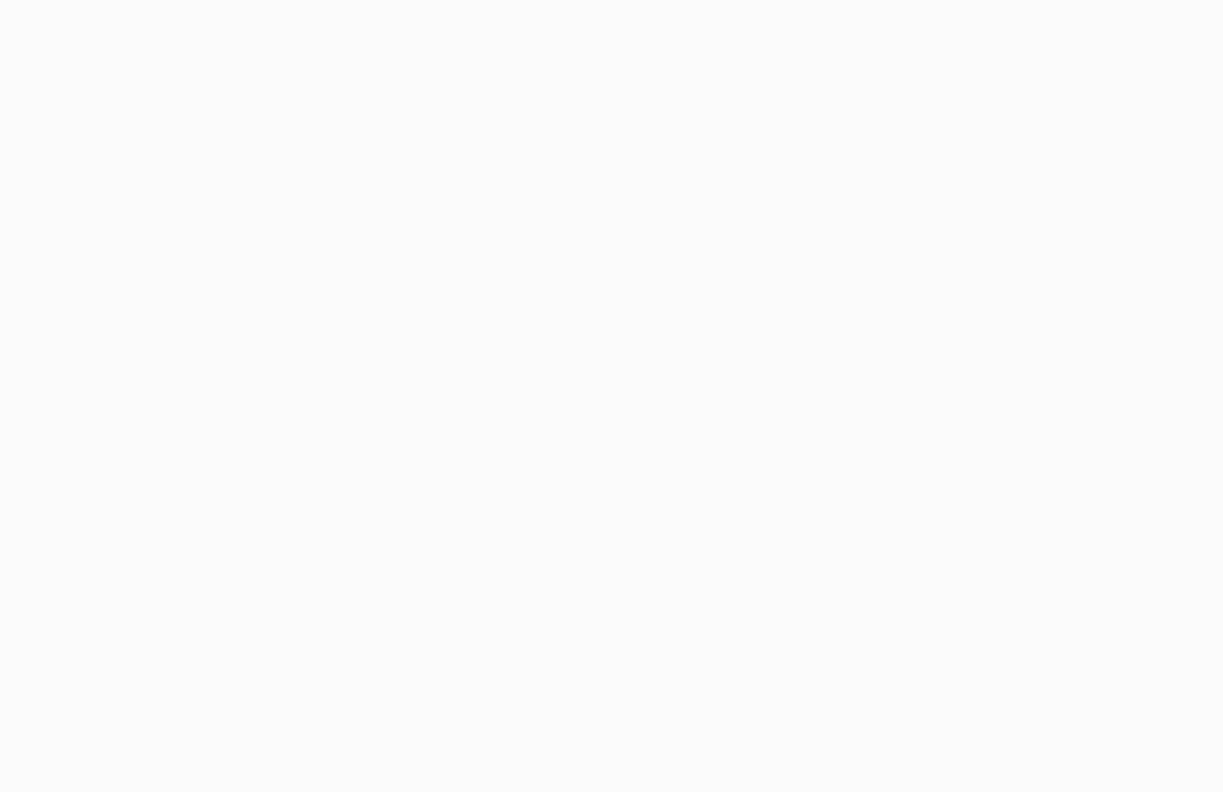 scroll, scrollTop: 0, scrollLeft: 0, axis: both 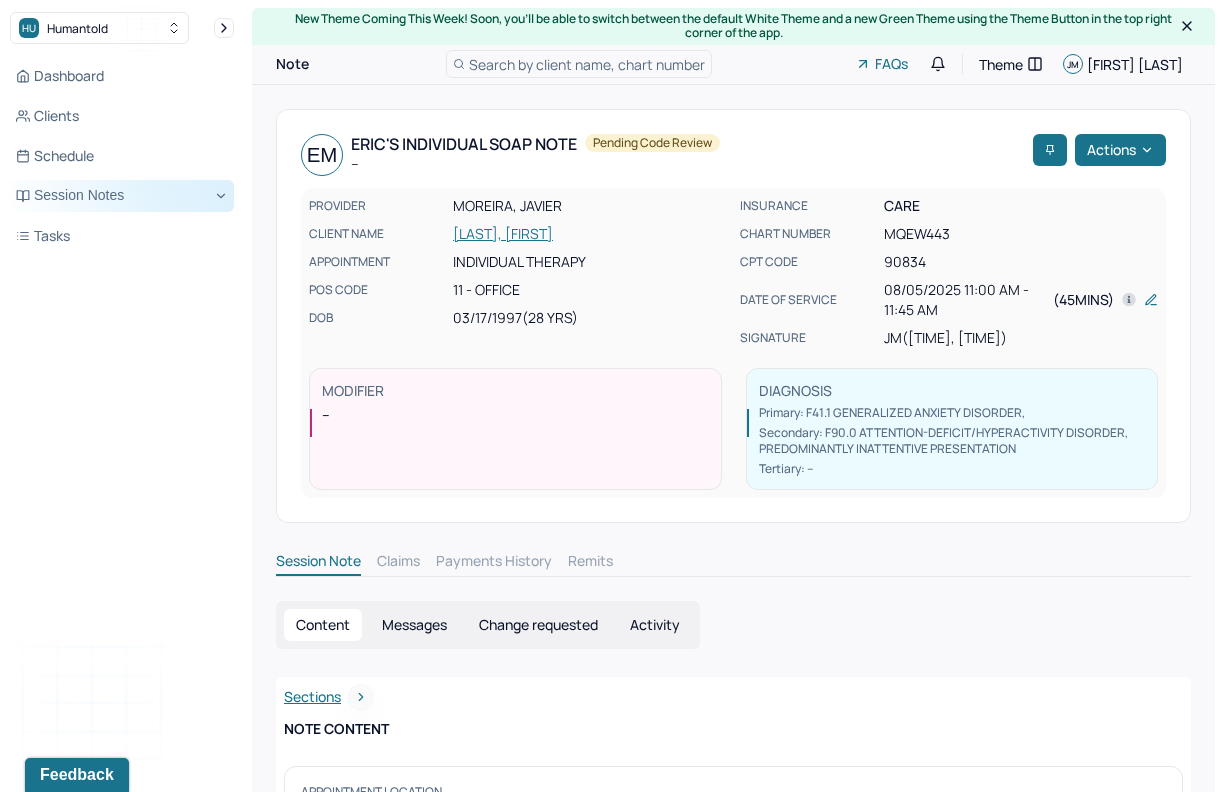 click on "Session Notes" at bounding box center (122, 196) 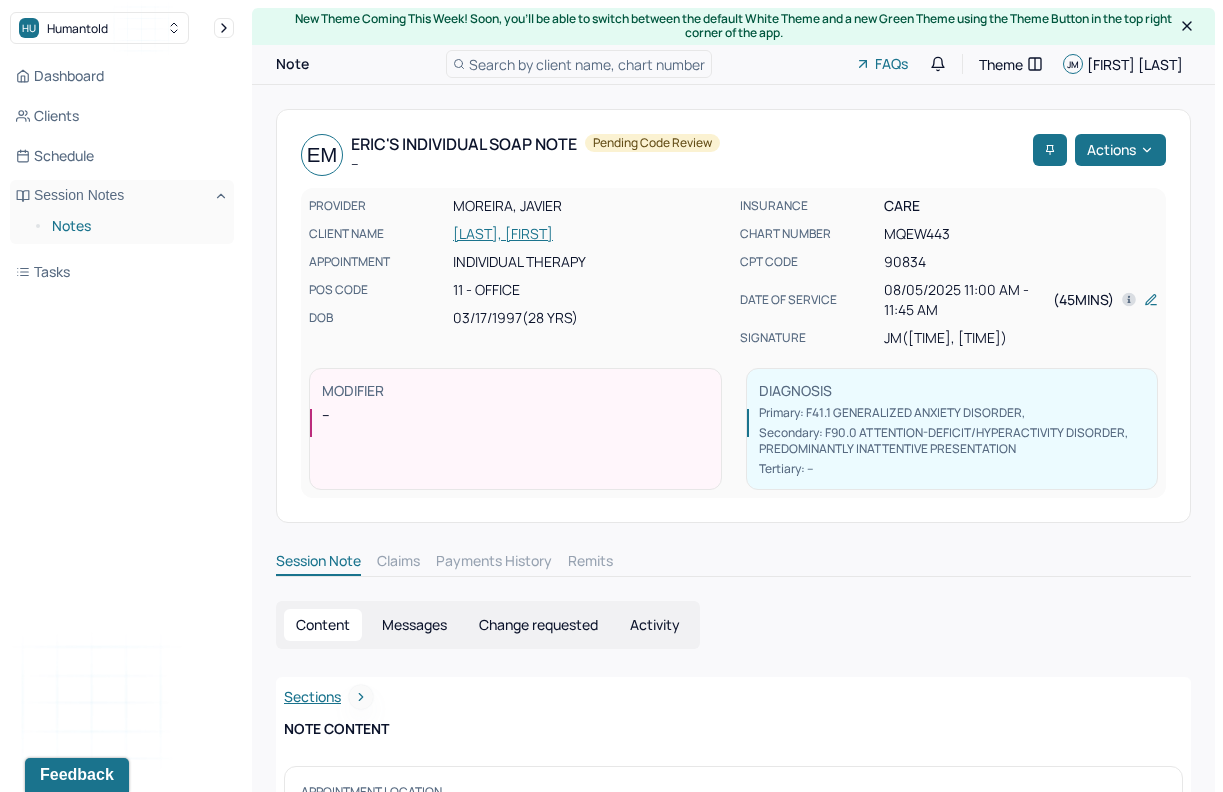 click on "Notes" at bounding box center (135, 226) 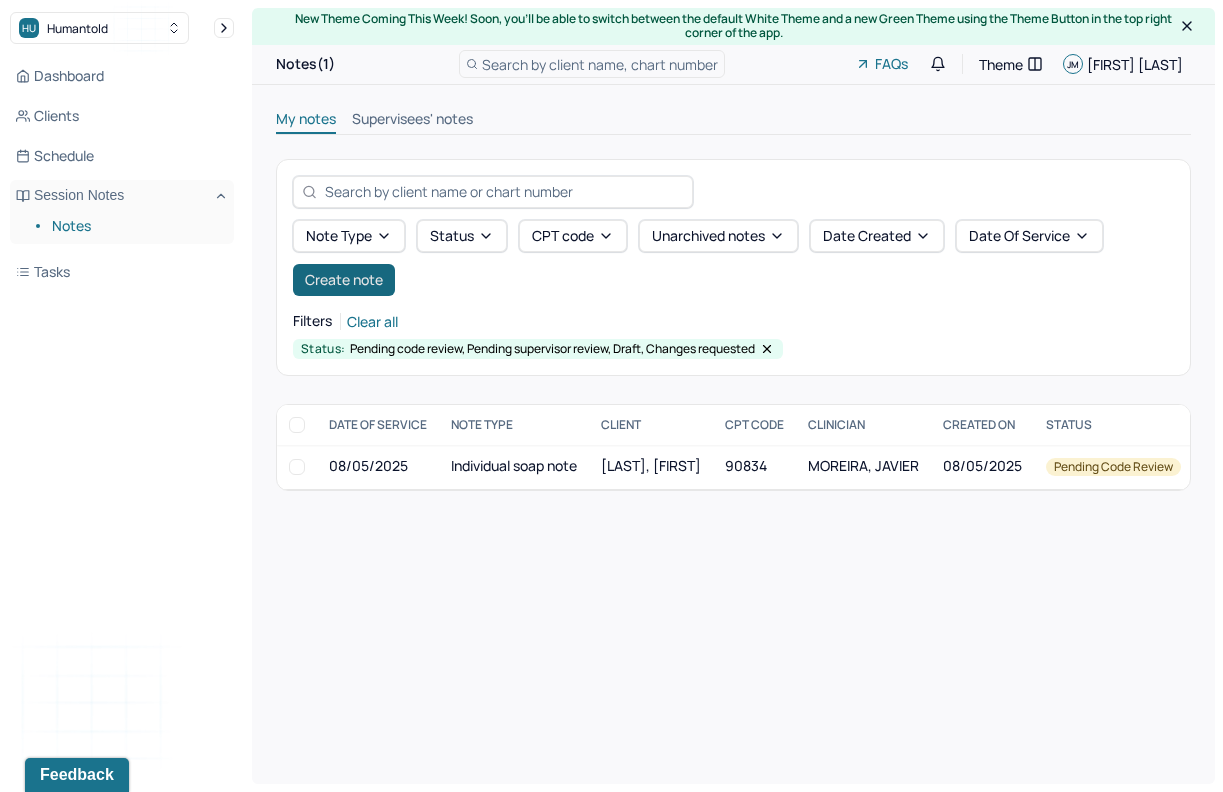 click on "Create note" at bounding box center [344, 280] 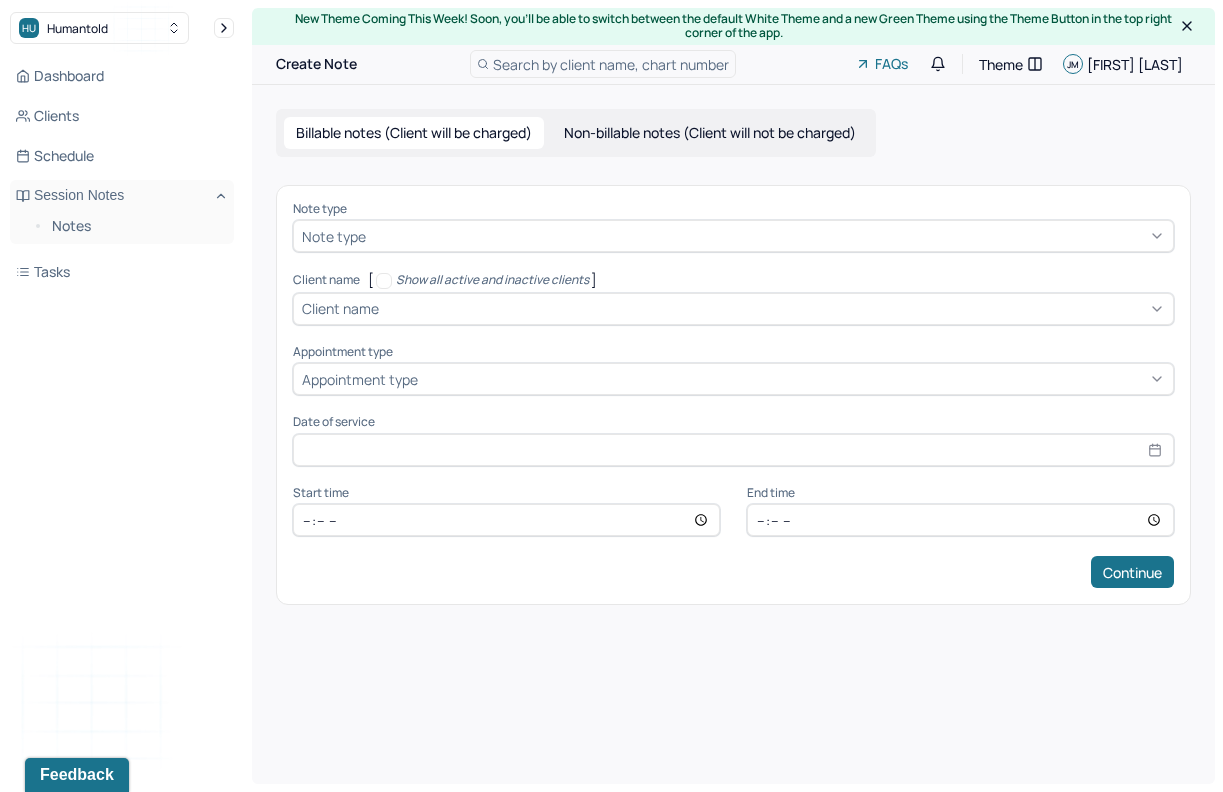 click at bounding box center (767, 236) 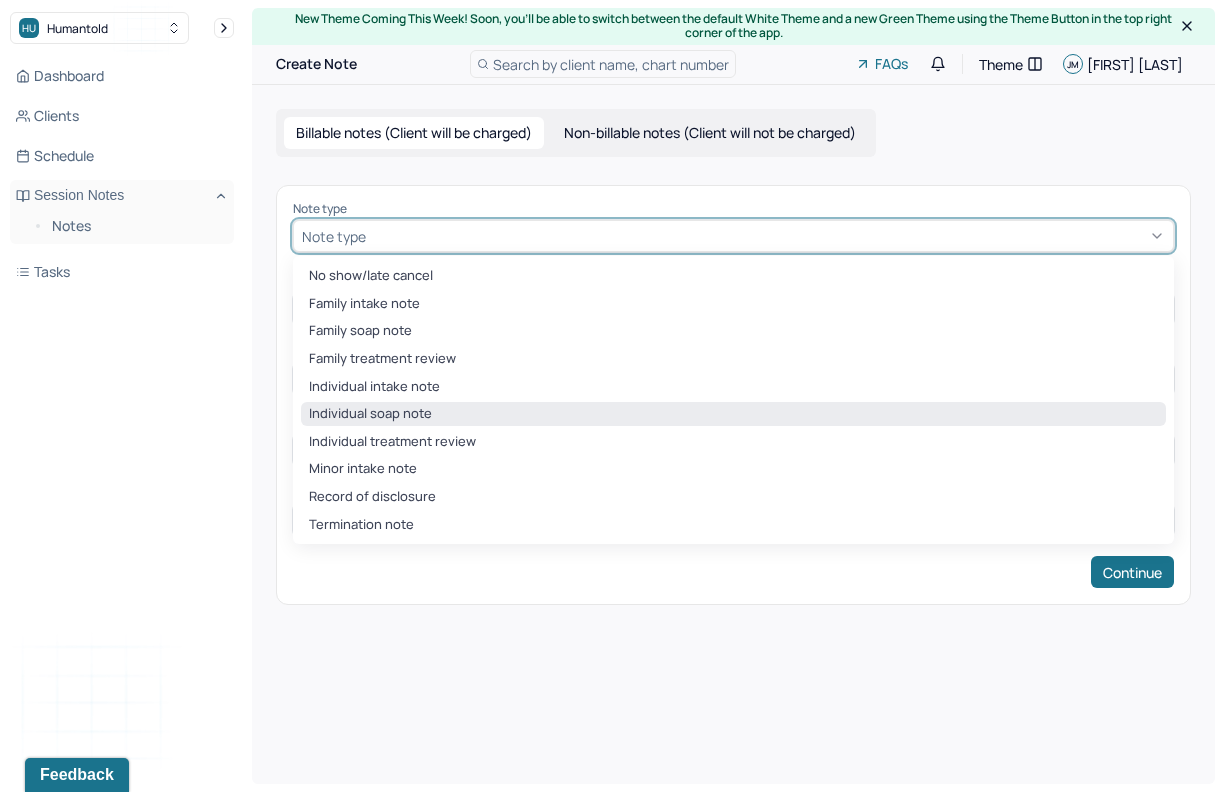 click on "Individual soap note" at bounding box center [733, 414] 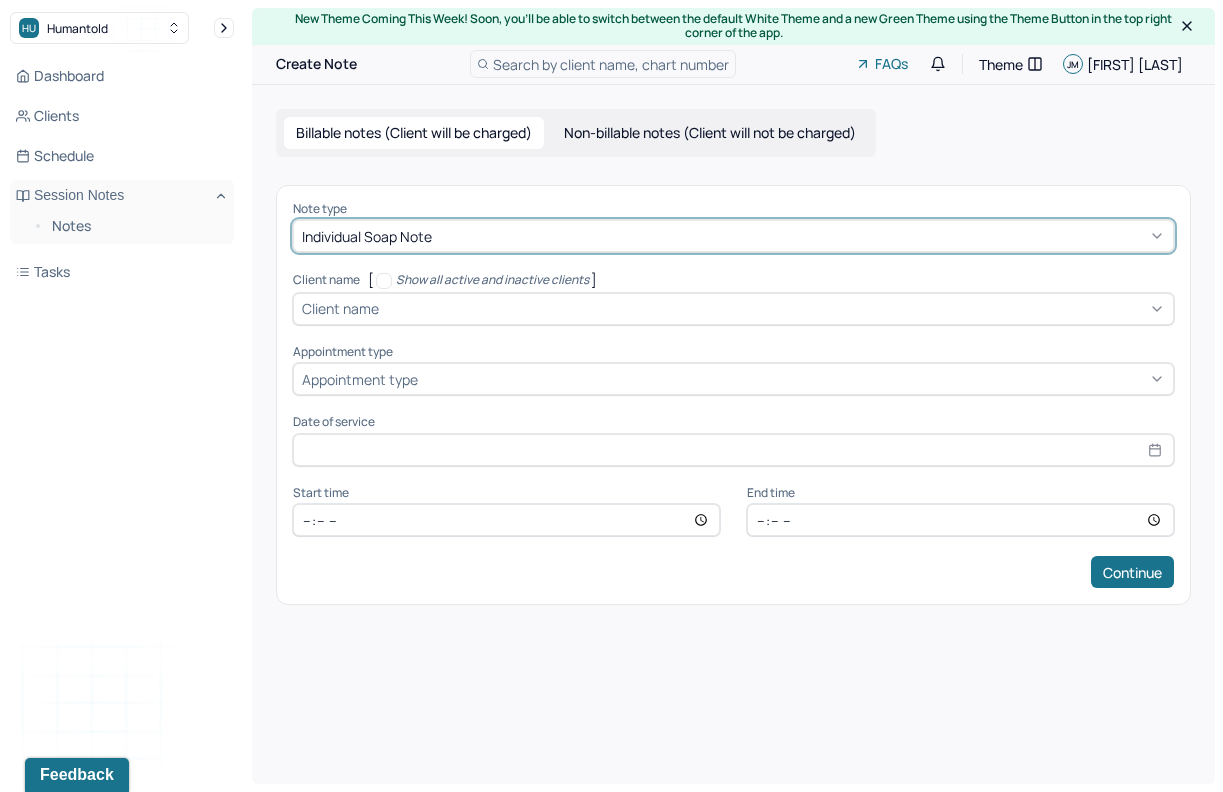 click at bounding box center [774, 308] 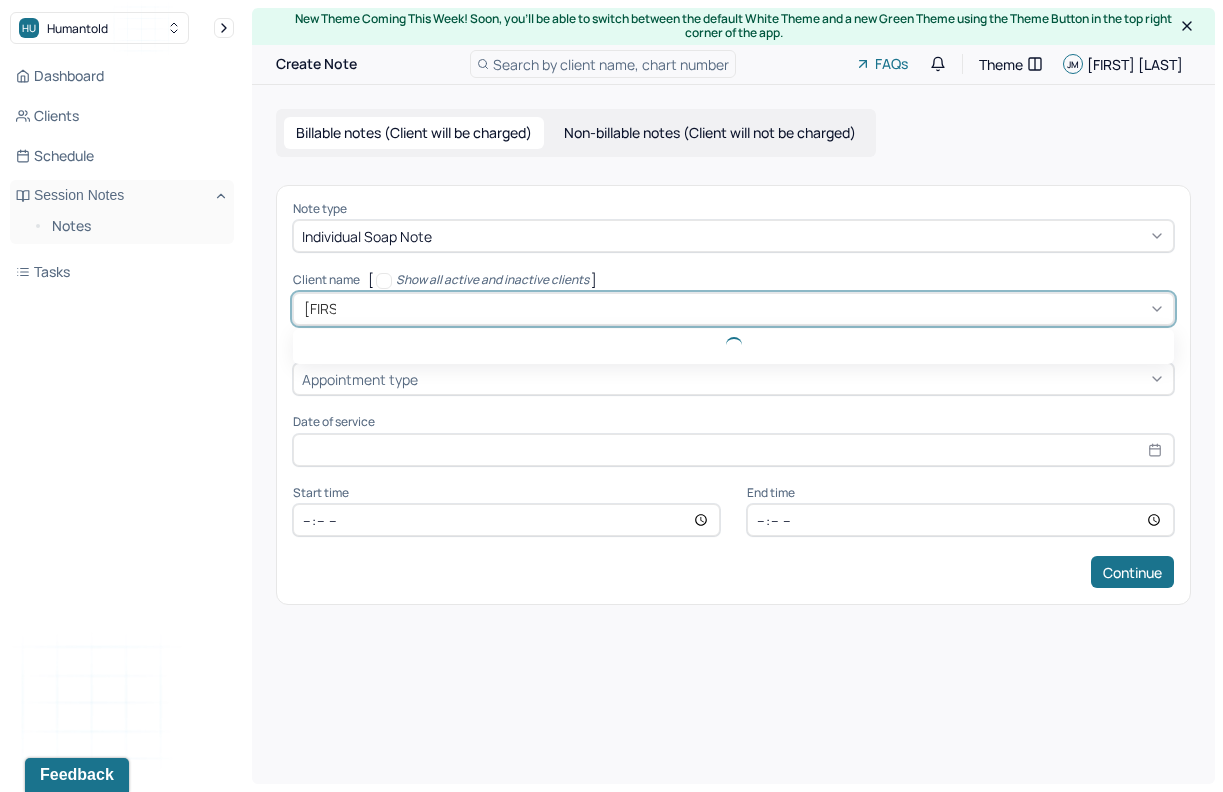 type on "[FIRST] [LAST] - Individual therapy" 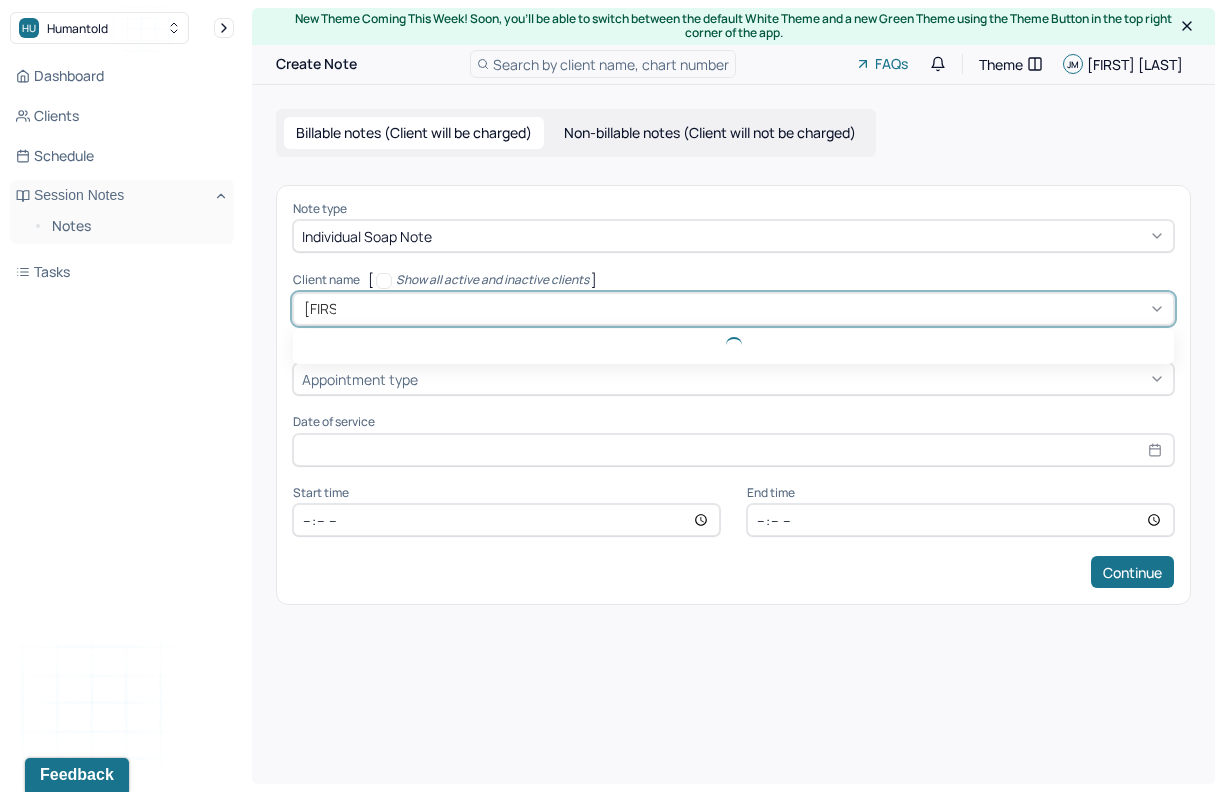 click on "Continue" at bounding box center [1132, 572] 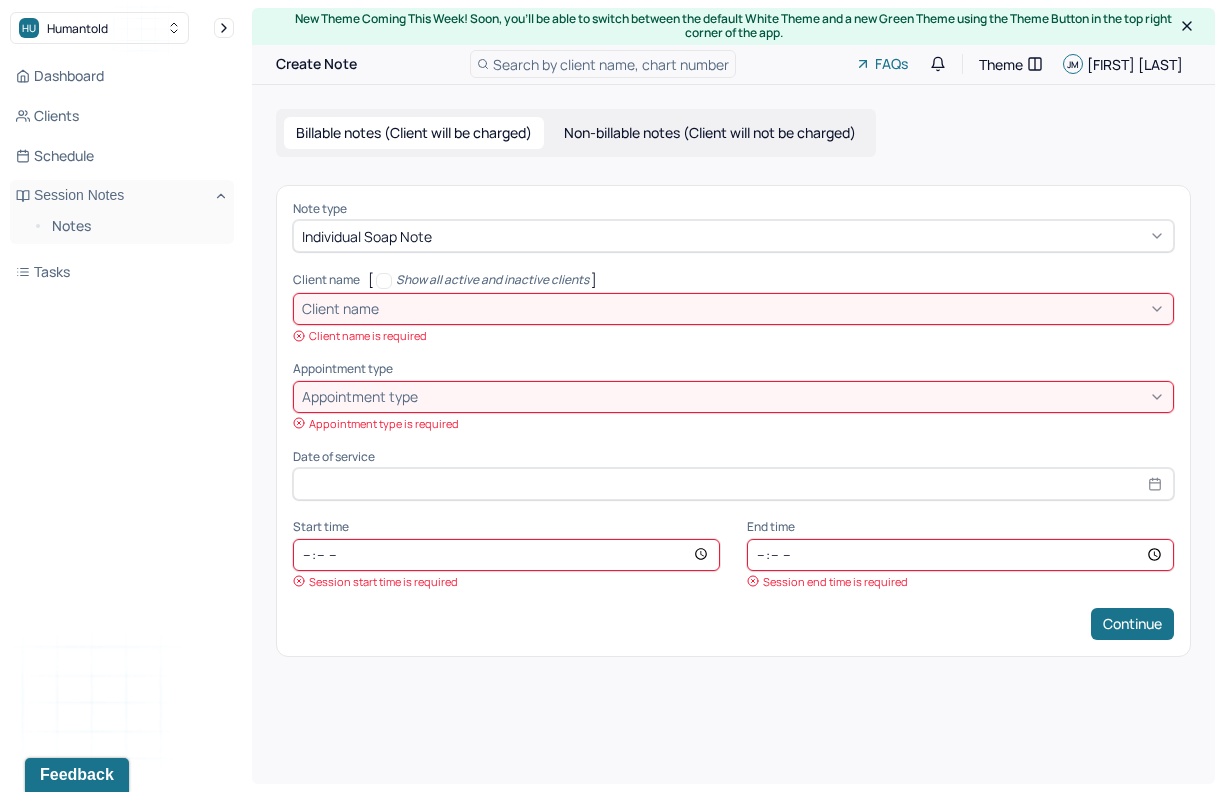 click on "Client name" at bounding box center (733, 309) 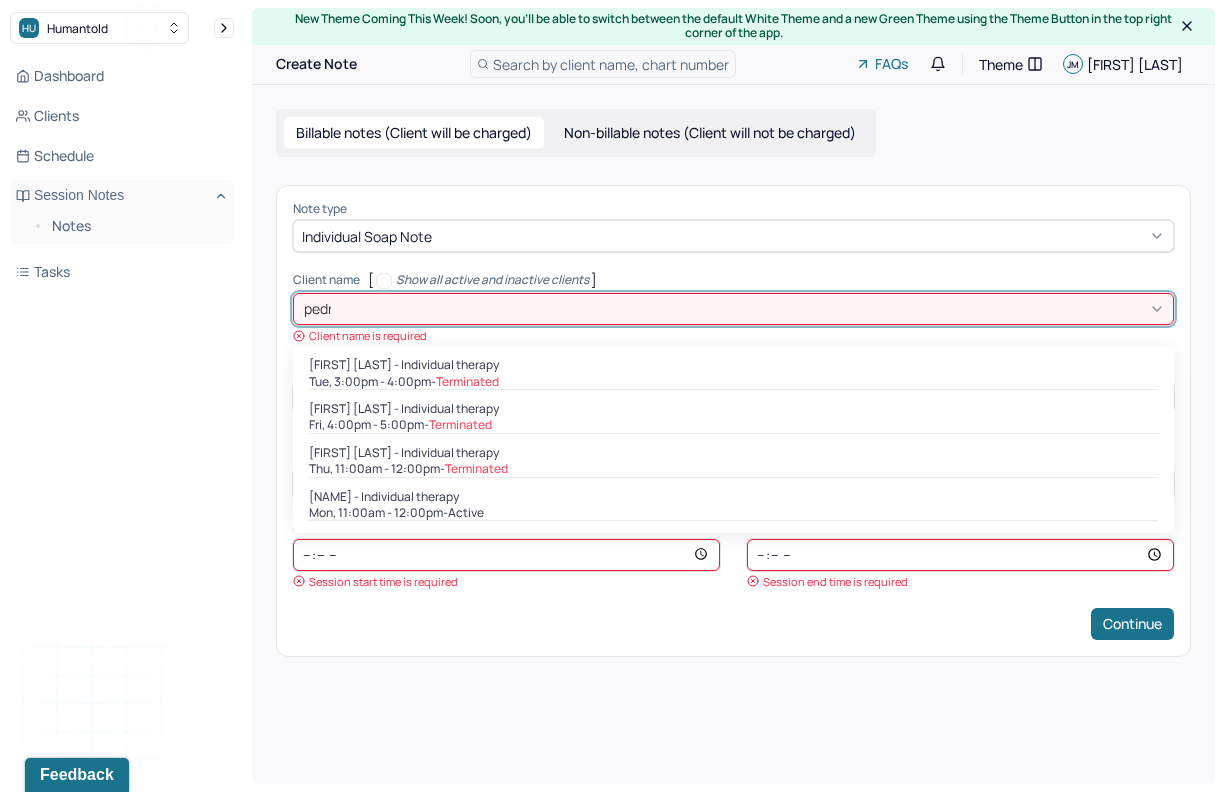type on "[FIRST] [LAST] - Individual therapy" 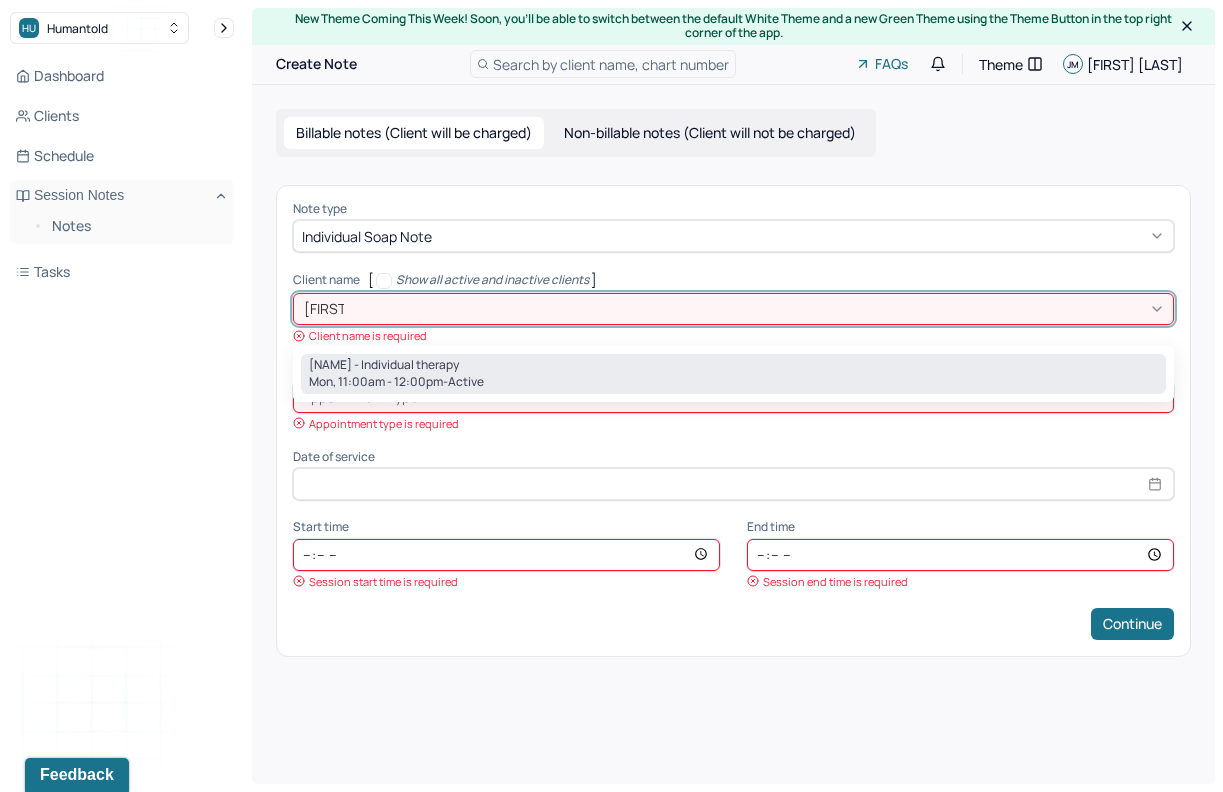 click on "Mon, 11:00am - 12:00pm  -  active" at bounding box center [733, 382] 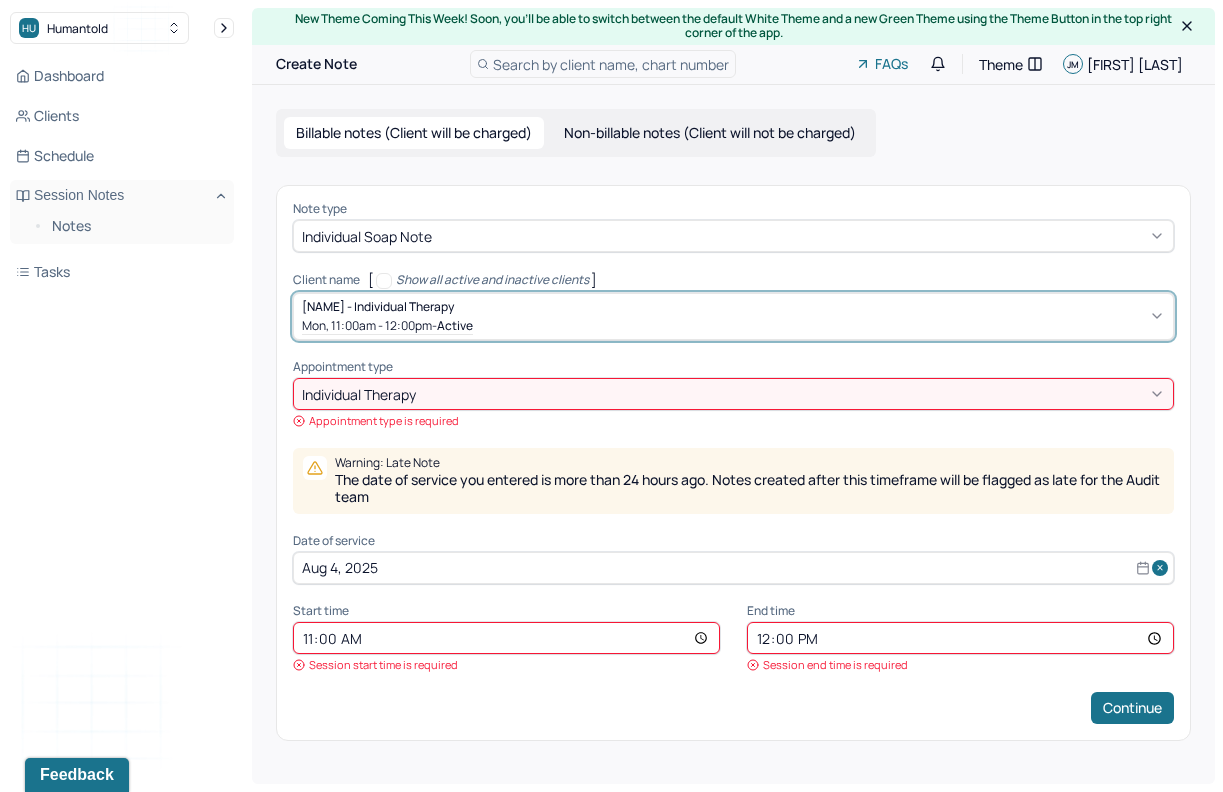 click on "Aug 4, 2025" at bounding box center (733, 568) 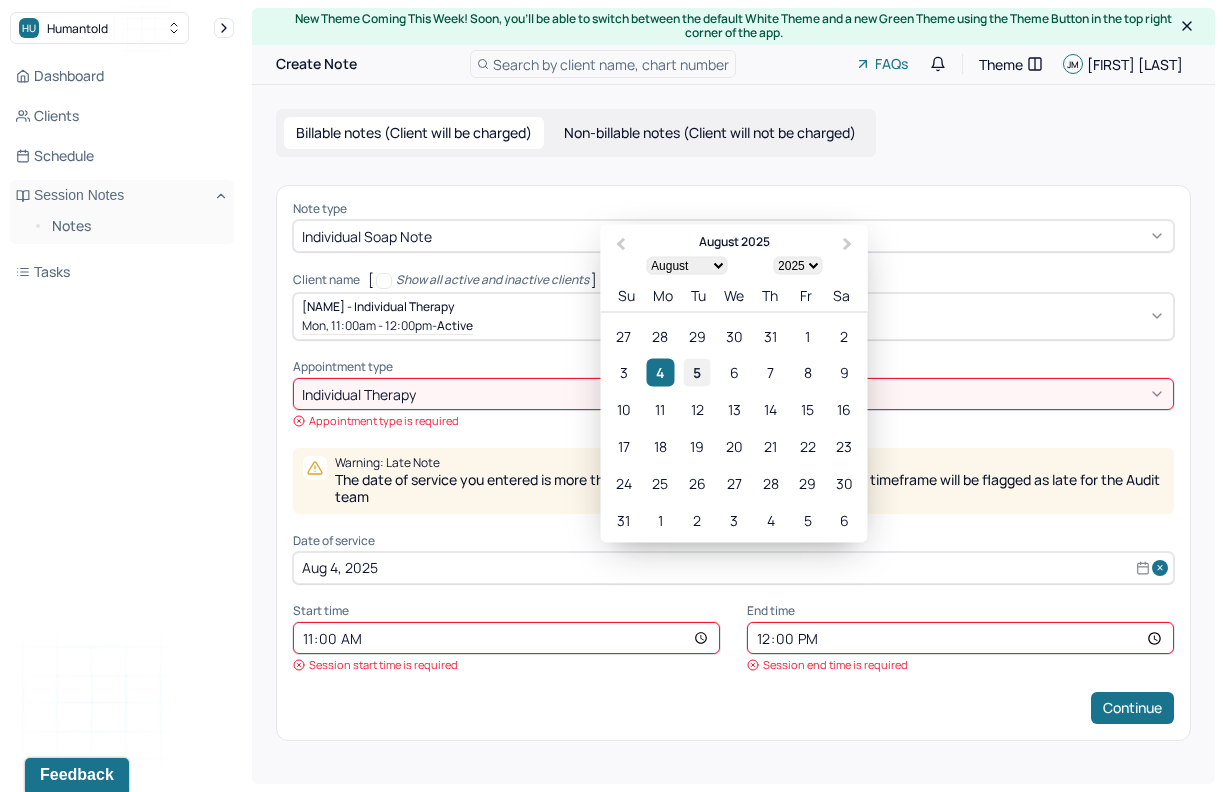 click on "5" at bounding box center (697, 372) 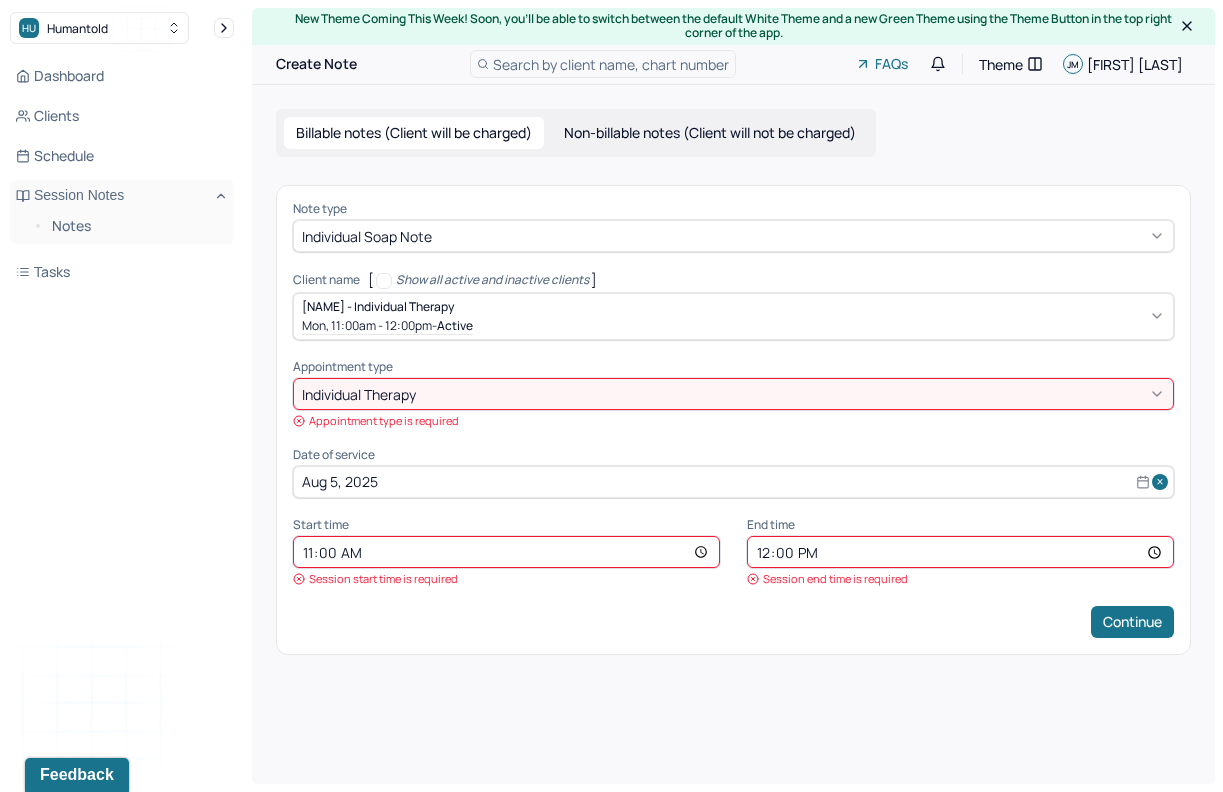 click at bounding box center [792, 394] 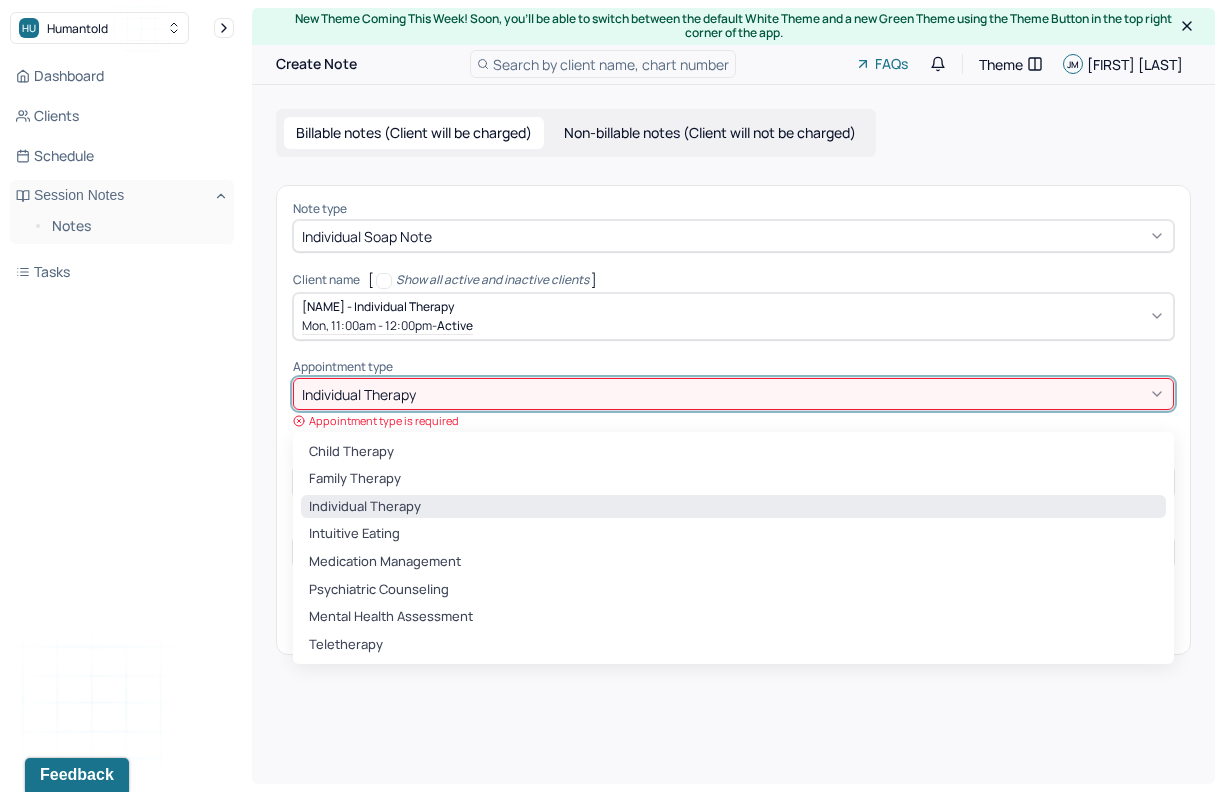 click on "individual therapy" at bounding box center [365, 506] 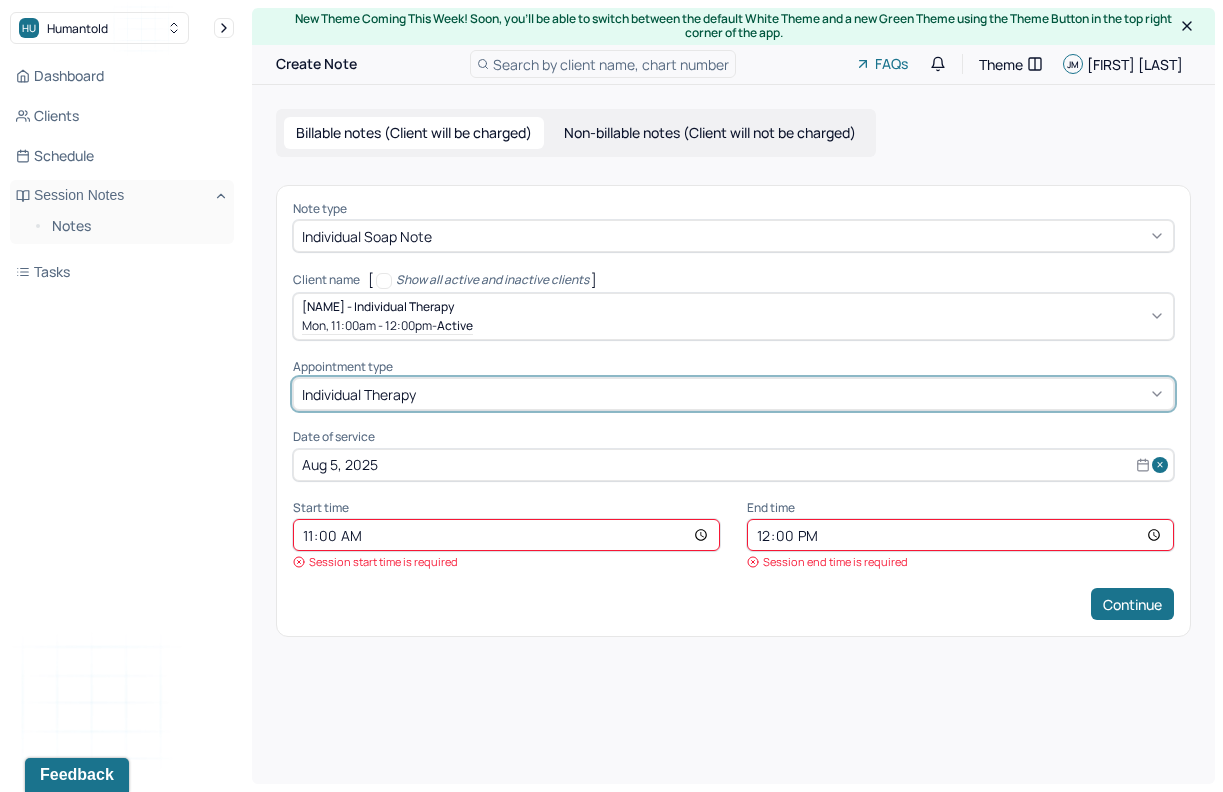 click on "11:00" at bounding box center (506, 535) 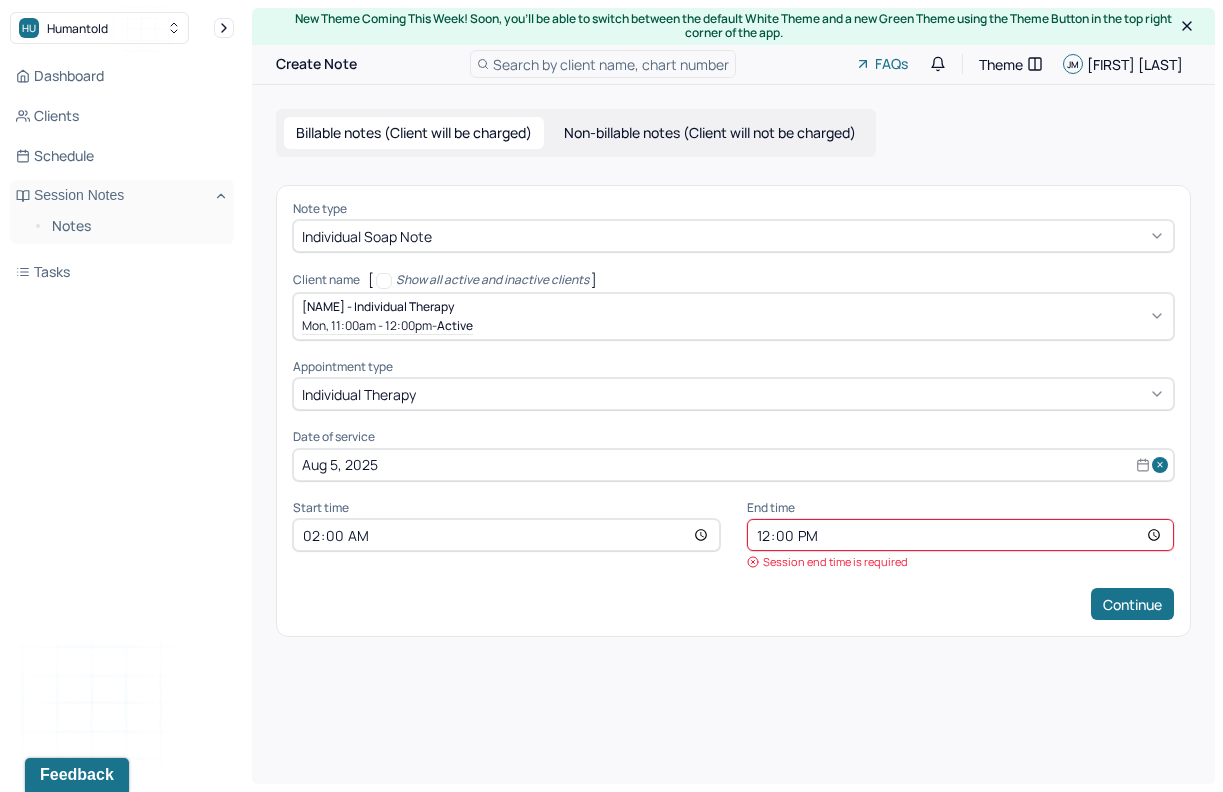 type on "14:00" 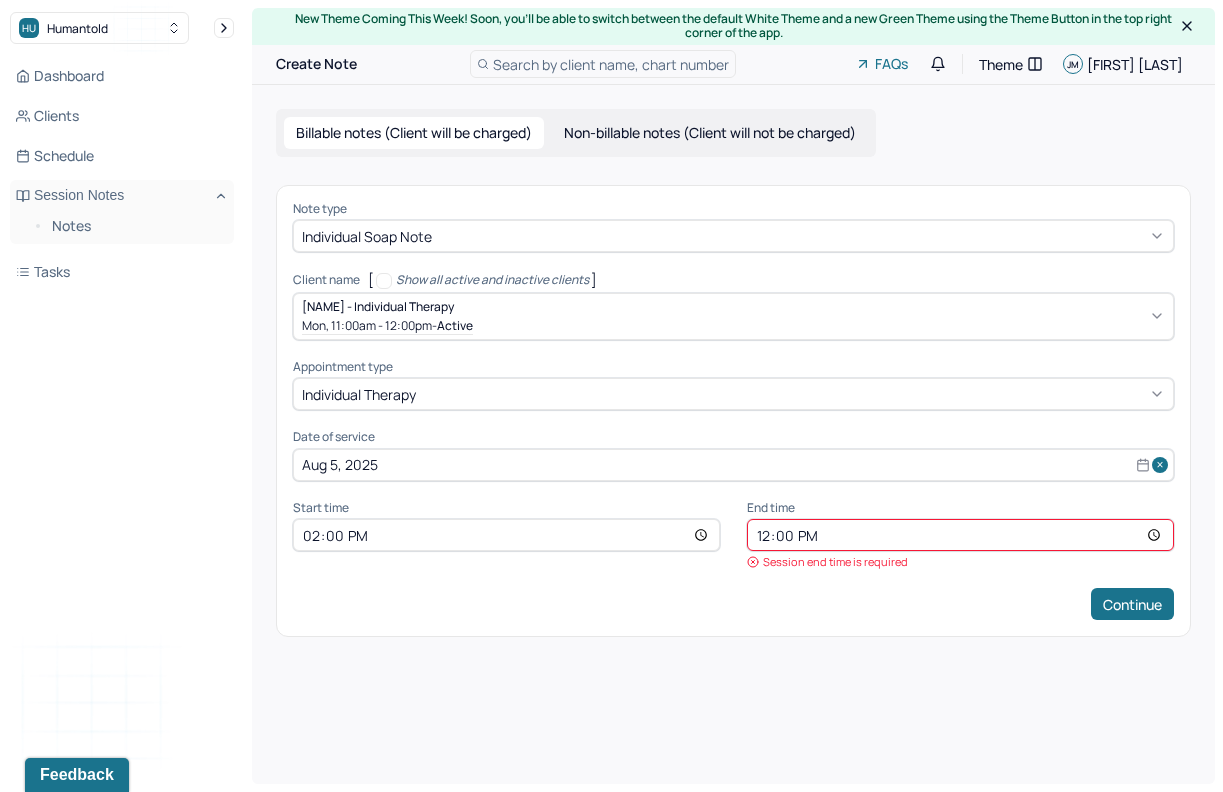 click on "12:00" at bounding box center [960, 535] 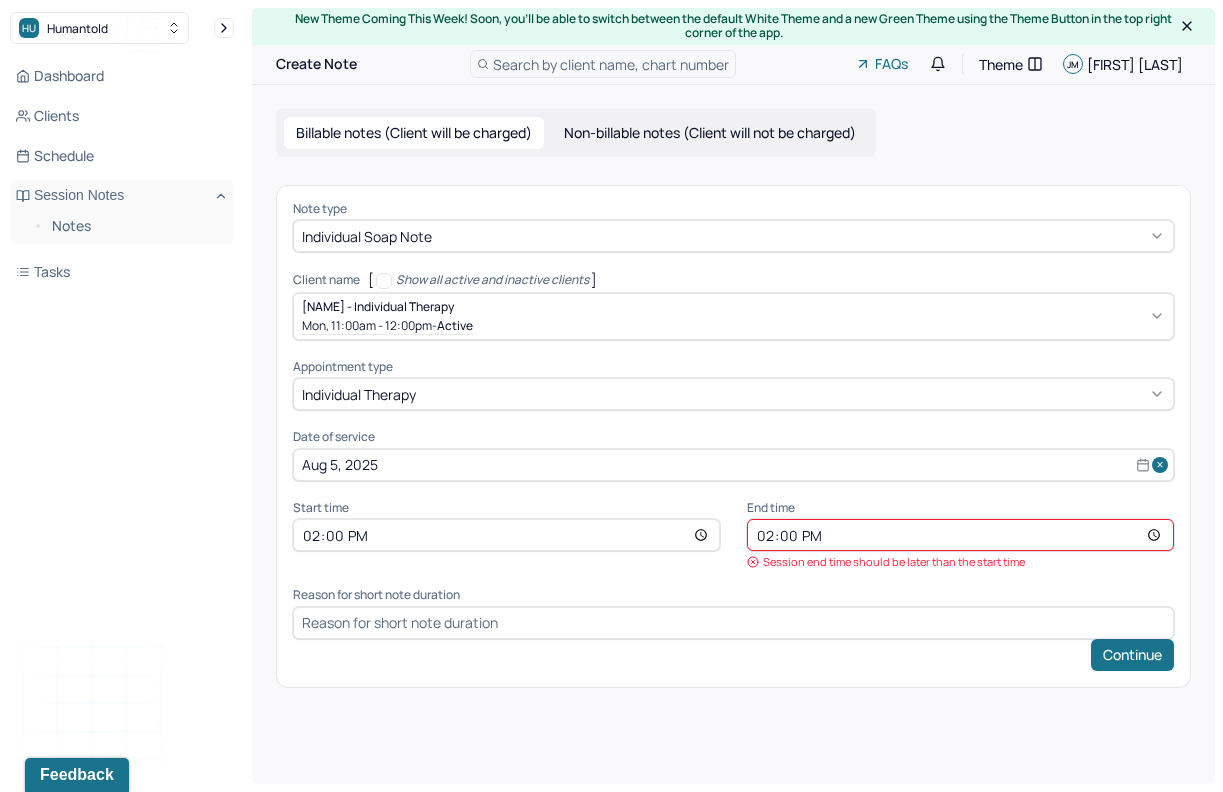click on "14:00" at bounding box center (960, 535) 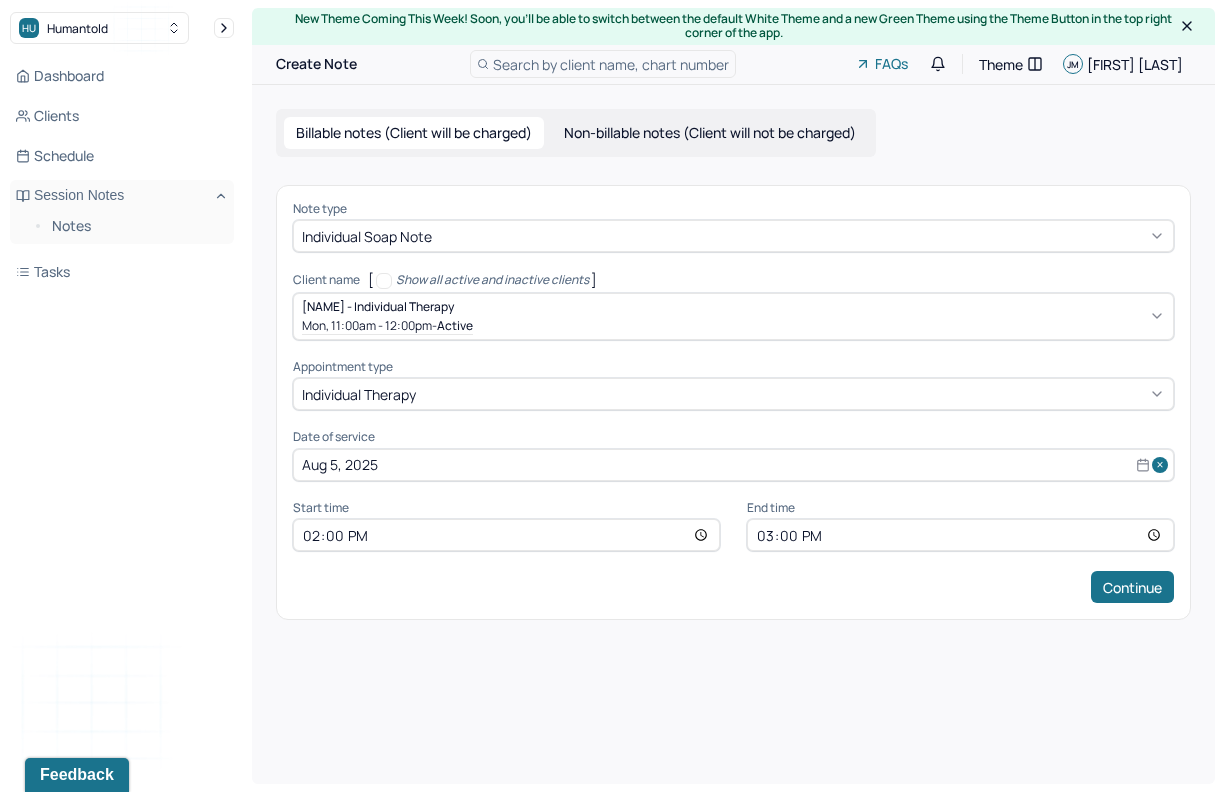 click on "Continue" at bounding box center (733, 587) 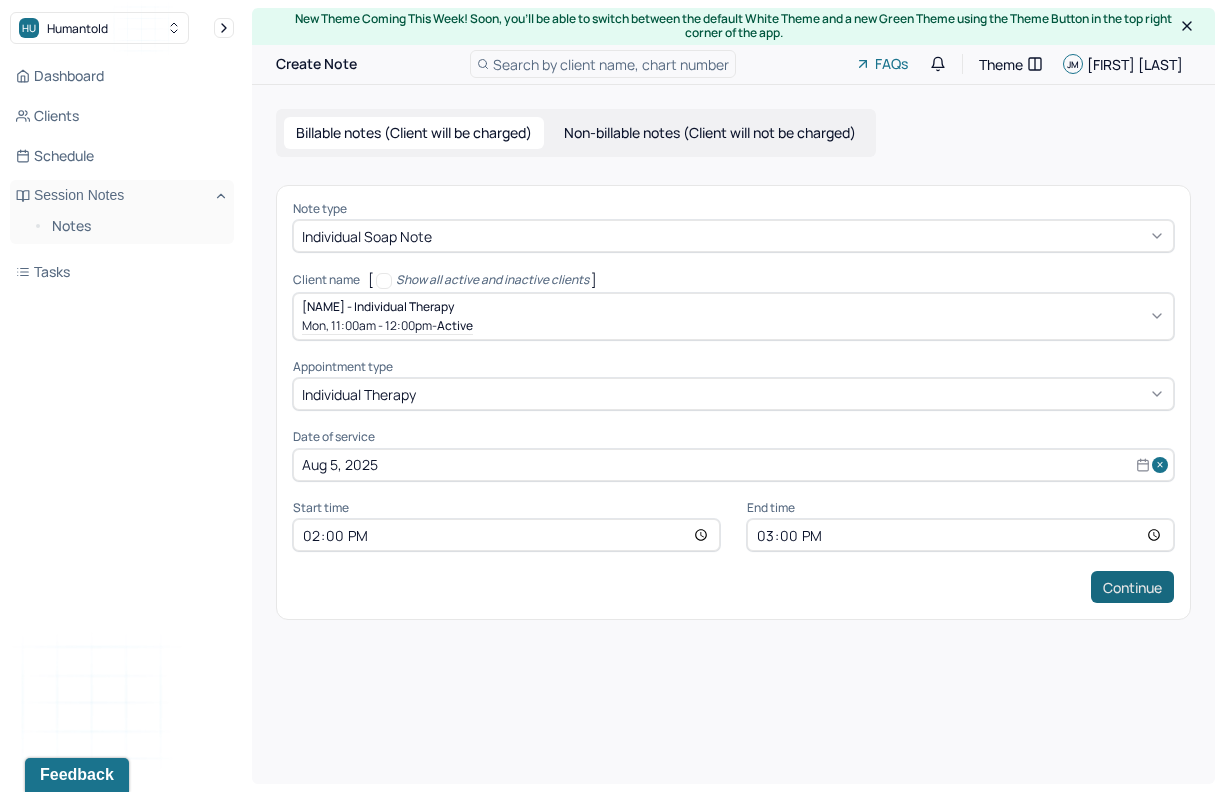 click on "Continue" at bounding box center (1132, 587) 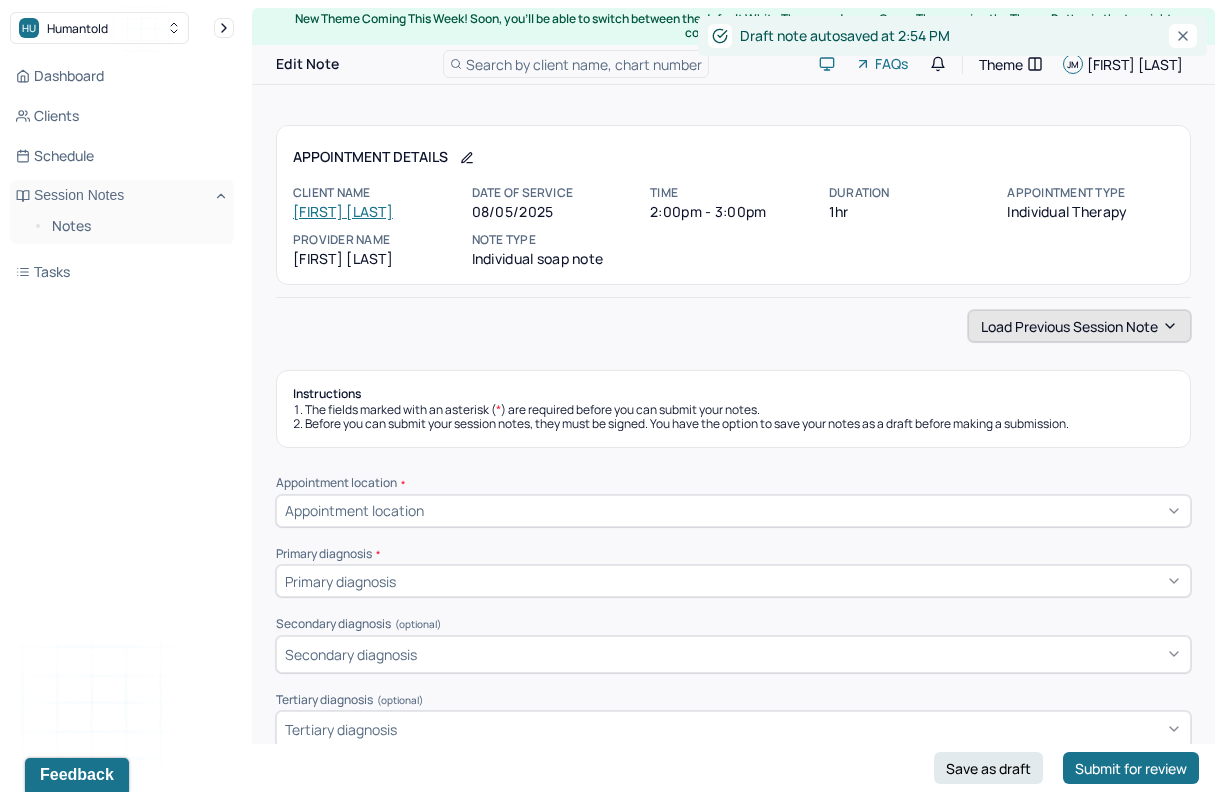 click on "Load previous session note" at bounding box center [1079, 326] 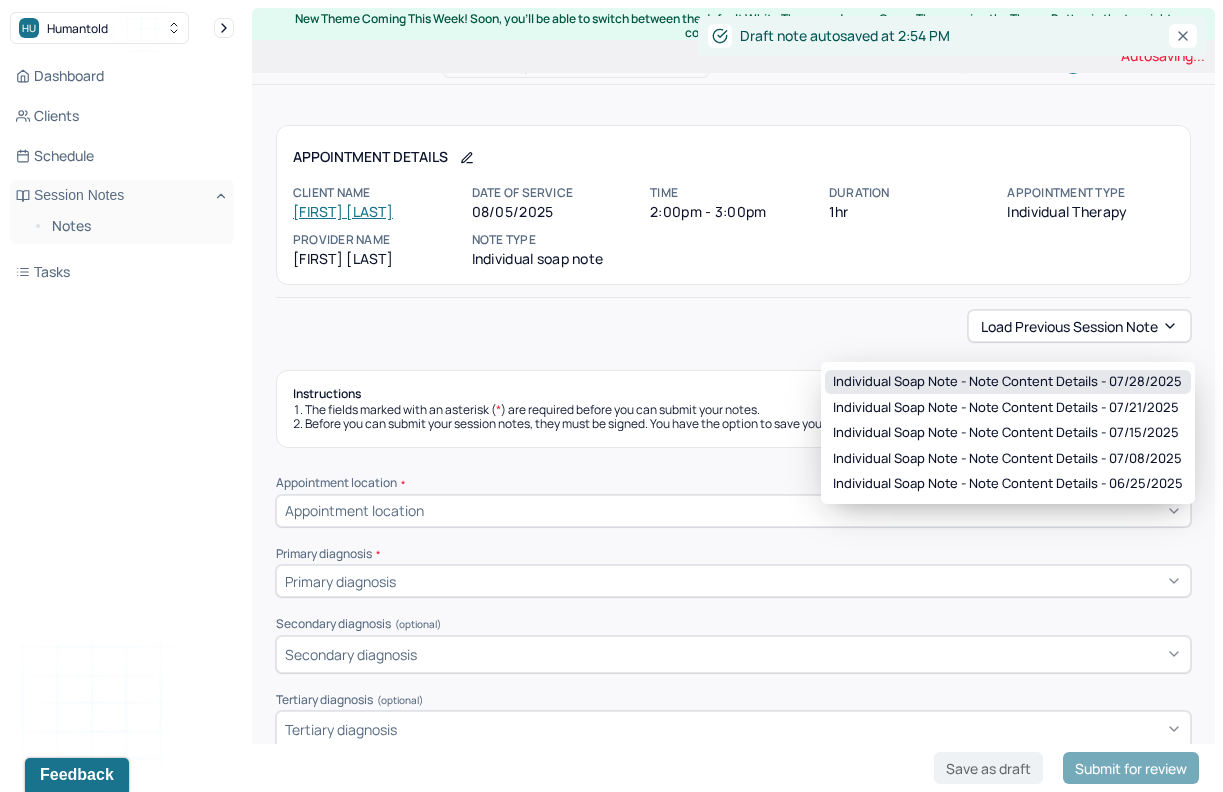 click on "Individual soap note   - Note content Details -   07/28/2025" at bounding box center [1007, 382] 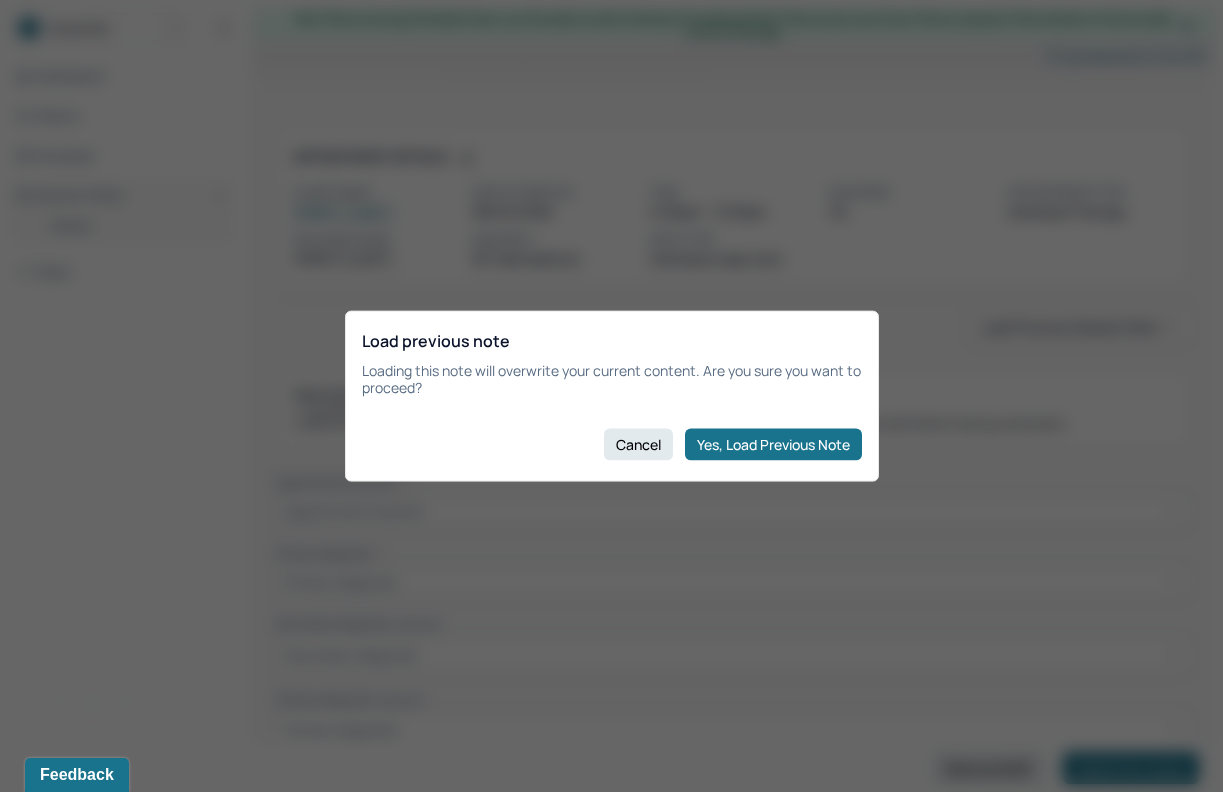 click on "Yes, Load Previous Note" at bounding box center [773, 444] 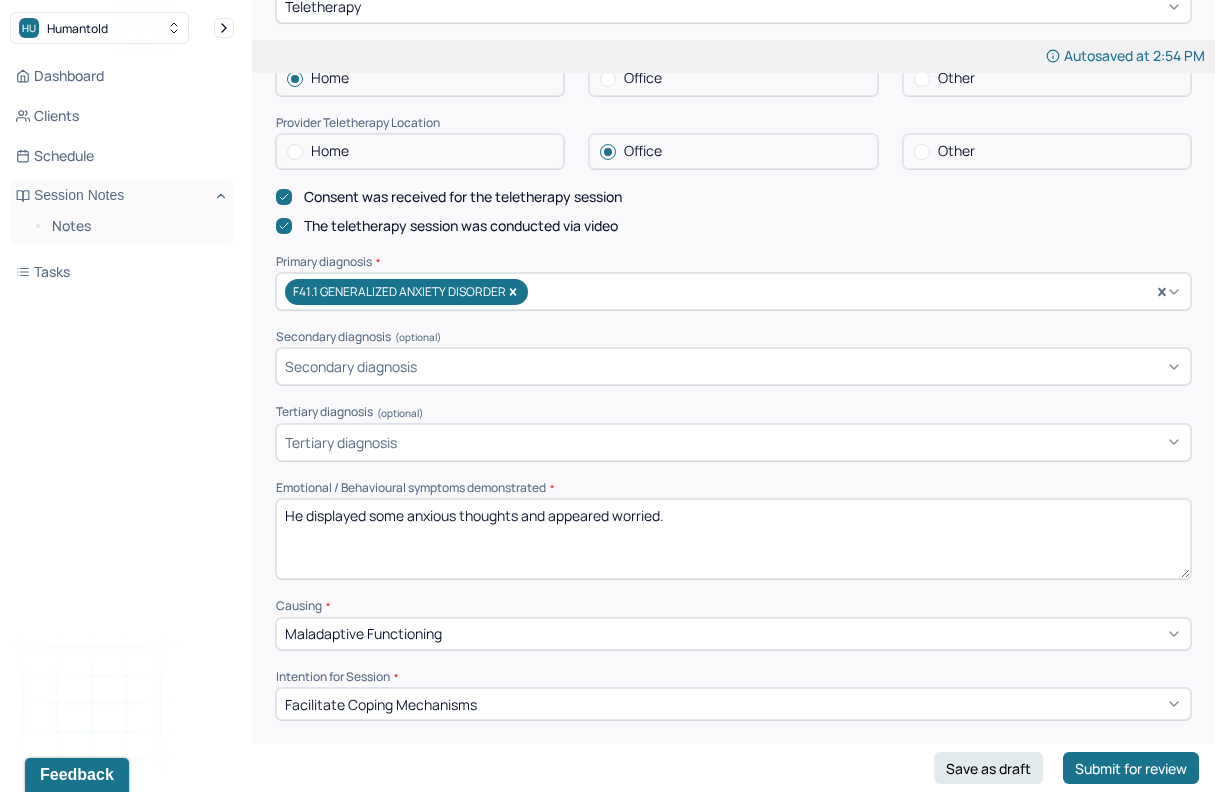 scroll, scrollTop: 539, scrollLeft: 0, axis: vertical 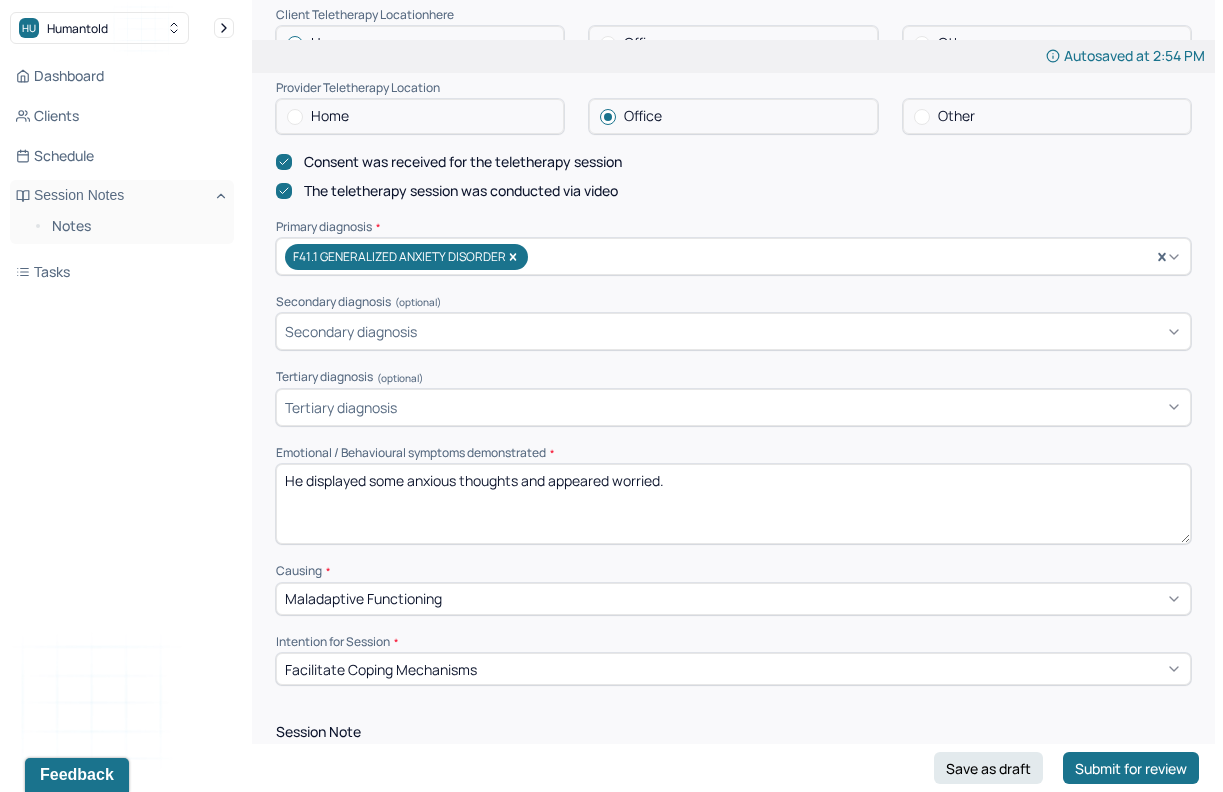 drag, startPoint x: 702, startPoint y: 502, endPoint x: 304, endPoint y: 489, distance: 398.21225 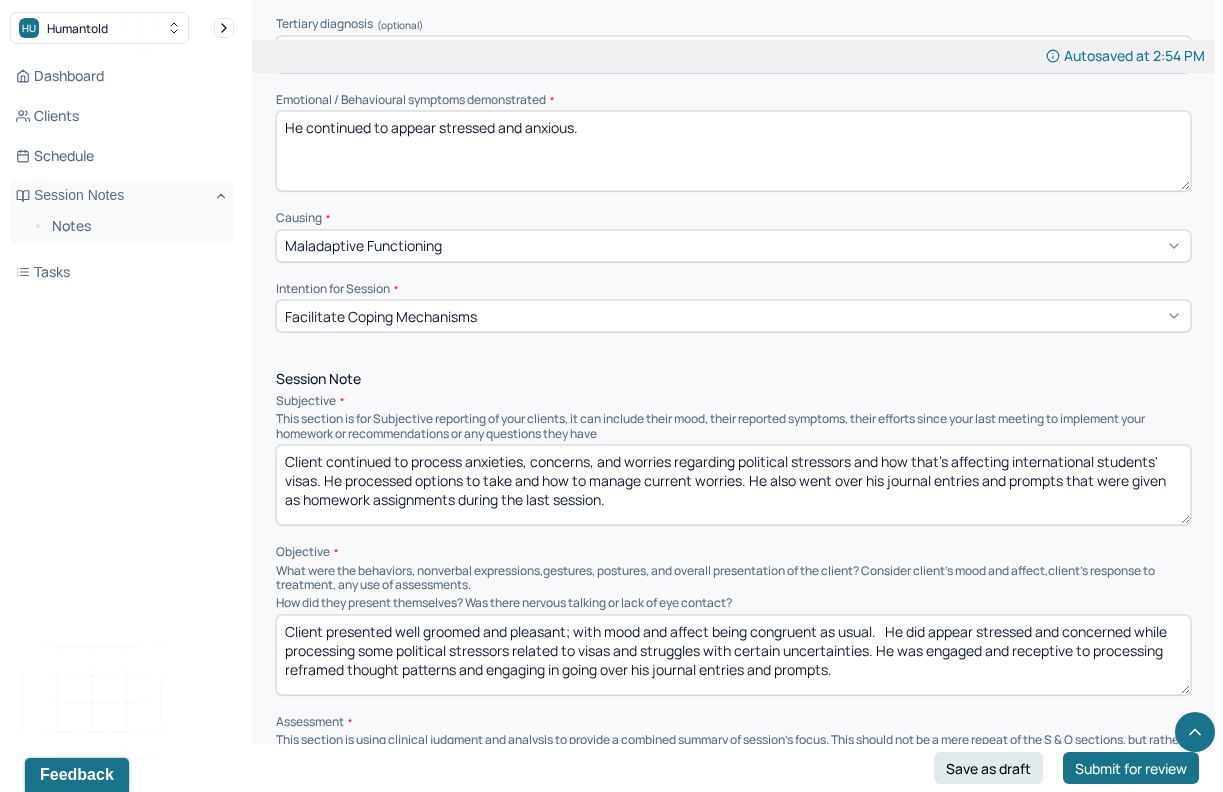 scroll, scrollTop: 961, scrollLeft: 0, axis: vertical 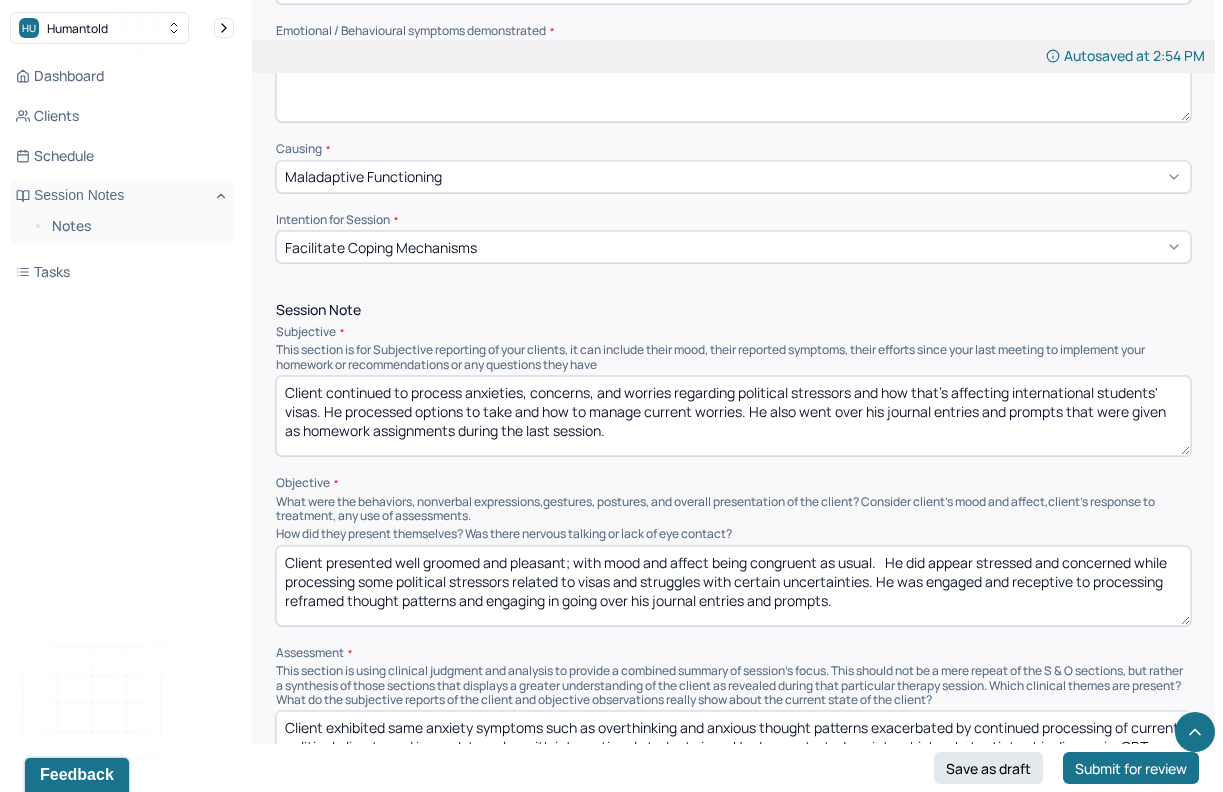 type on "He continued to appear stressed and anxious." 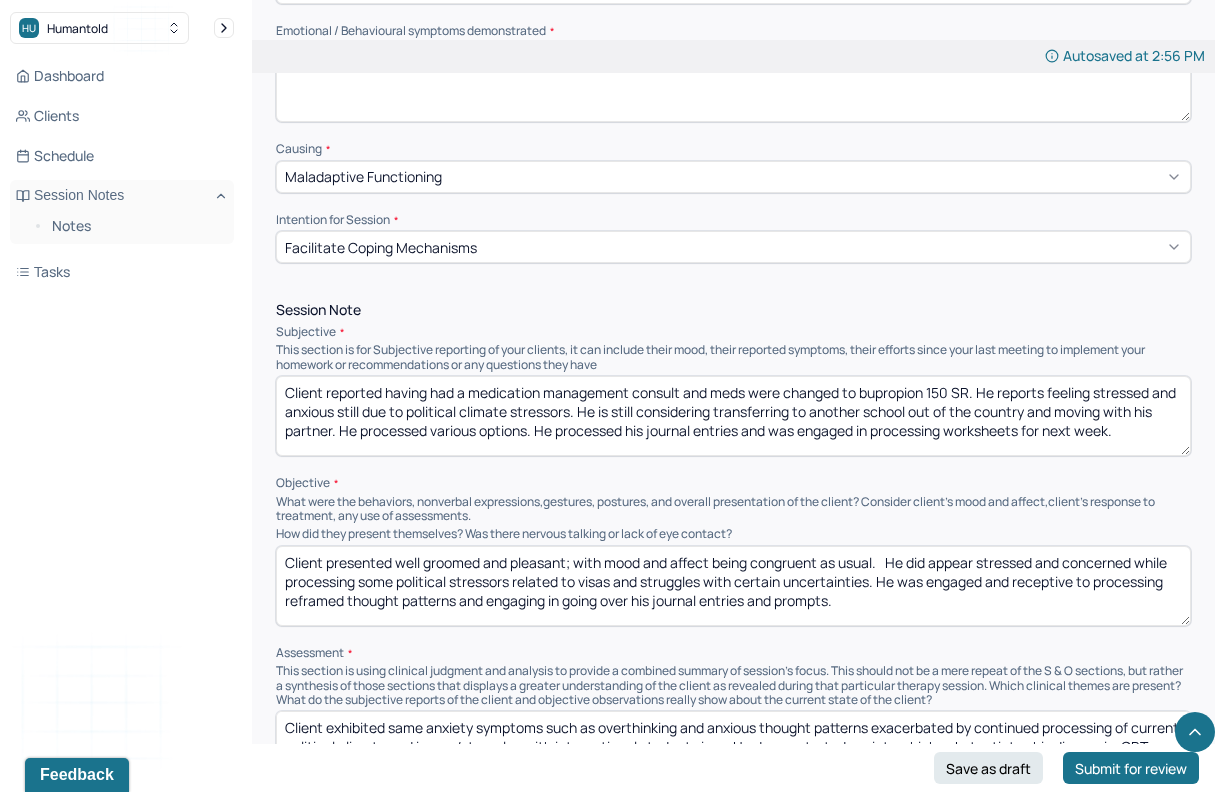 type on "Client reported having had a medication management consult and meds were changed to bupropion 150 SR. He reports feeling stressed and anxious still due to political climate stressors. He is still considering transferring to another school out of the country and moving with his partner. He processed various options. He processed his journal entries and was engaged in processing worksheets for next week." 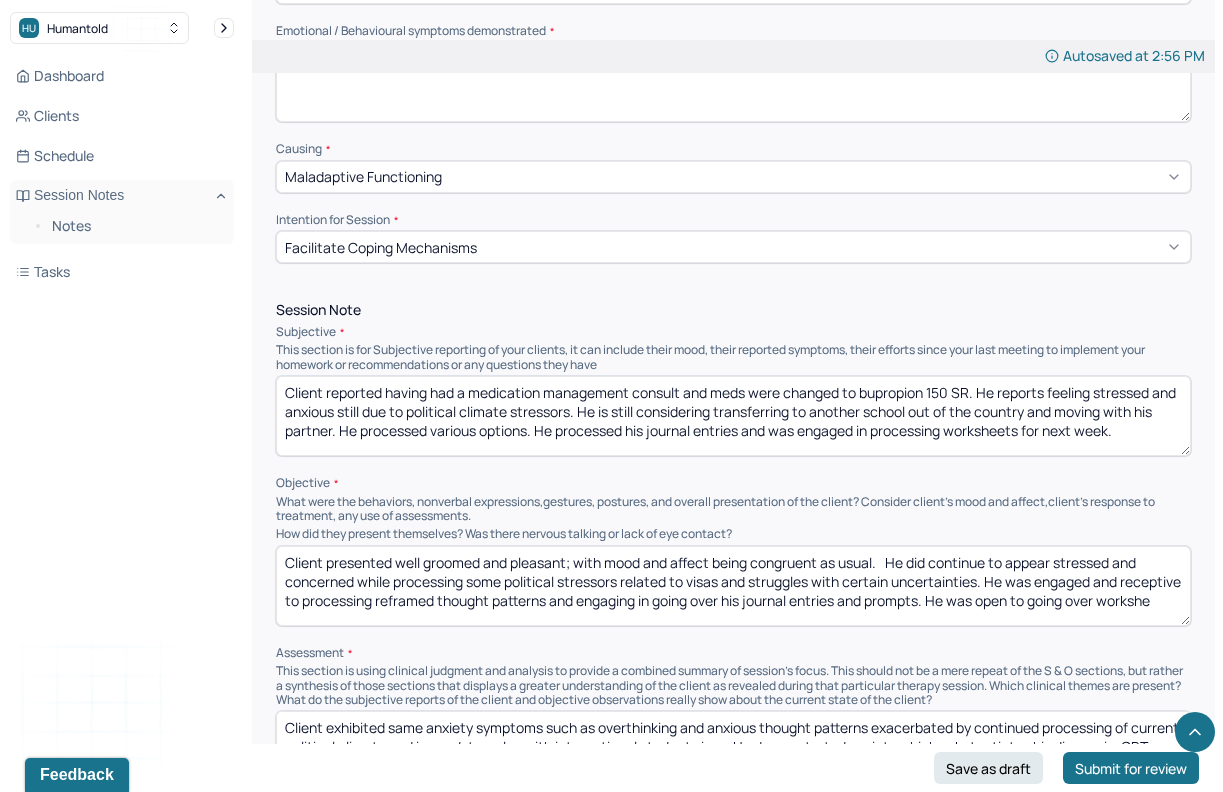 drag, startPoint x: 468, startPoint y: 593, endPoint x: 983, endPoint y: 592, distance: 515.001 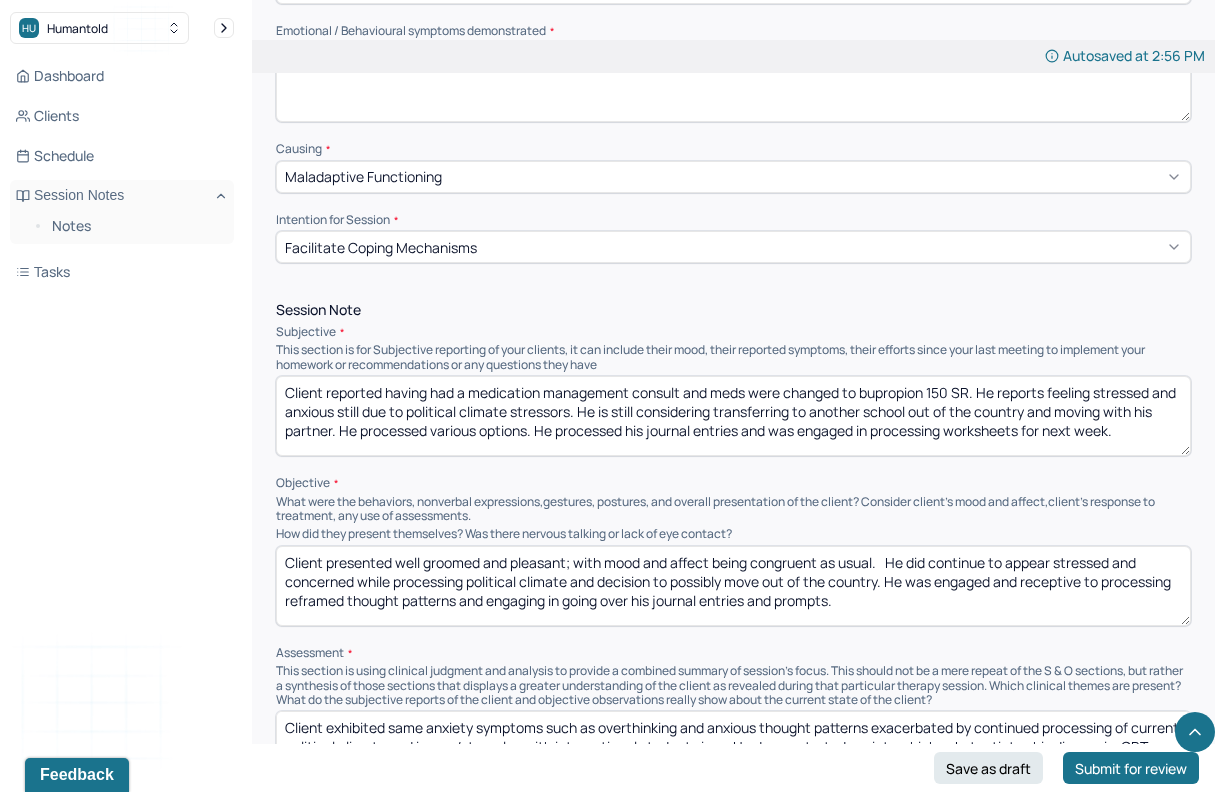 click on "Client presented well groomed and pleasant; with mood and affect being congruent as usual.   He did continue to appear stressed and concerned while processing political climate and decision to possibly move out of the country. He was engaged and receptive to processing reframed thought patterns and engaging in going over his journal entries and prompts." at bounding box center [733, 586] 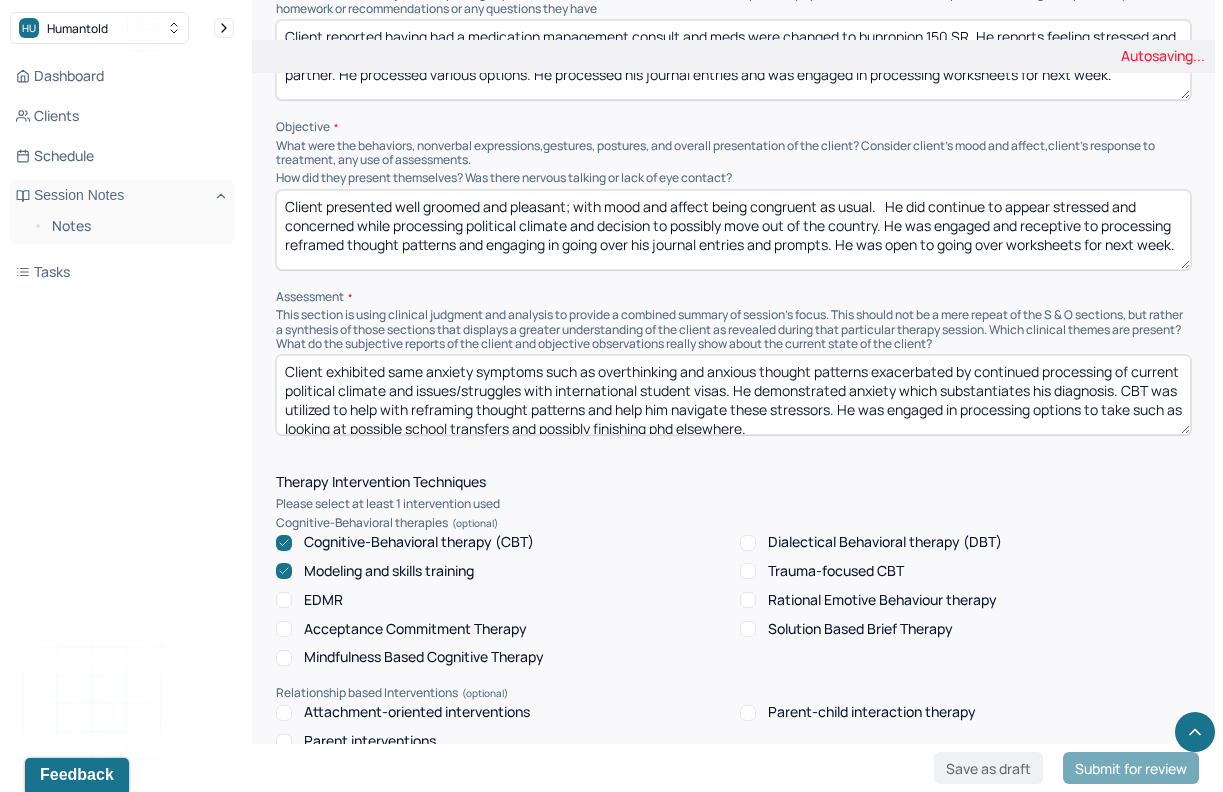 scroll, scrollTop: 1324, scrollLeft: 0, axis: vertical 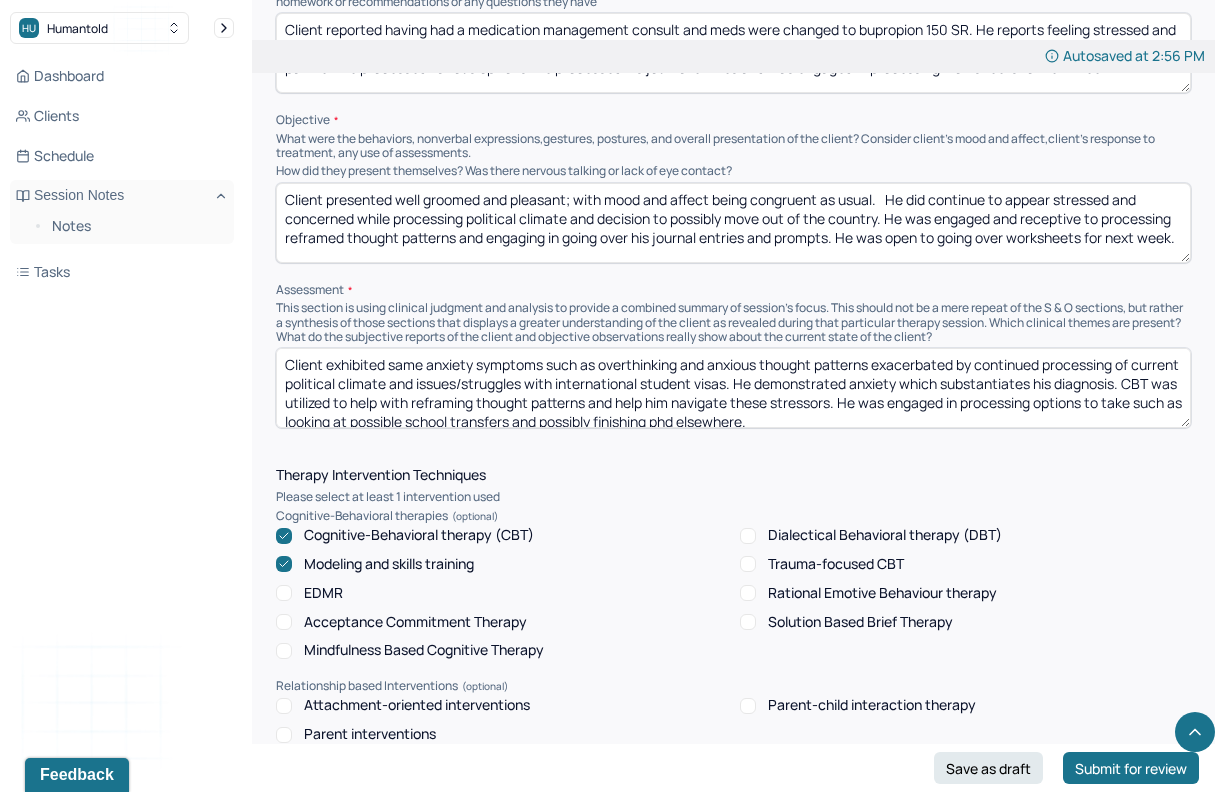 type on "Client presented well groomed and pleasant; with mood and affect being congruent as usual.   He did continue to appear stressed and concerned while processing political climate and decision to possibly move out of the country. He was engaged and receptive to processing reframed thought patterns and engaging in going over his journal entries and prompts. He was open to going over worksheets for next week." 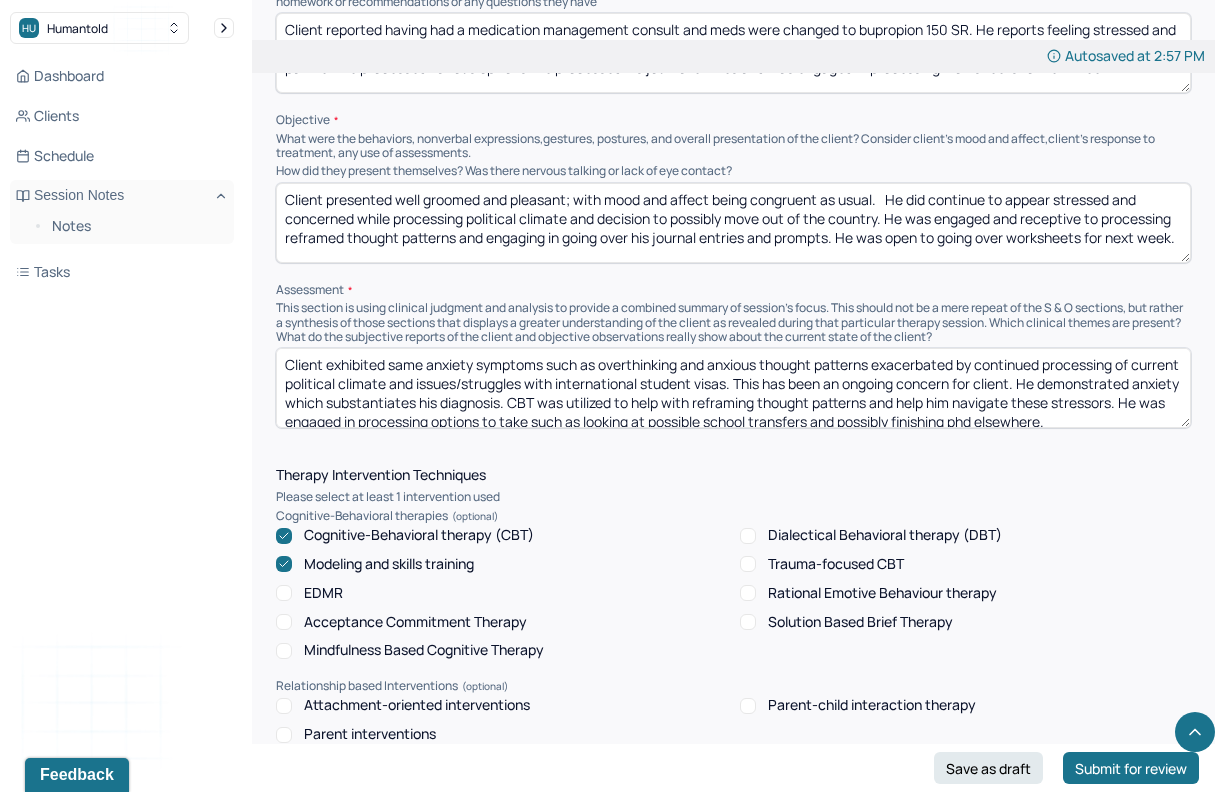 drag, startPoint x: 653, startPoint y: 414, endPoint x: 1072, endPoint y: 400, distance: 419.23383 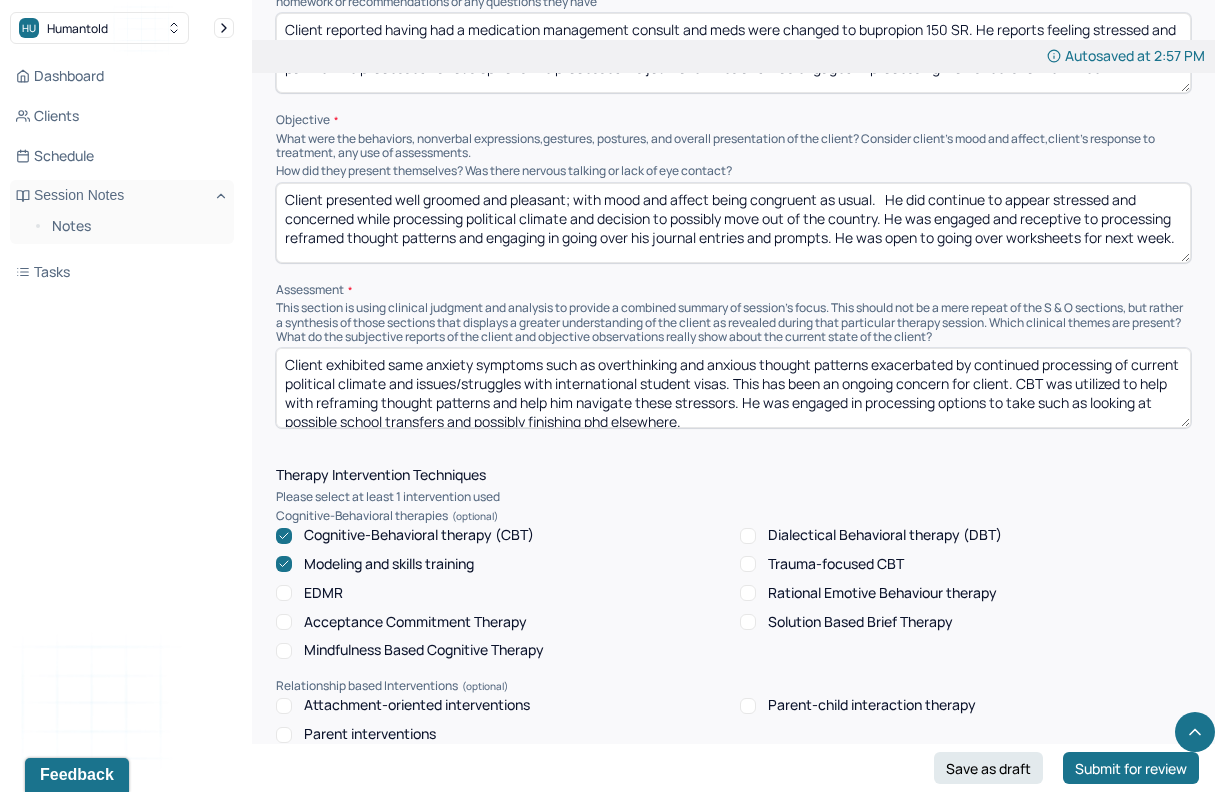 drag, startPoint x: 760, startPoint y: 433, endPoint x: 916, endPoint y: 417, distance: 156.81836 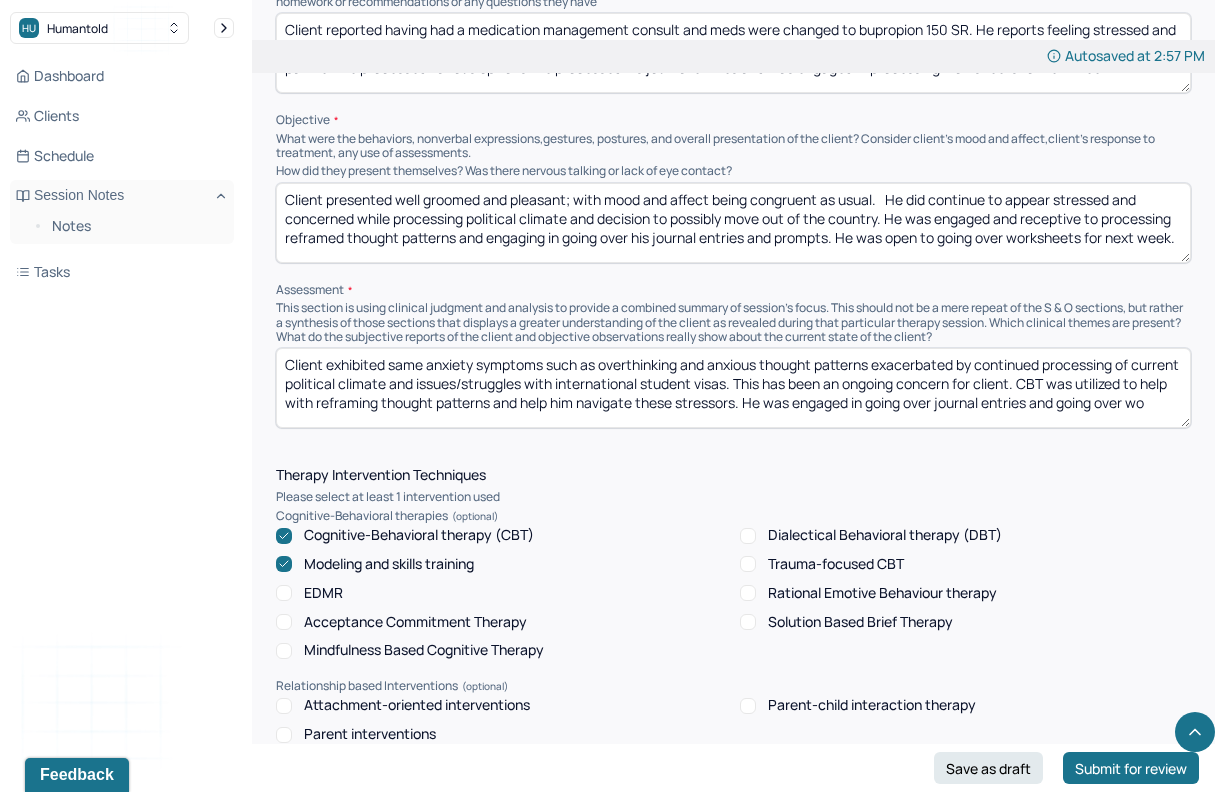 scroll, scrollTop: 3, scrollLeft: 0, axis: vertical 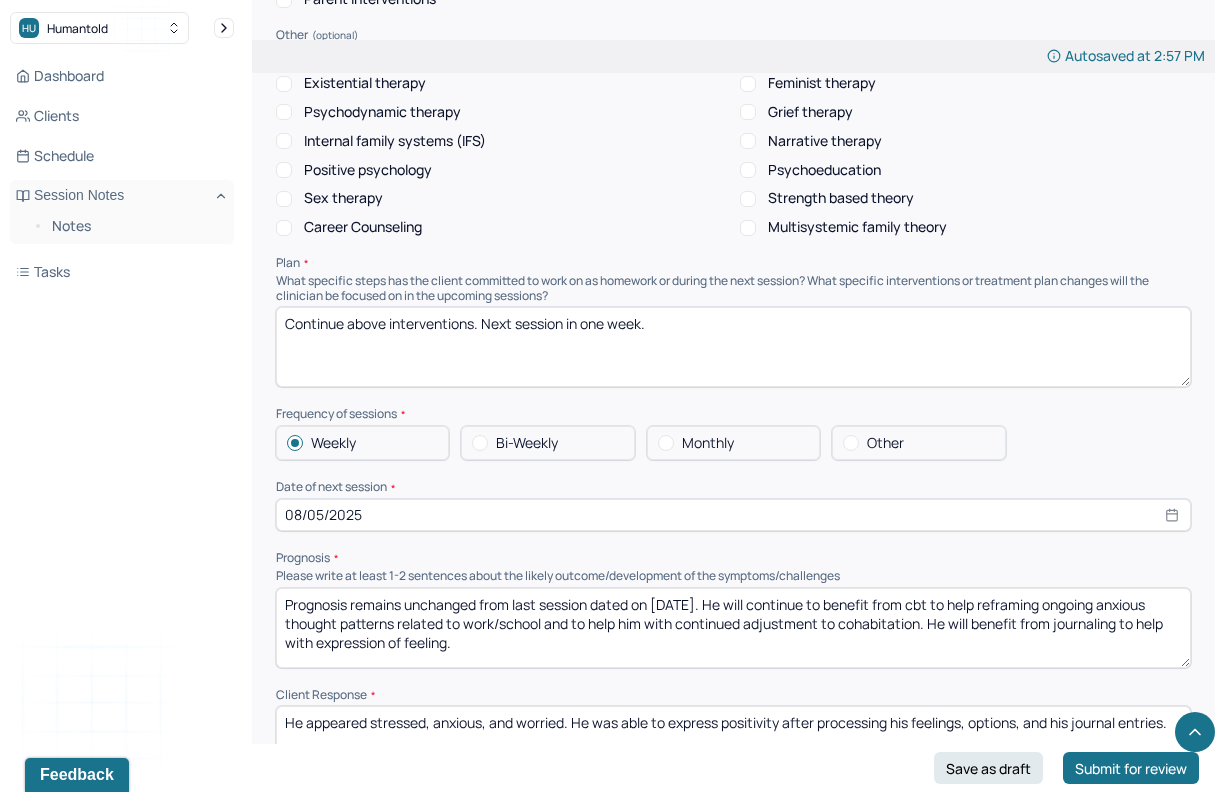 type on "Client exhibited same anxiety symptoms such as overthinking and anxious thought patterns exacerbated by continued processing of current political climate and issues/struggles with international student visas. This has been an ongoing concern for client. CBT was utilized to help with reframing thought patterns and help him navigate these stressors. He was engaged in going over journal entries and going over worksheets that were reflective and introspective in nature for next week." 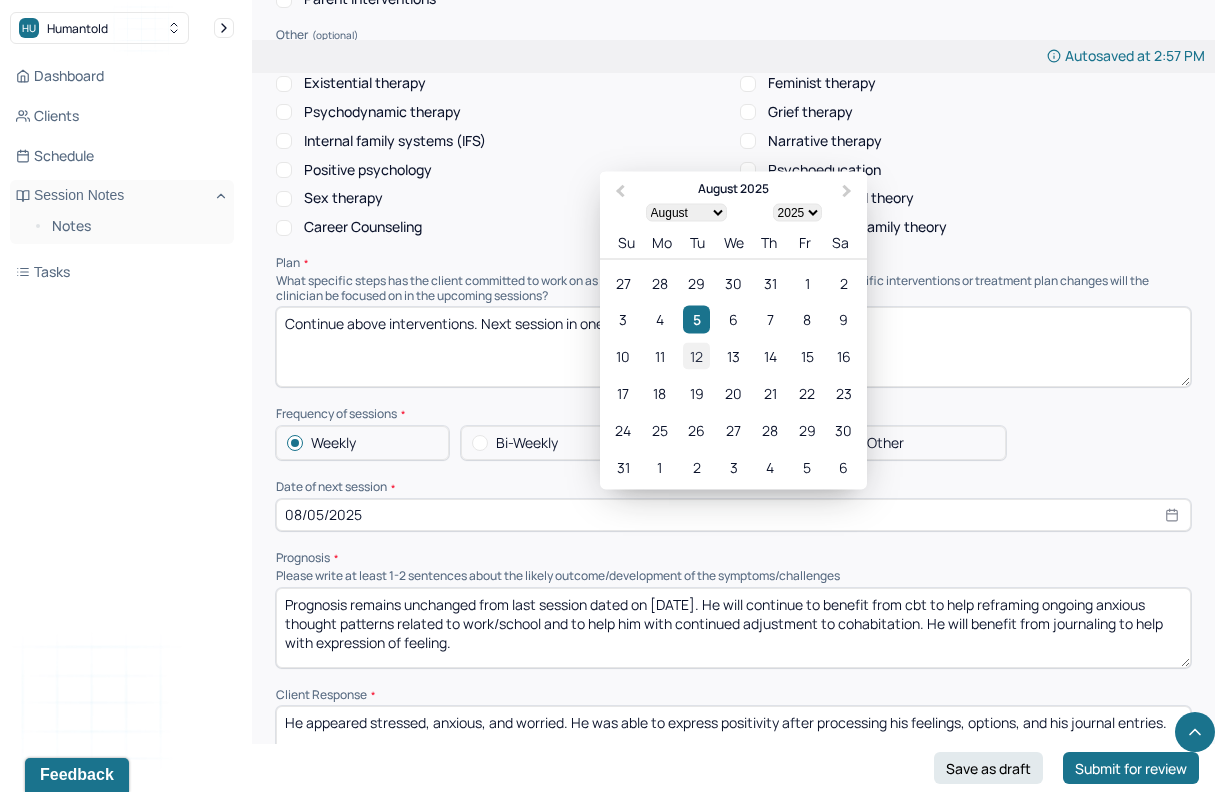 click on "12" at bounding box center [696, 356] 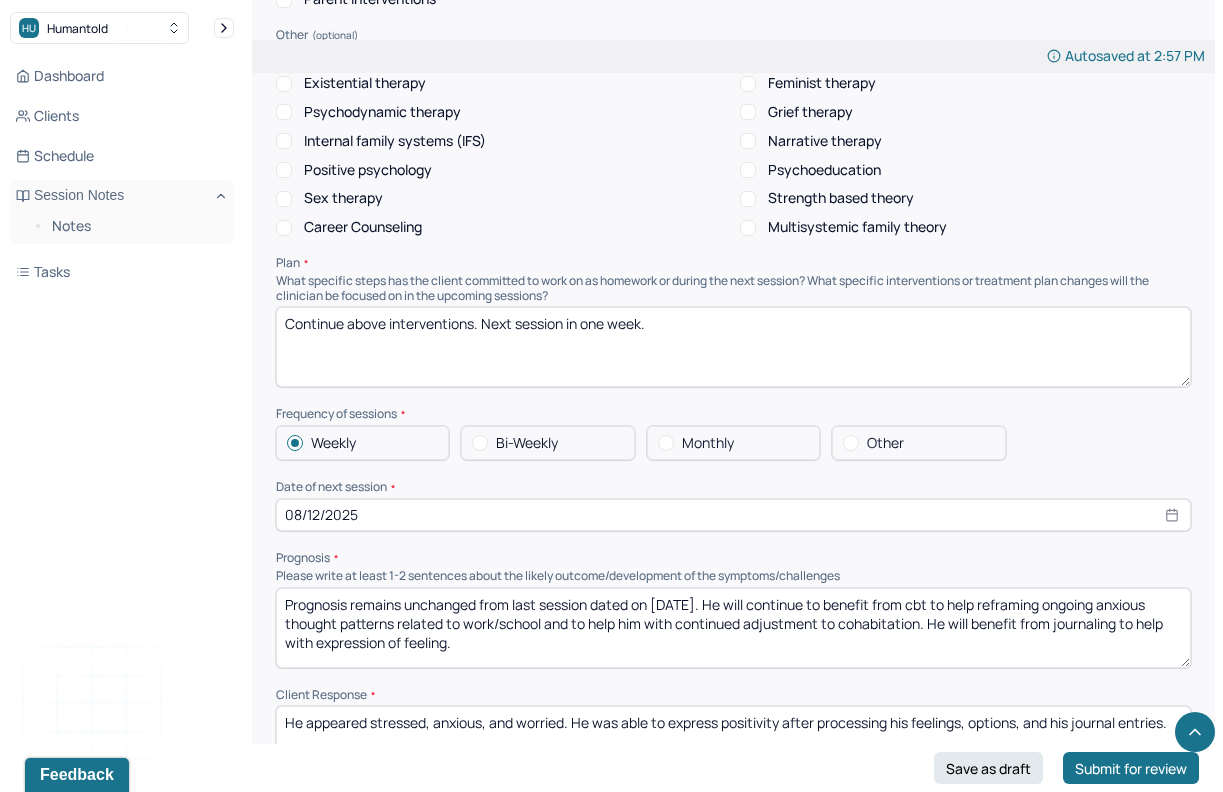 click on "Prognosis remains unchanged from last session dated on [DATE]. He will continue to benefit from cbt to help reframing ongoing anxious thought patterns related to work/school and to help him with continued adjustment to cohabitation. He will benefit from journaling to help with expression of feeling." at bounding box center (733, 628) 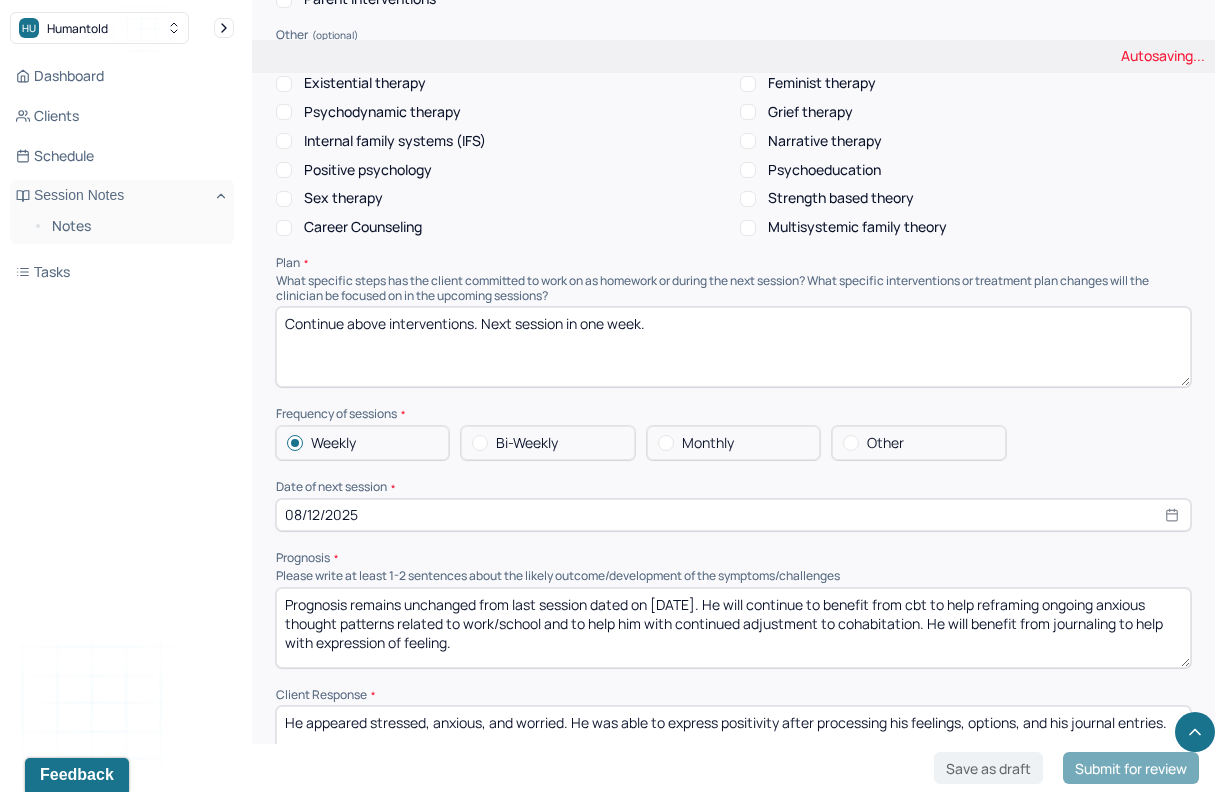 click on "Prognosis" at bounding box center (733, 558) 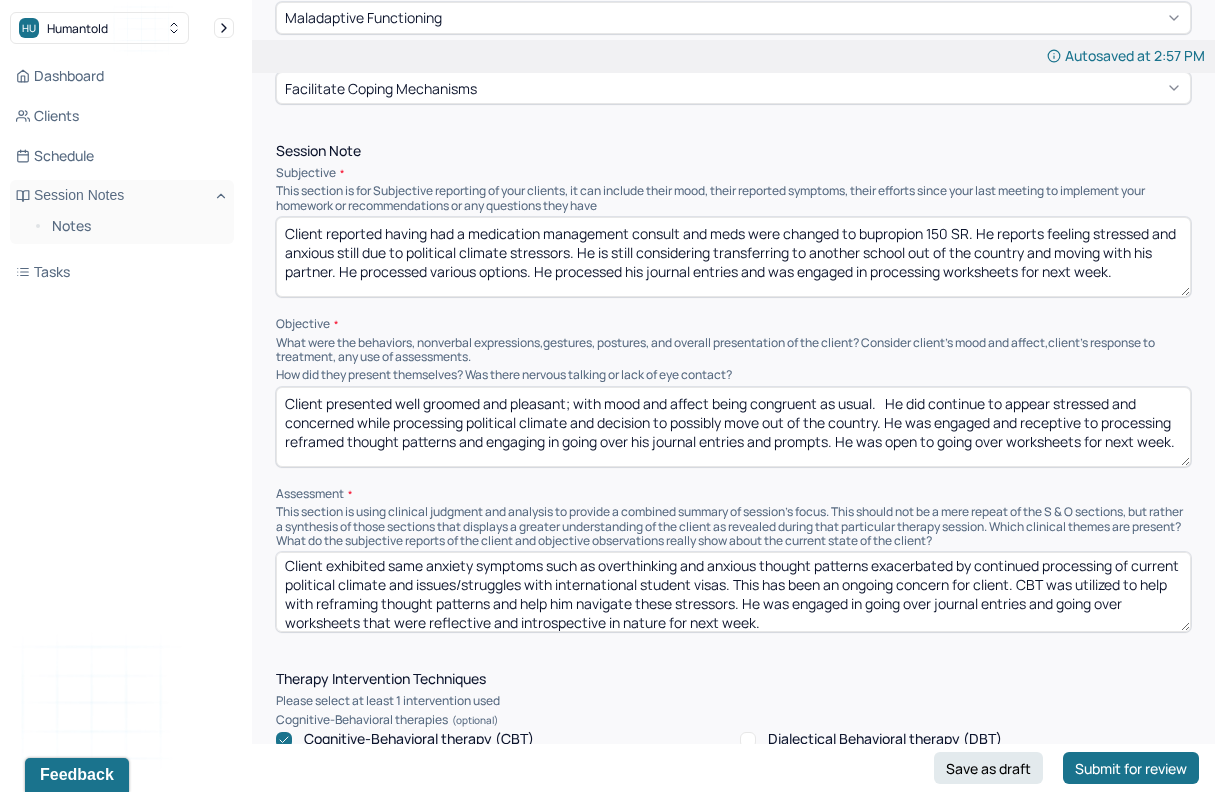 scroll, scrollTop: 0, scrollLeft: 0, axis: both 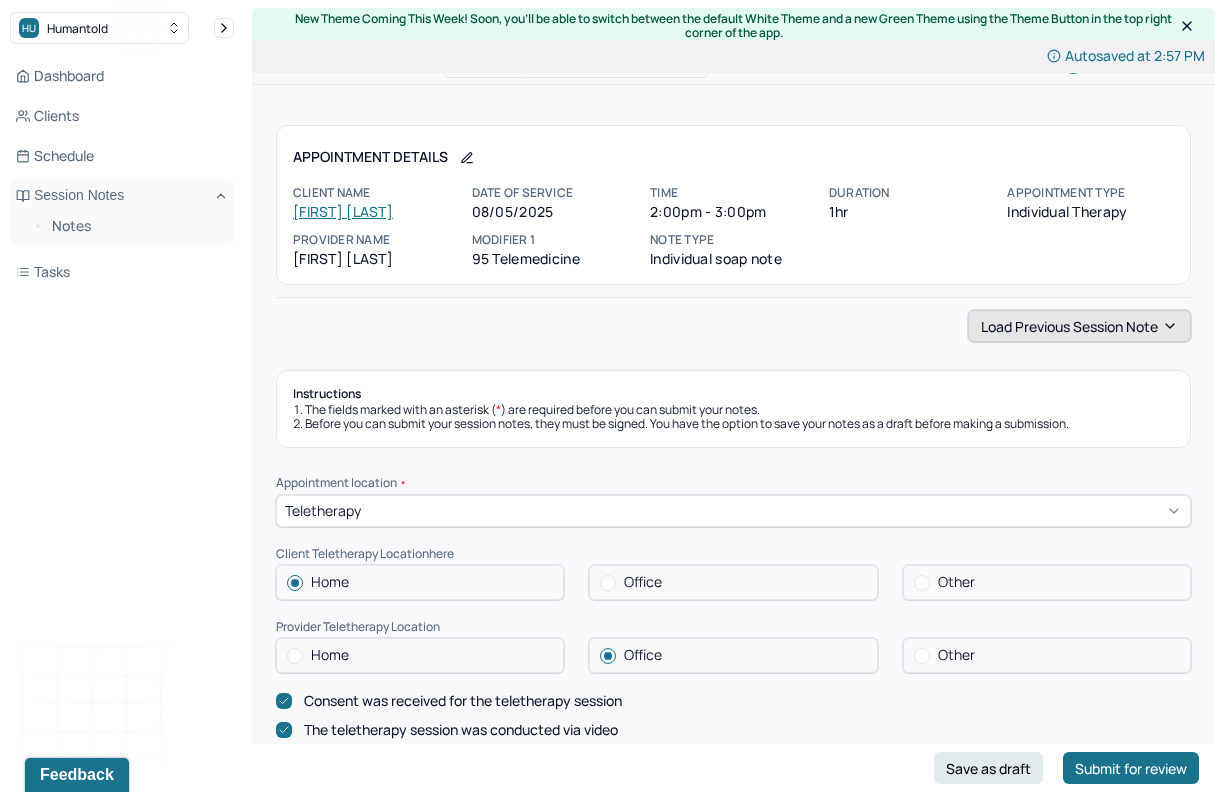 click on "Load previous session note" at bounding box center [1079, 326] 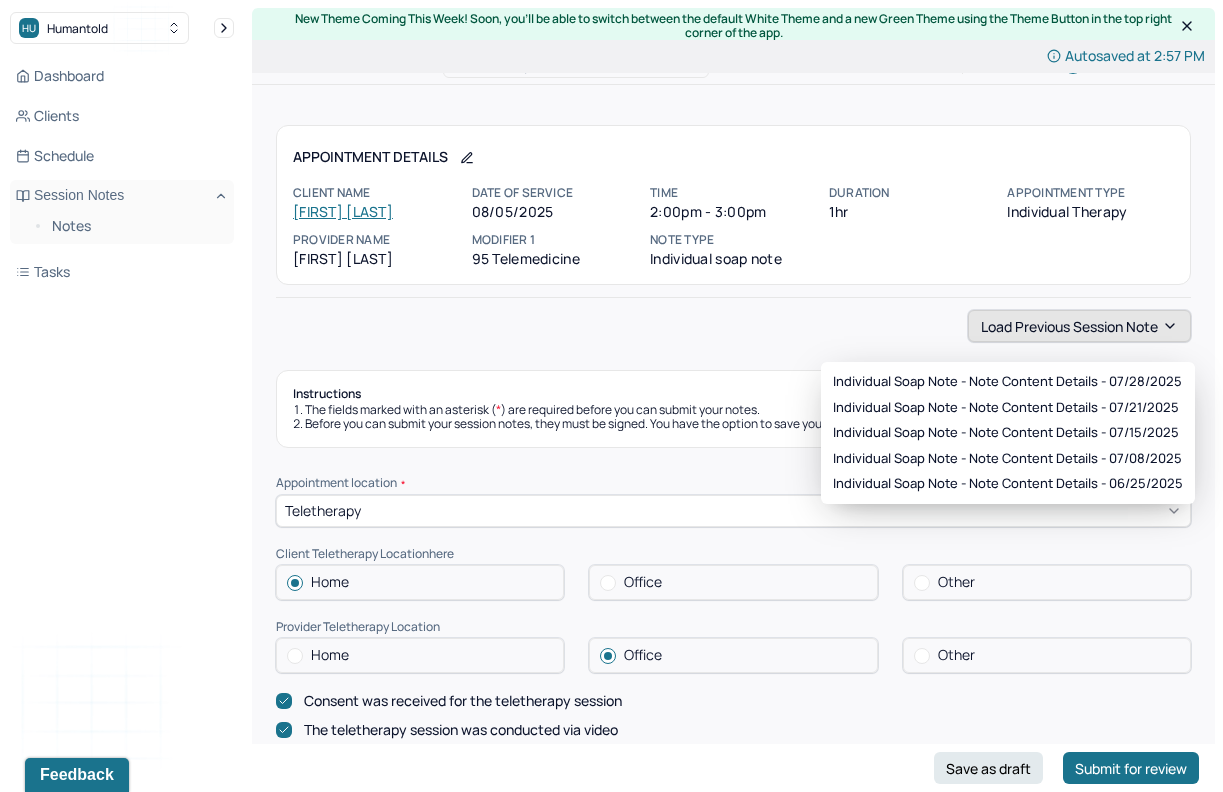 click on "Load previous session note" at bounding box center (1079, 326) 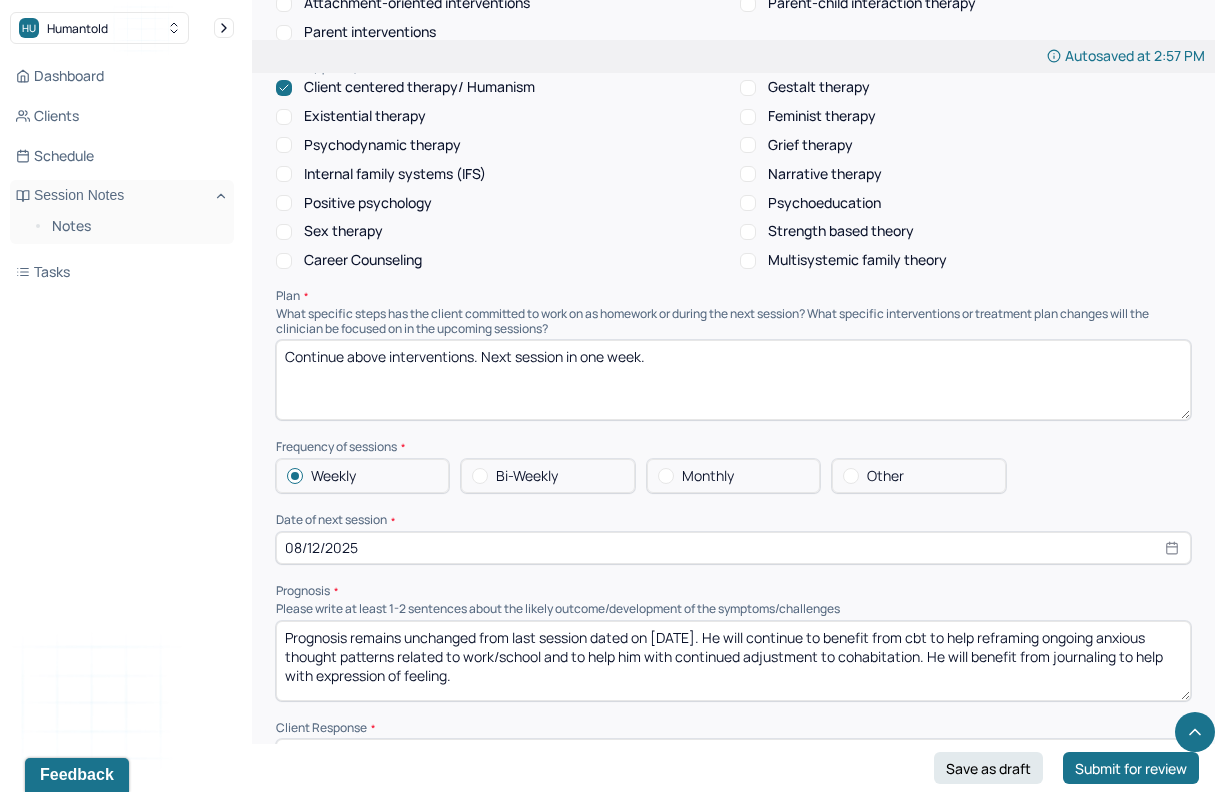 scroll, scrollTop: 2158, scrollLeft: 0, axis: vertical 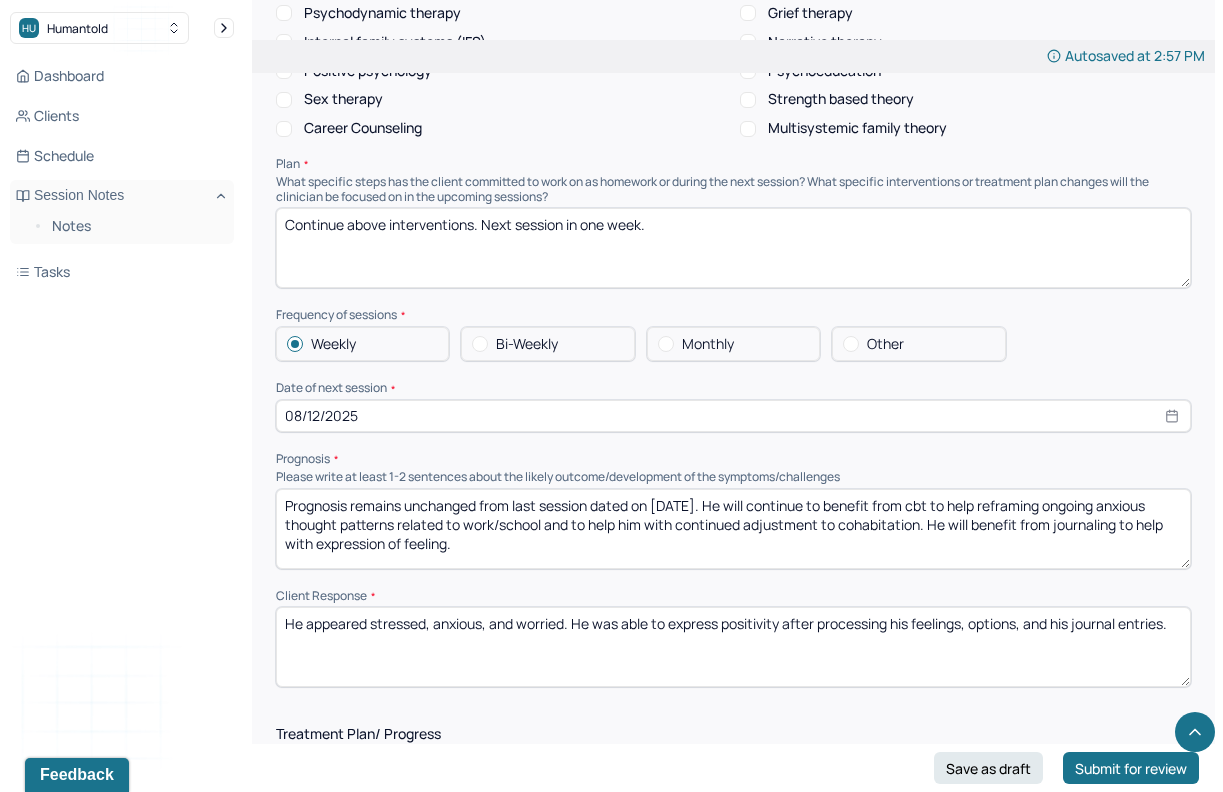 click on "Prognosis remains unchanged from last session dated on [DATE]. He will continue to benefit from cbt to help reframing ongoing anxious thought patterns related to work/school and to help him with continued adjustment to cohabitation. He will benefit from journaling to help with expression of feeling." at bounding box center [733, 529] 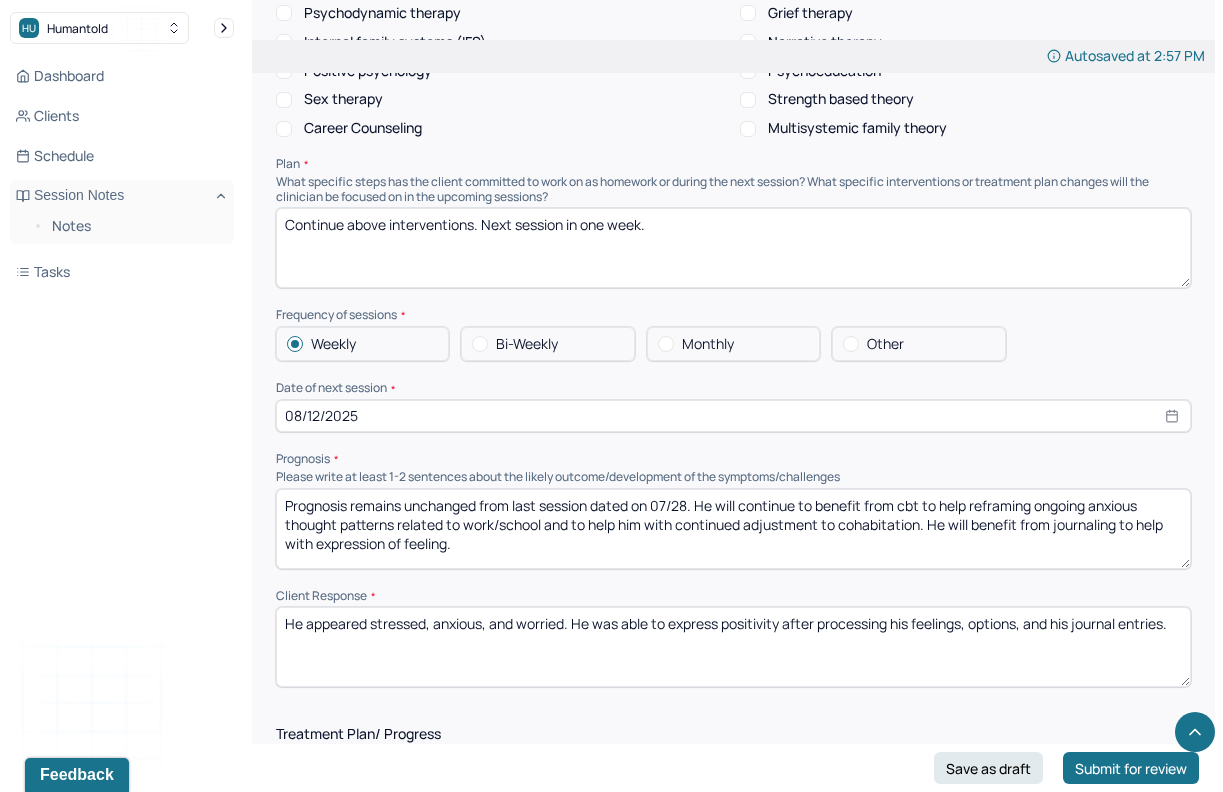 click on "Prognosis remains unchanged from last session dated on 07/28. He will continue to benefit from cbt to help reframing ongoing anxious thought patterns related to work/school and to help him with continued adjustment to cohabitation. He will benefit from journaling to help with expression of feeling." at bounding box center [733, 529] 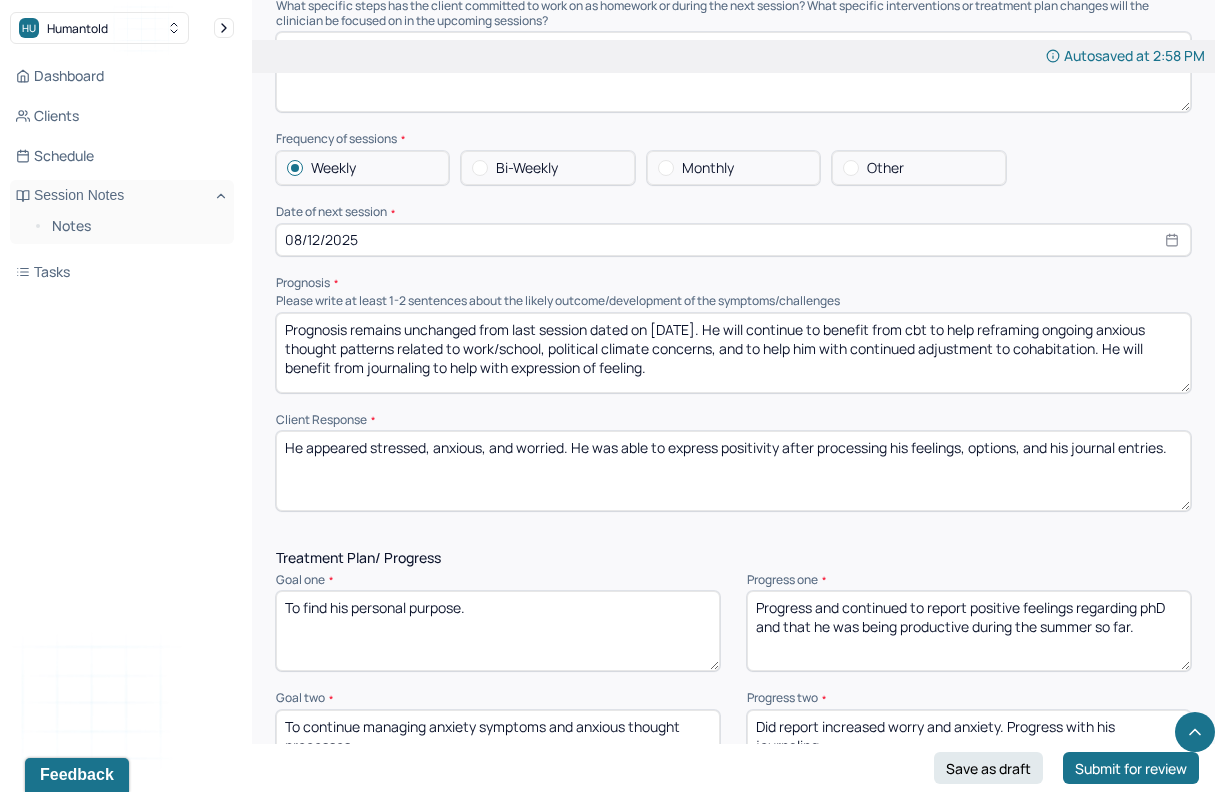 scroll, scrollTop: 2389, scrollLeft: 0, axis: vertical 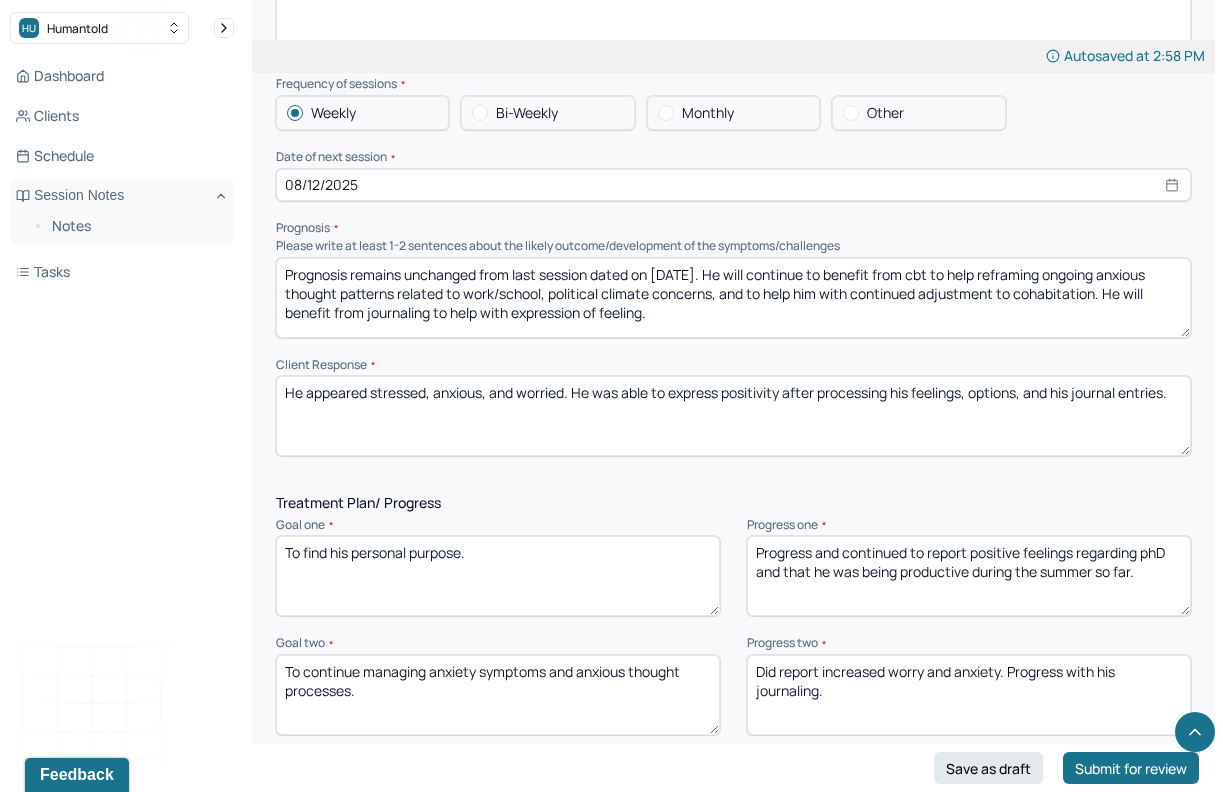type on "Prognosis remains unchanged from last session dated on [DATE]. He will continue to benefit from cbt to help reframing ongoing anxious thought patterns related to work/school, political climate concerns, and to help him with continued adjustment to cohabitation. He will benefit from journaling to help with expression of feeling." 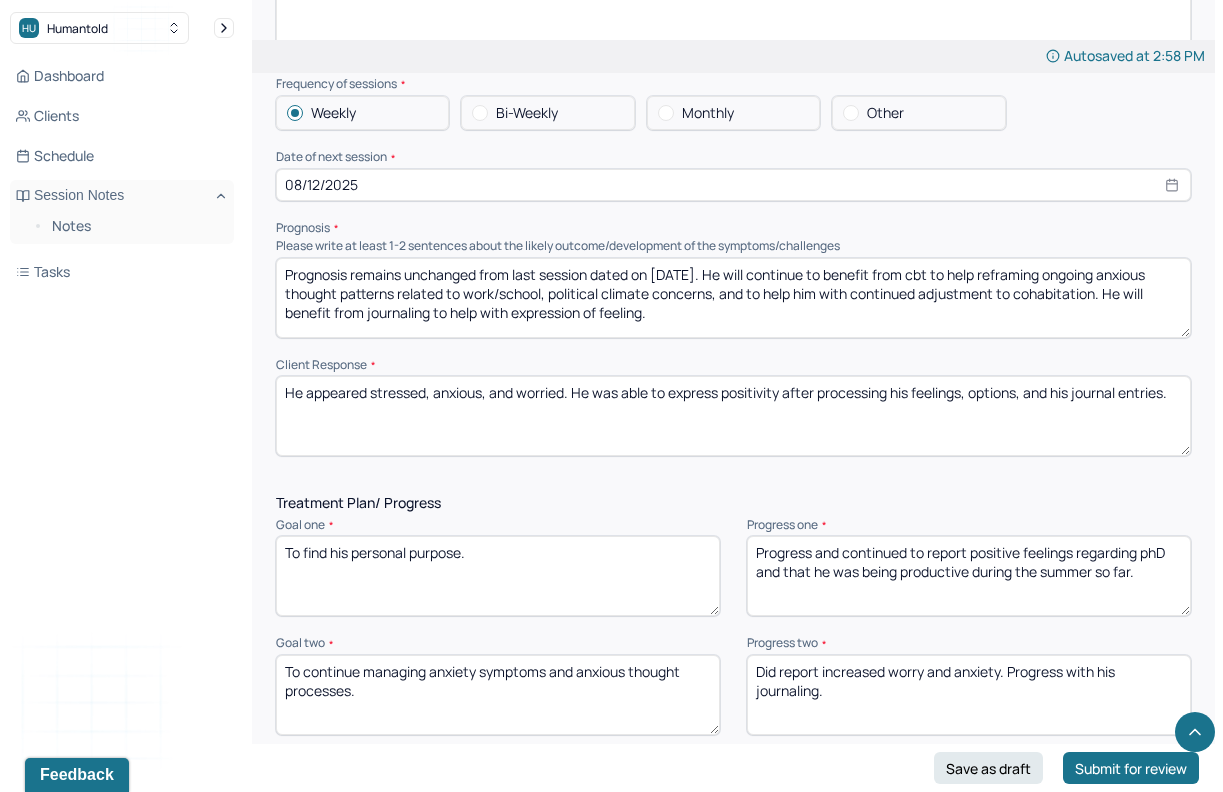 drag, startPoint x: 1175, startPoint y: 400, endPoint x: 371, endPoint y: 407, distance: 804.03046 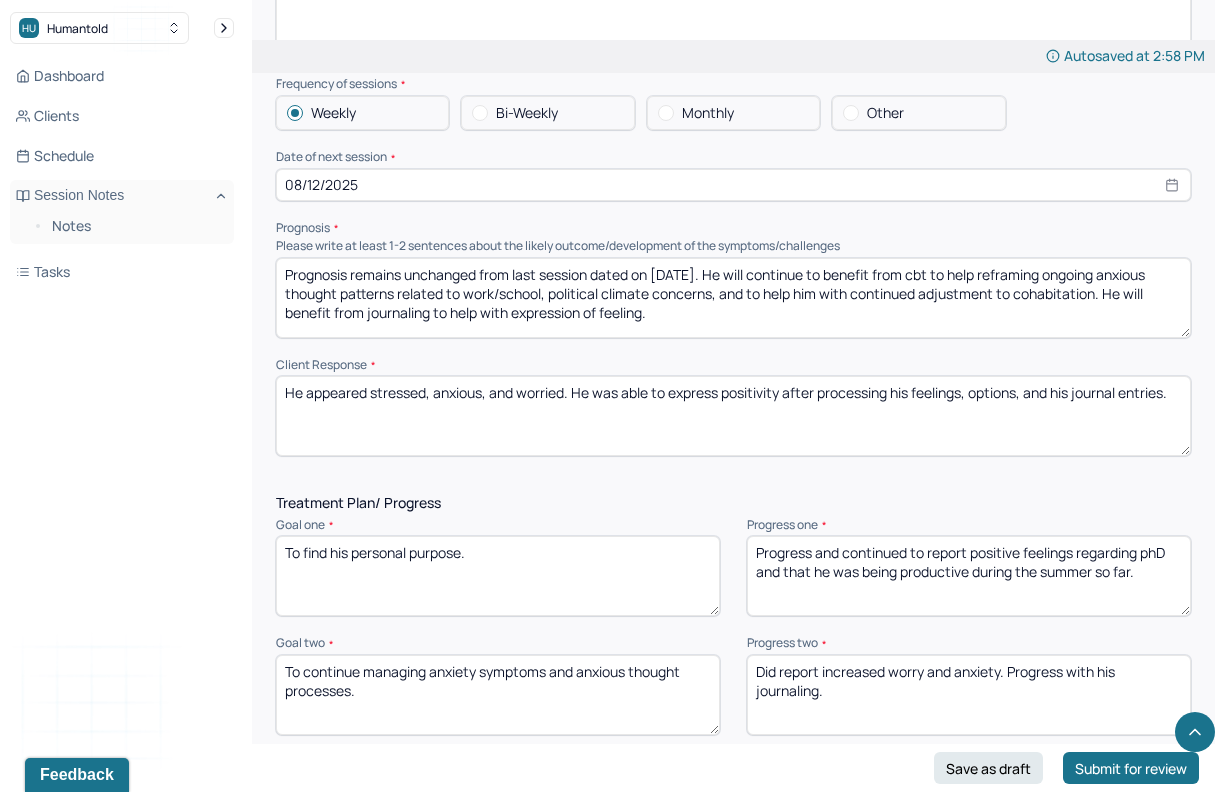 click on "He appeared stressed, anxious, and worried. He was able to express positivity after processing his feelings, options, and his journal entries." at bounding box center (733, 416) 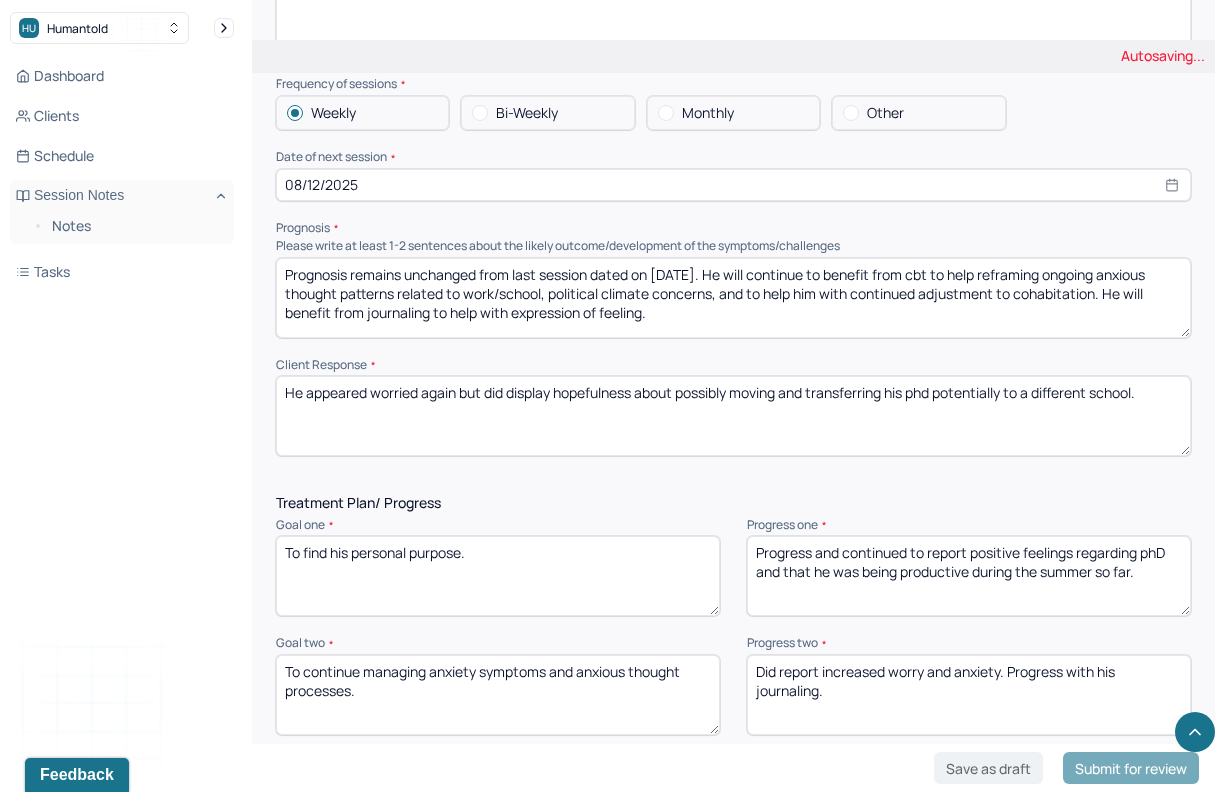 scroll, scrollTop: 2490, scrollLeft: 0, axis: vertical 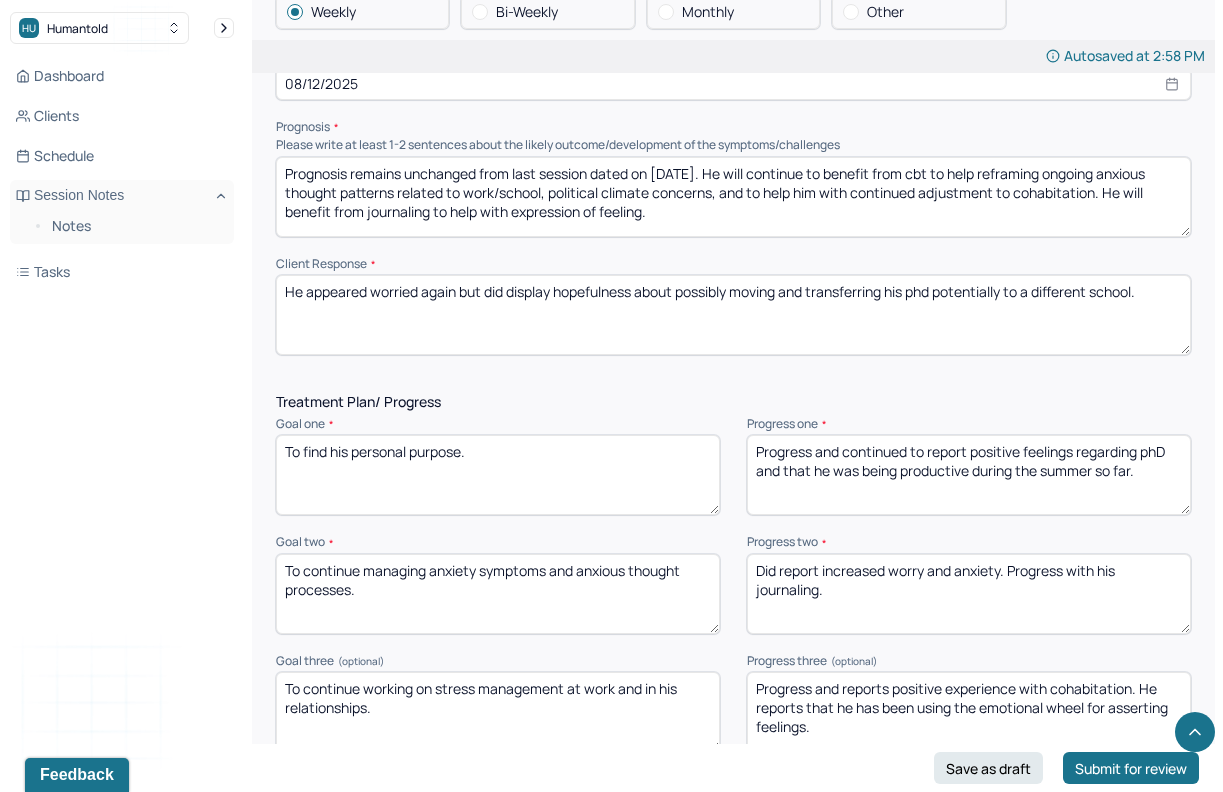 type on "He appeared worried again but did display hopefulness about possibly moving and transferring his phd potentially to a different school." 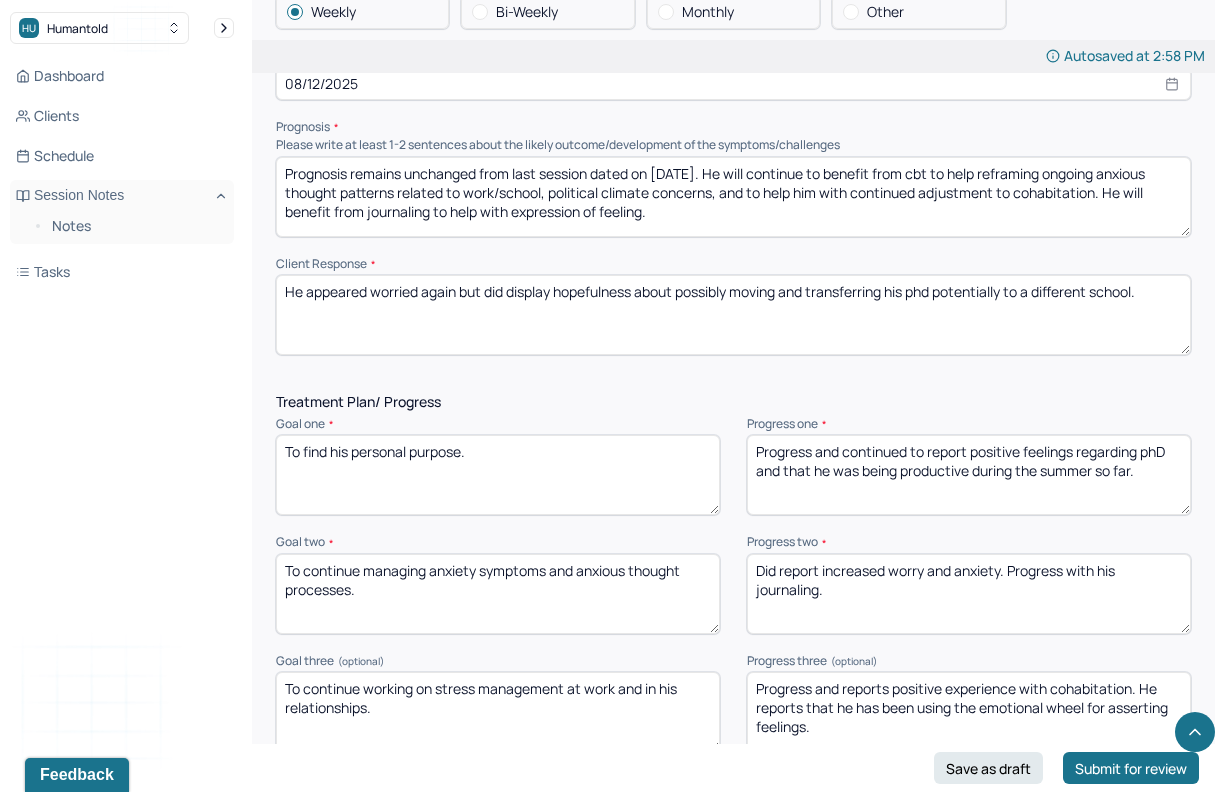 drag, startPoint x: 1141, startPoint y: 485, endPoint x: 942, endPoint y: 488, distance: 199.02261 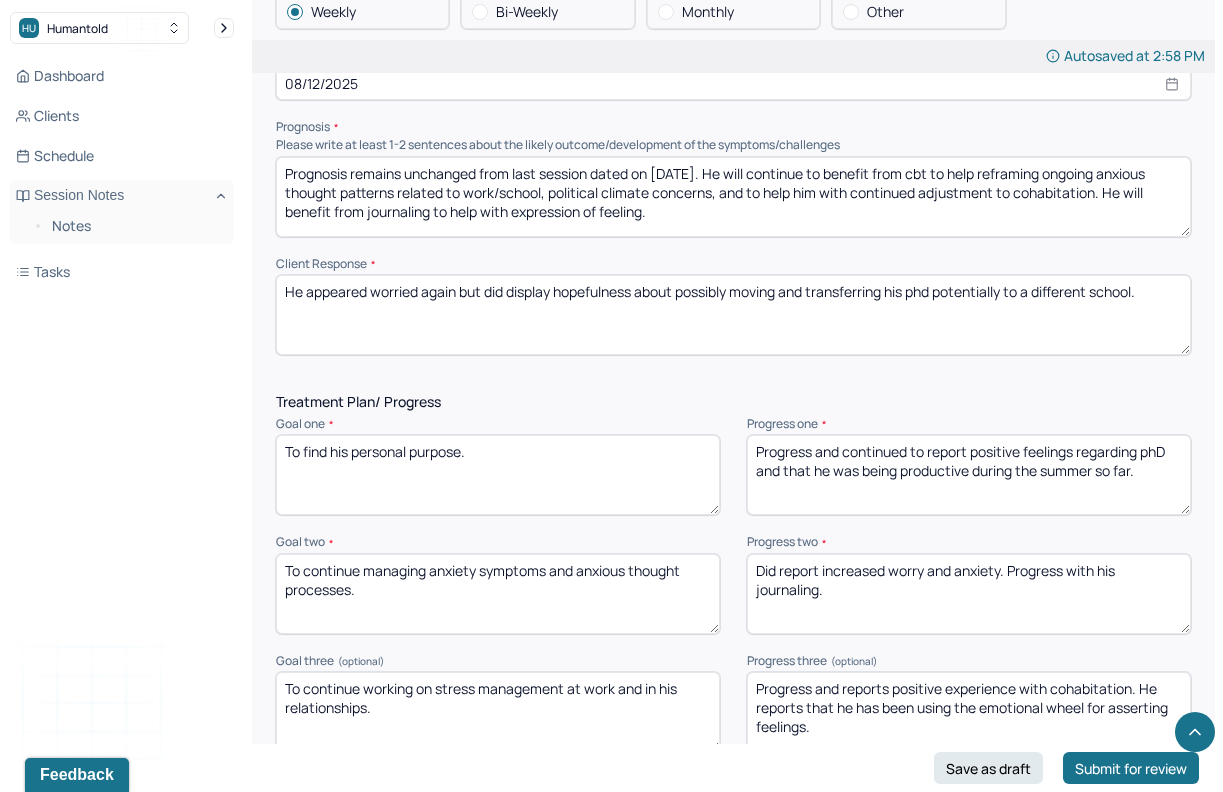 click on "Progress and continued to report positive feelings regarding phD and that he was being productive during the summer so far." at bounding box center (969, 475) 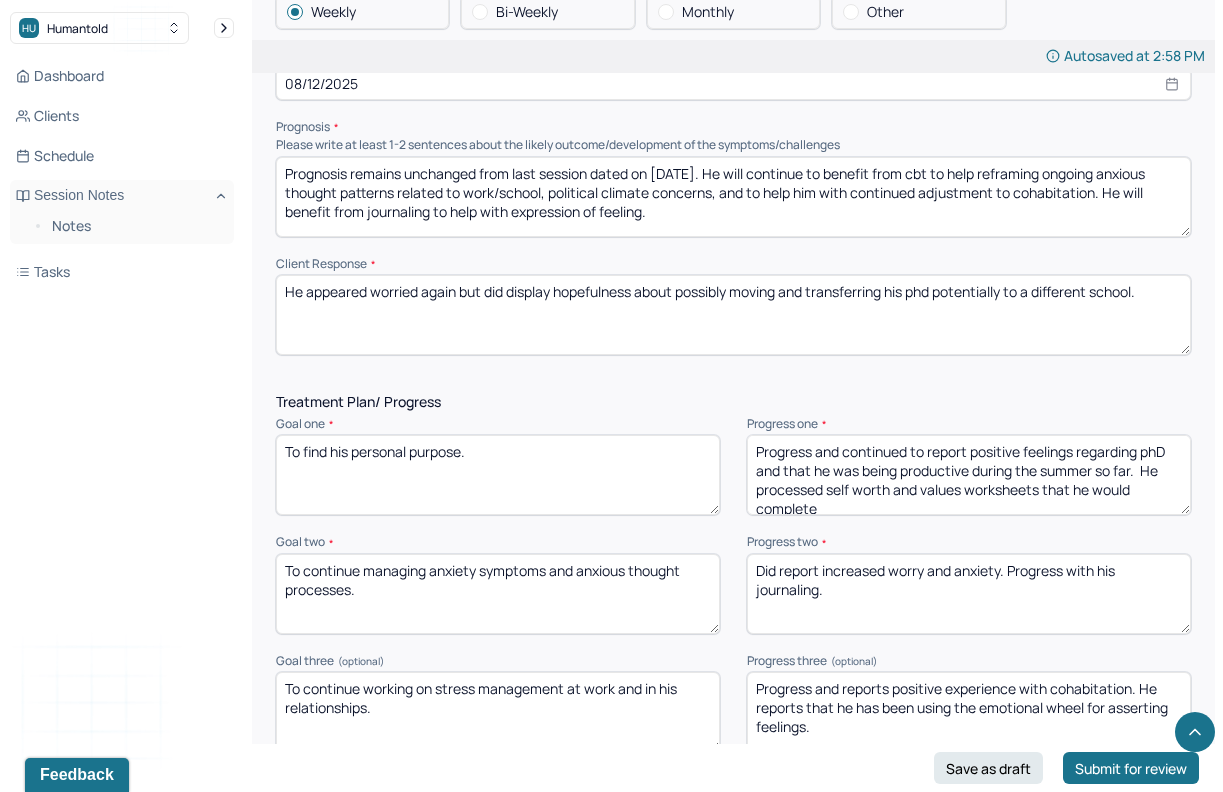 scroll, scrollTop: 3, scrollLeft: 0, axis: vertical 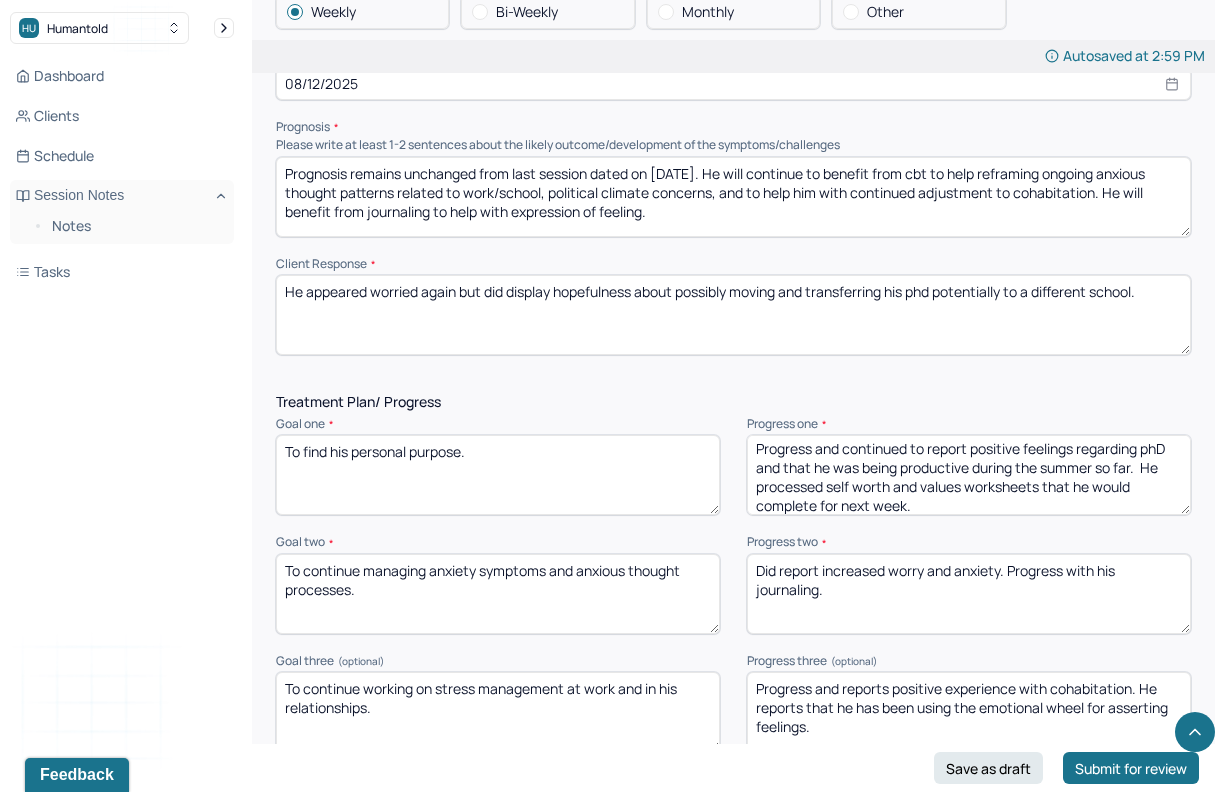 type on "Progress and continued to report positive feelings regarding phD and that he was being productive during the summer so far.  He processed self worth and values worksheets that he would complete for next week." 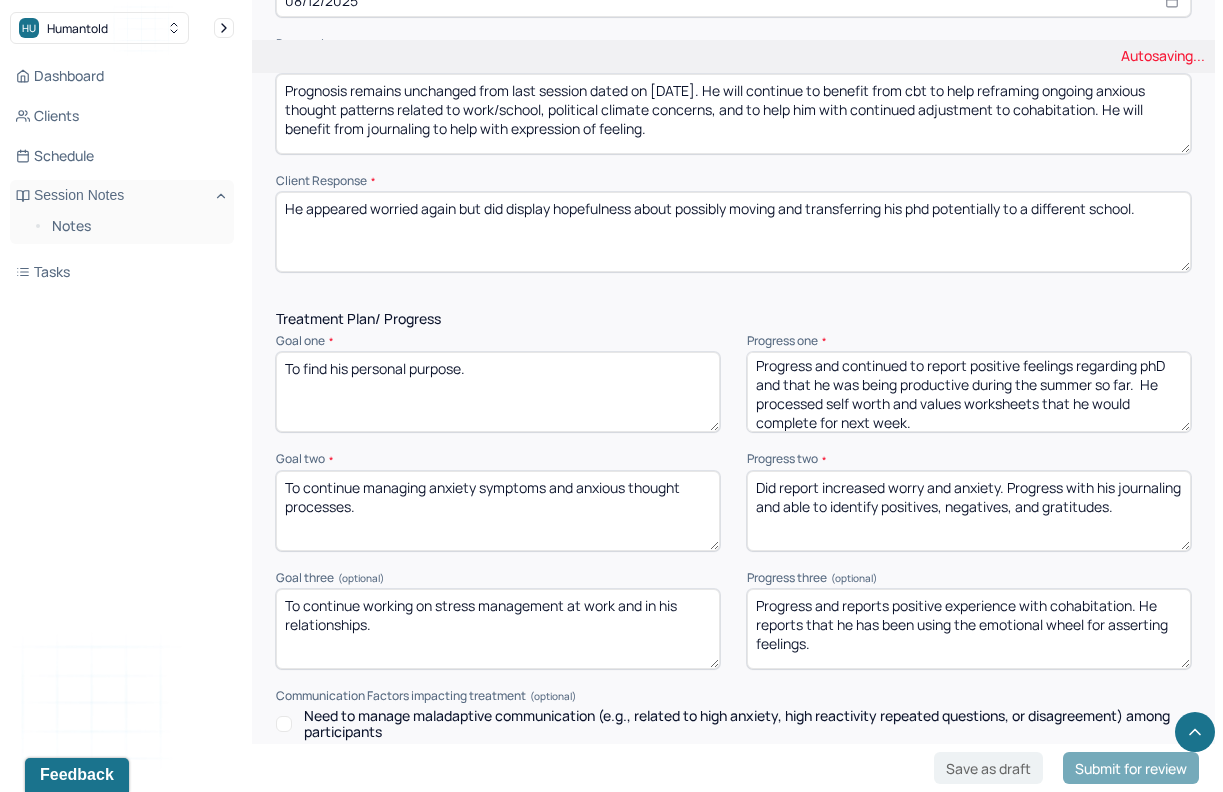 scroll, scrollTop: 2659, scrollLeft: 0, axis: vertical 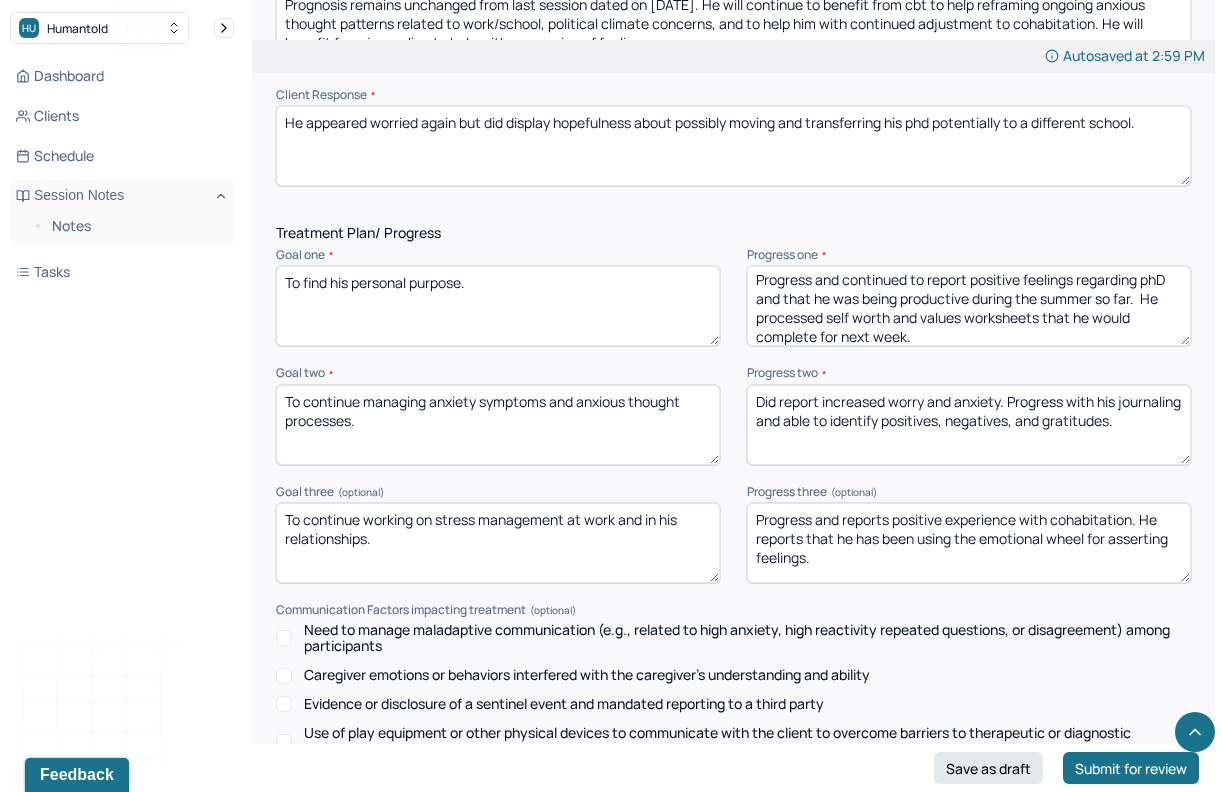 type on "Did report increased worry and anxiety. Progress with his journaling and able to identify positives, negatives, and gratitudes." 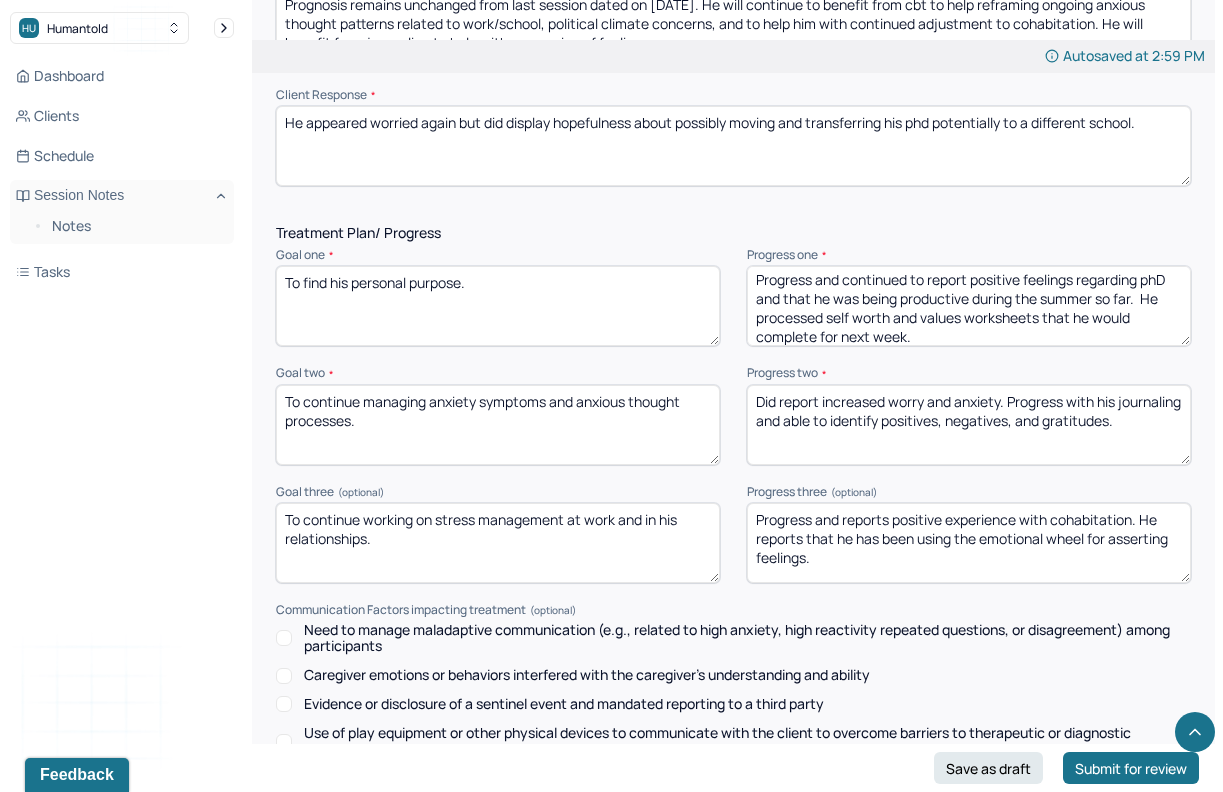 drag, startPoint x: 827, startPoint y: 575, endPoint x: 1142, endPoint y: 522, distance: 319.4276 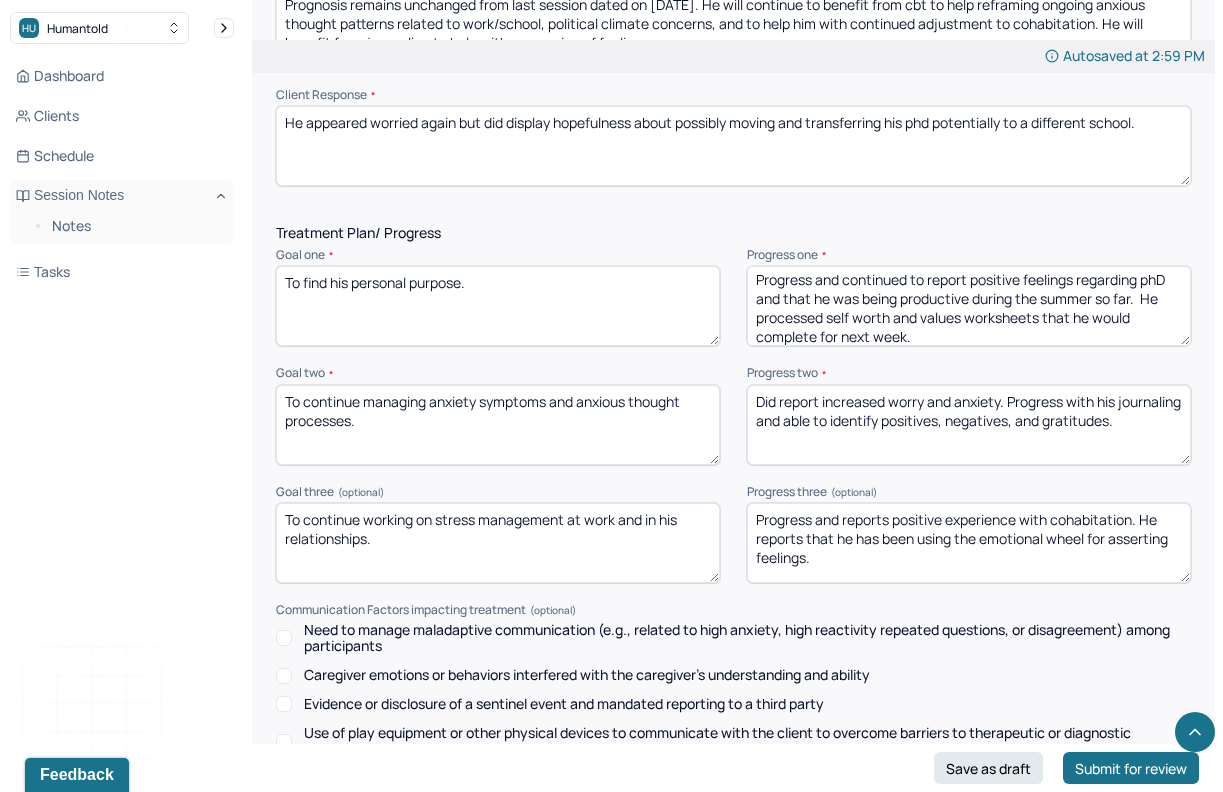click on "Progress and reports positive experience with cohabitation. He reports that he has been using the emotional wheel for asserting feelings." at bounding box center (969, 543) 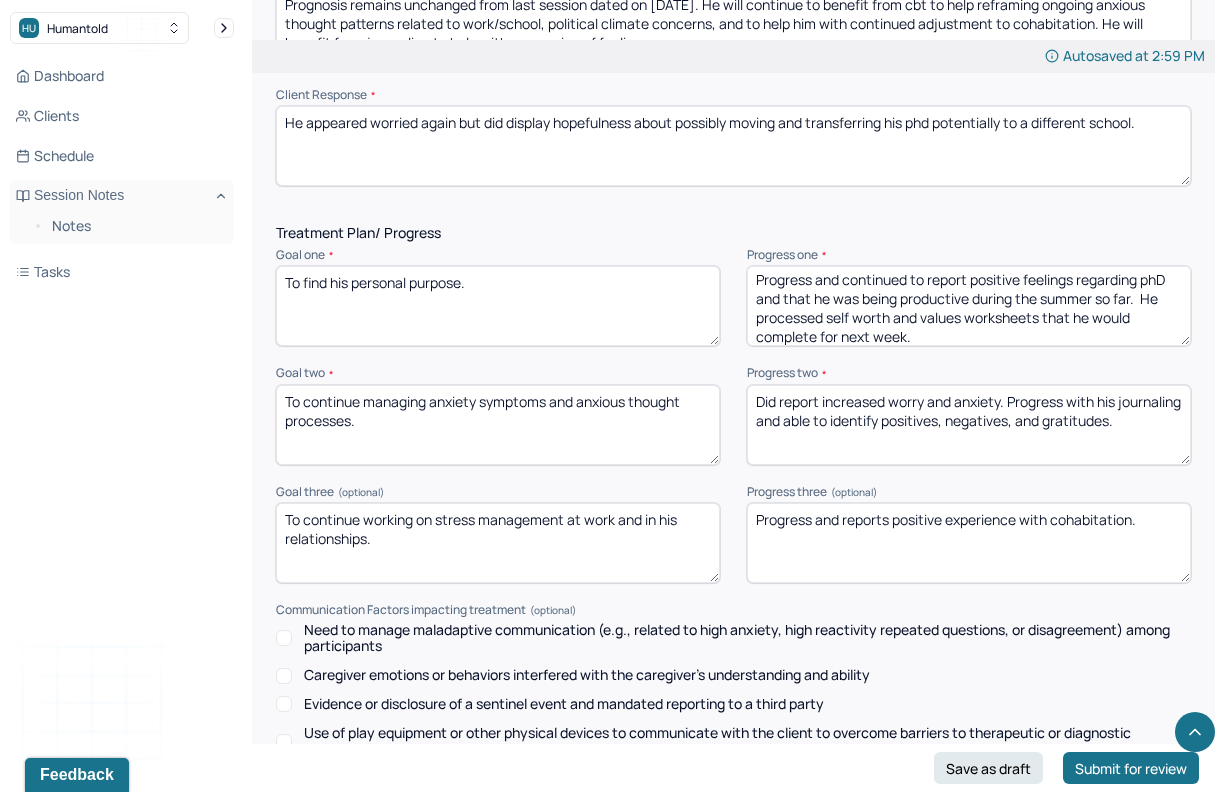 click on "Progress and reports positive experience with cohabitation." at bounding box center [969, 543] 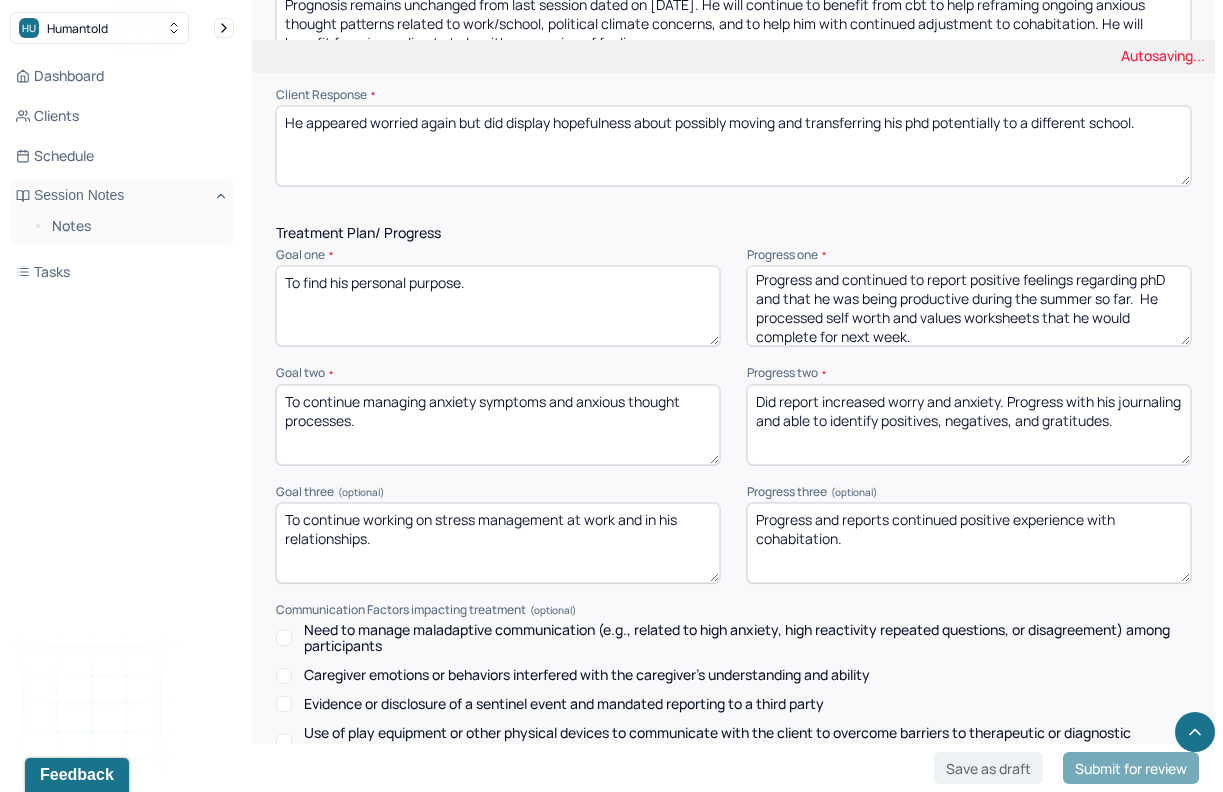 scroll, scrollTop: 3043, scrollLeft: 0, axis: vertical 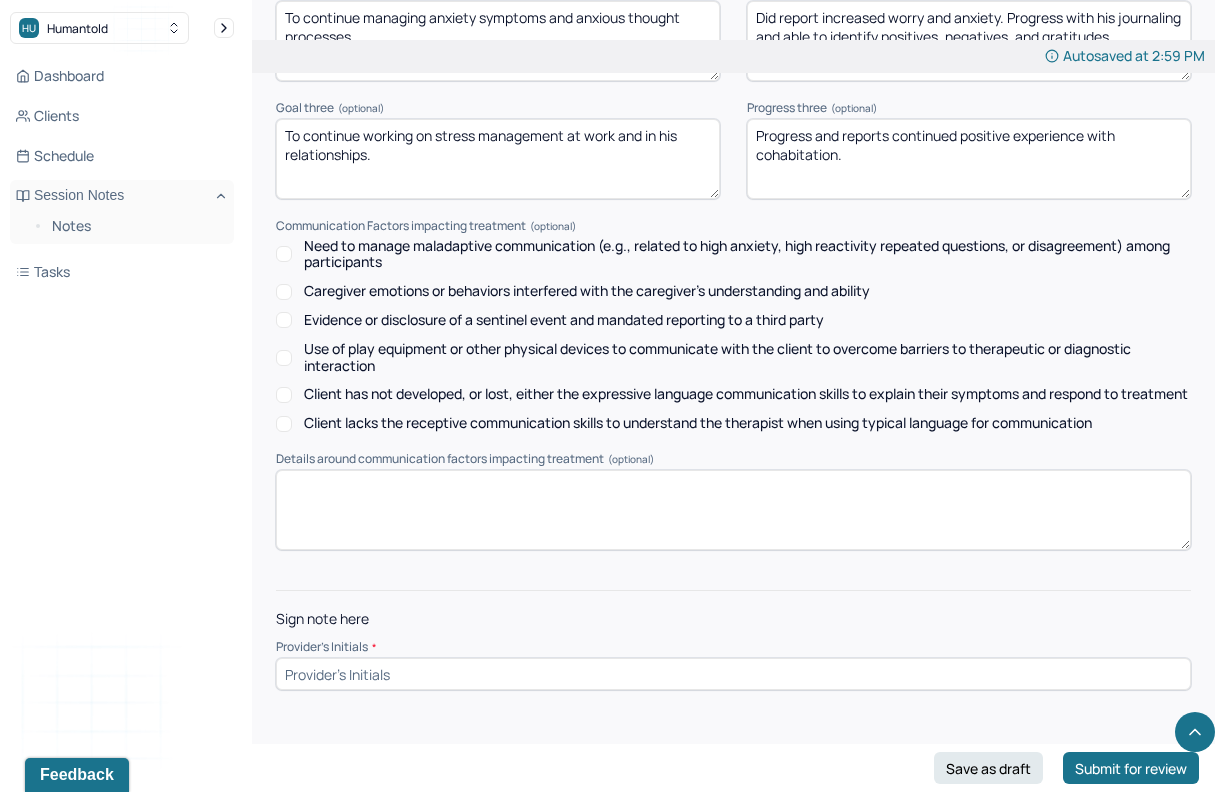 type on "Progress and reports continued positive experience with cohabitation." 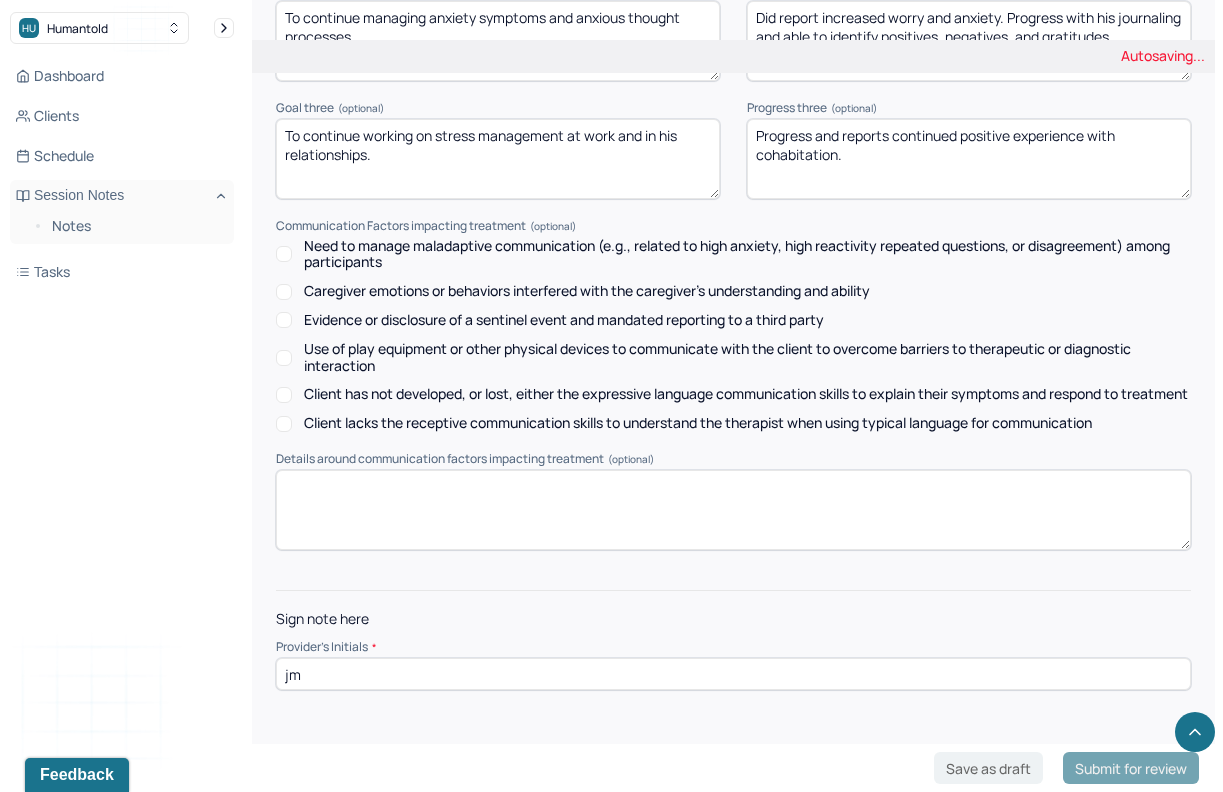 type on "jm" 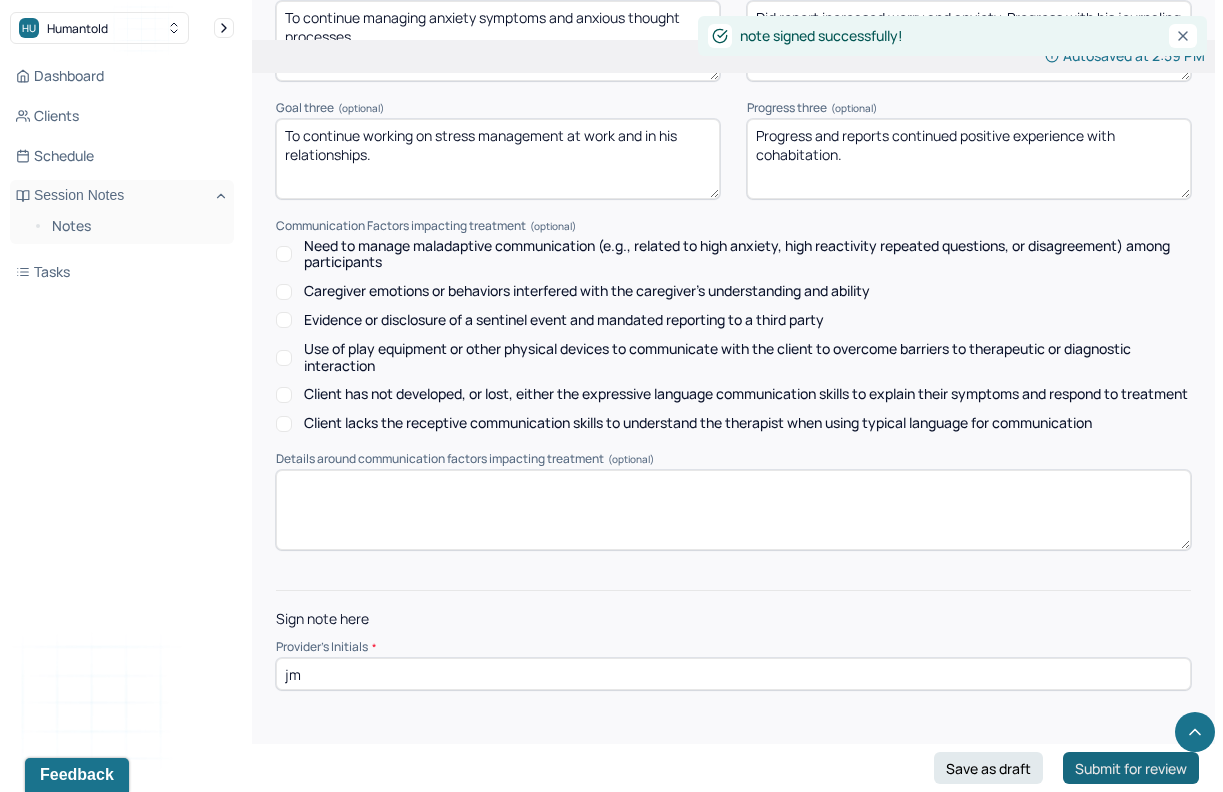 scroll, scrollTop: 0, scrollLeft: 0, axis: both 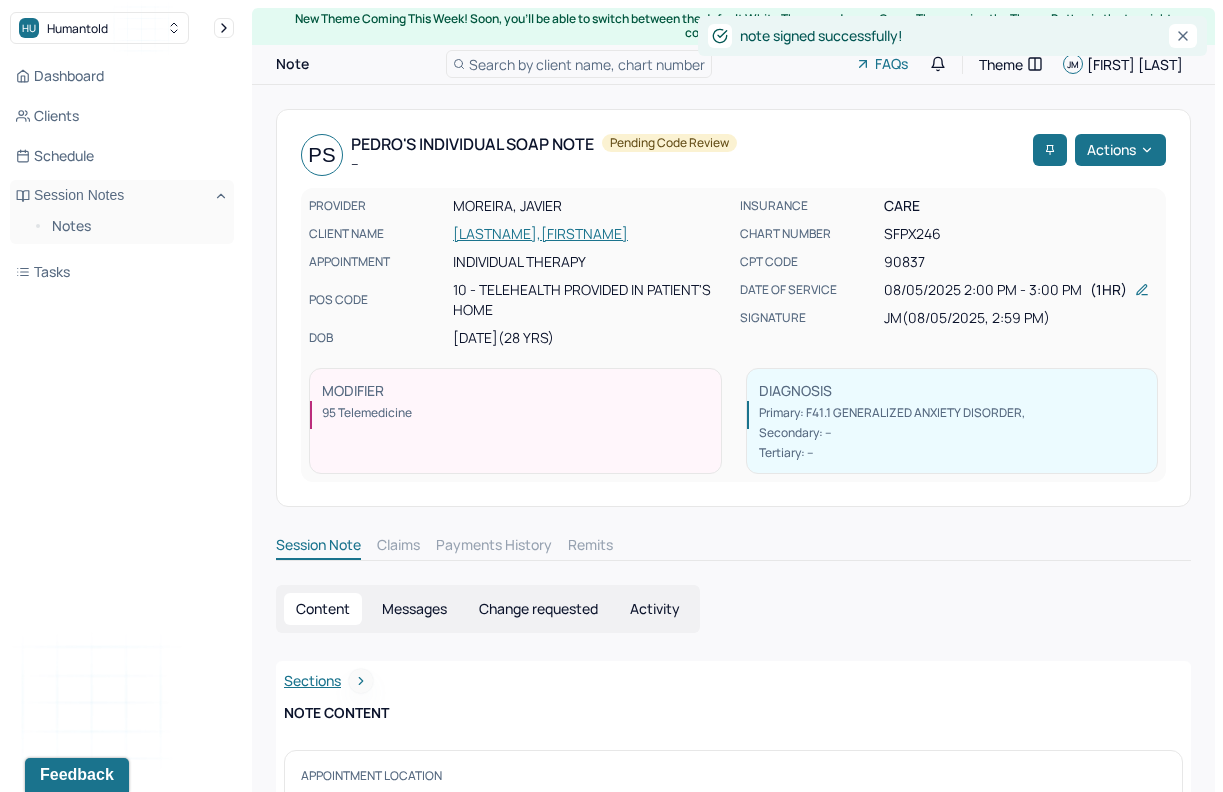click on "Appointment location teletherapy" at bounding box center [733, 792] 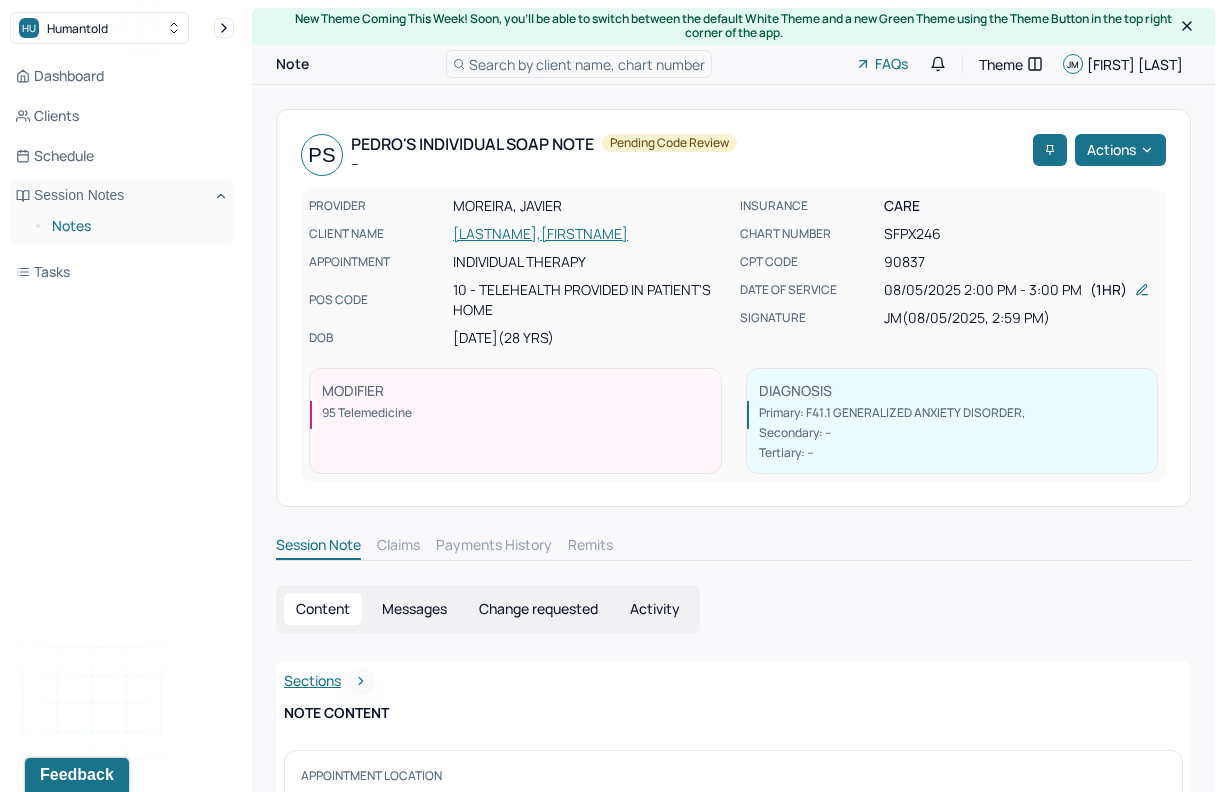click on "Notes" at bounding box center (135, 226) 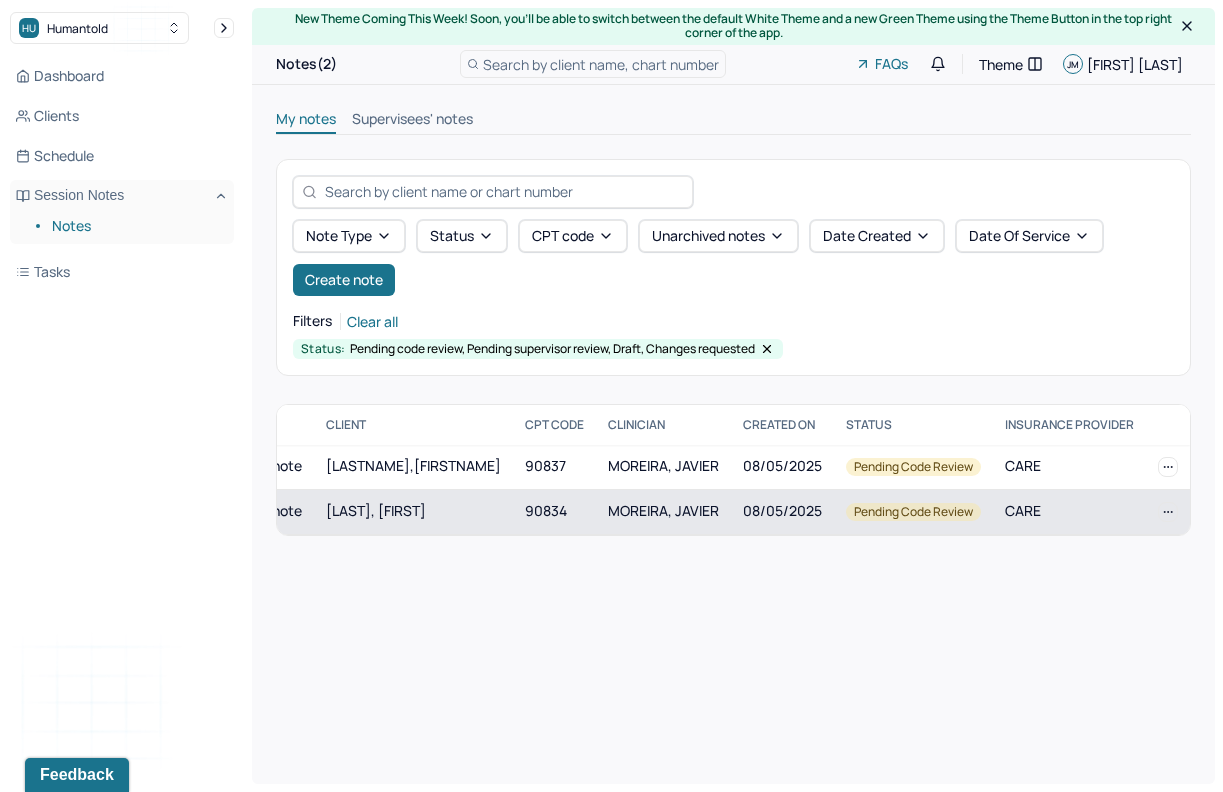 scroll, scrollTop: 0, scrollLeft: 0, axis: both 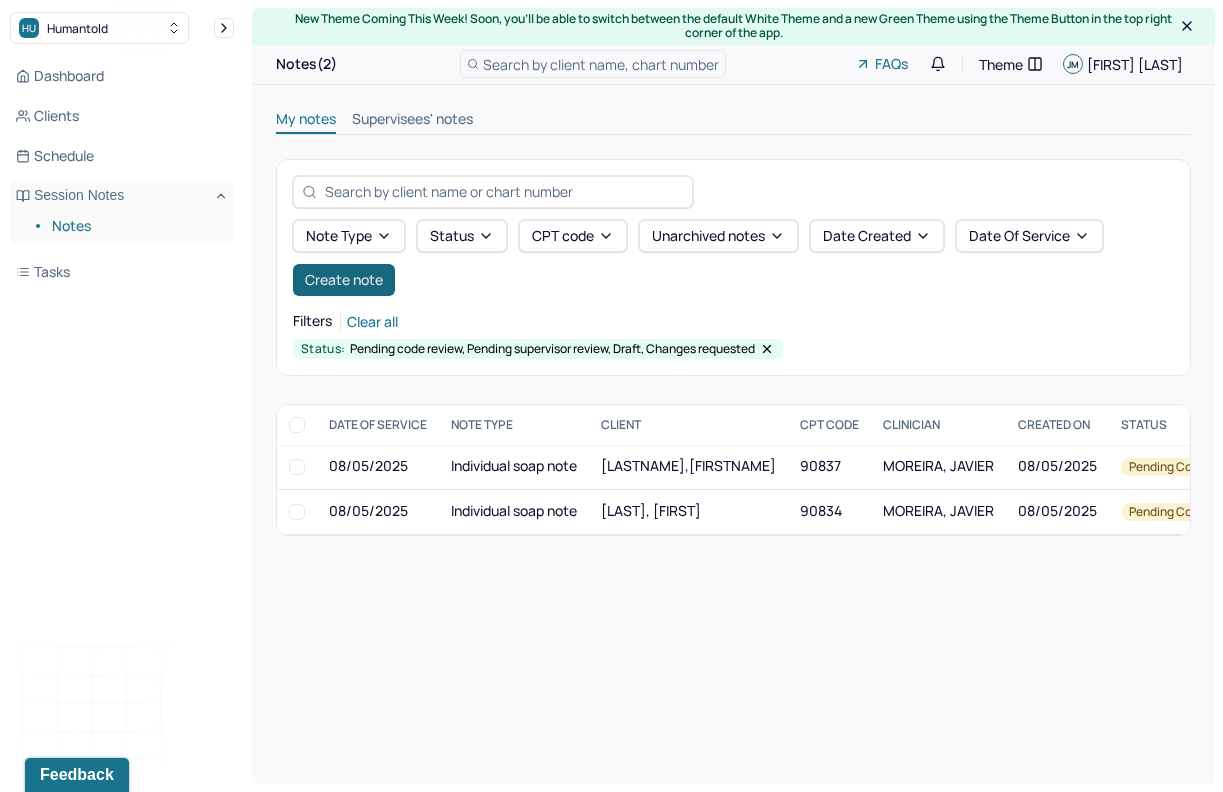click on "Create note" at bounding box center (344, 280) 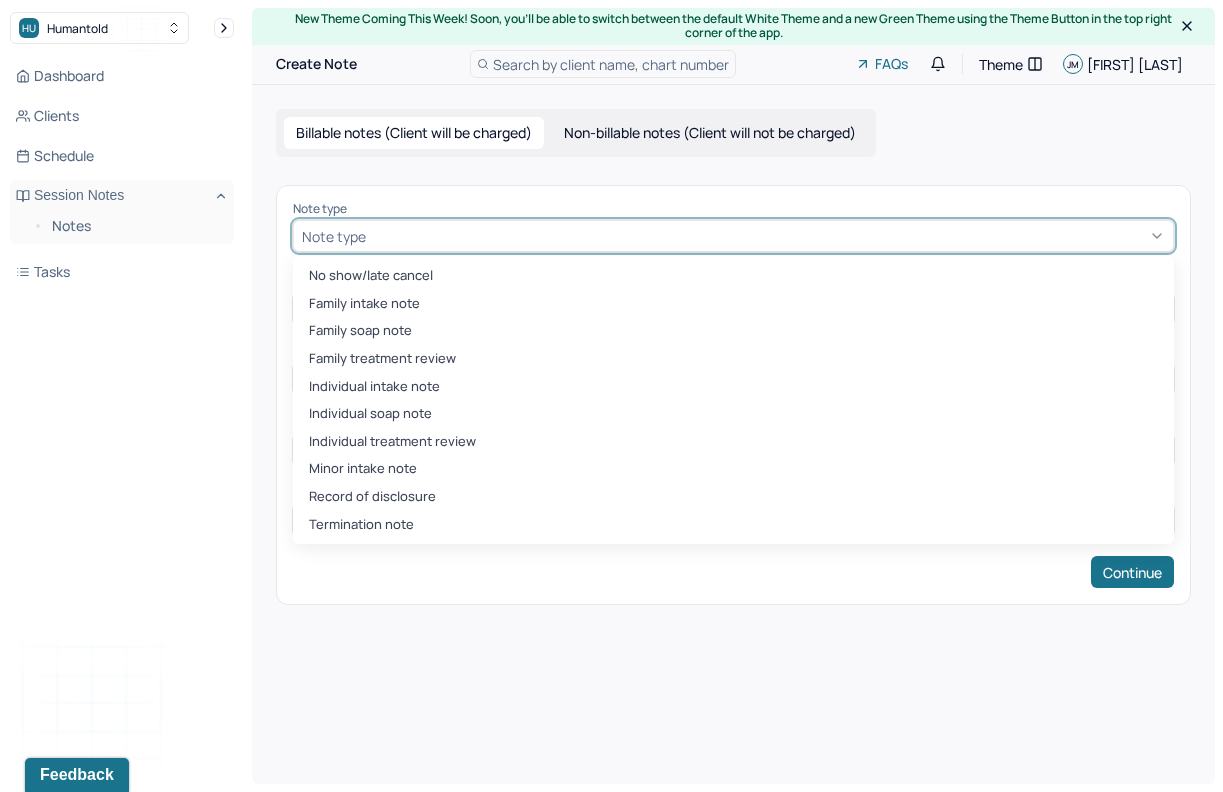 click at bounding box center (767, 236) 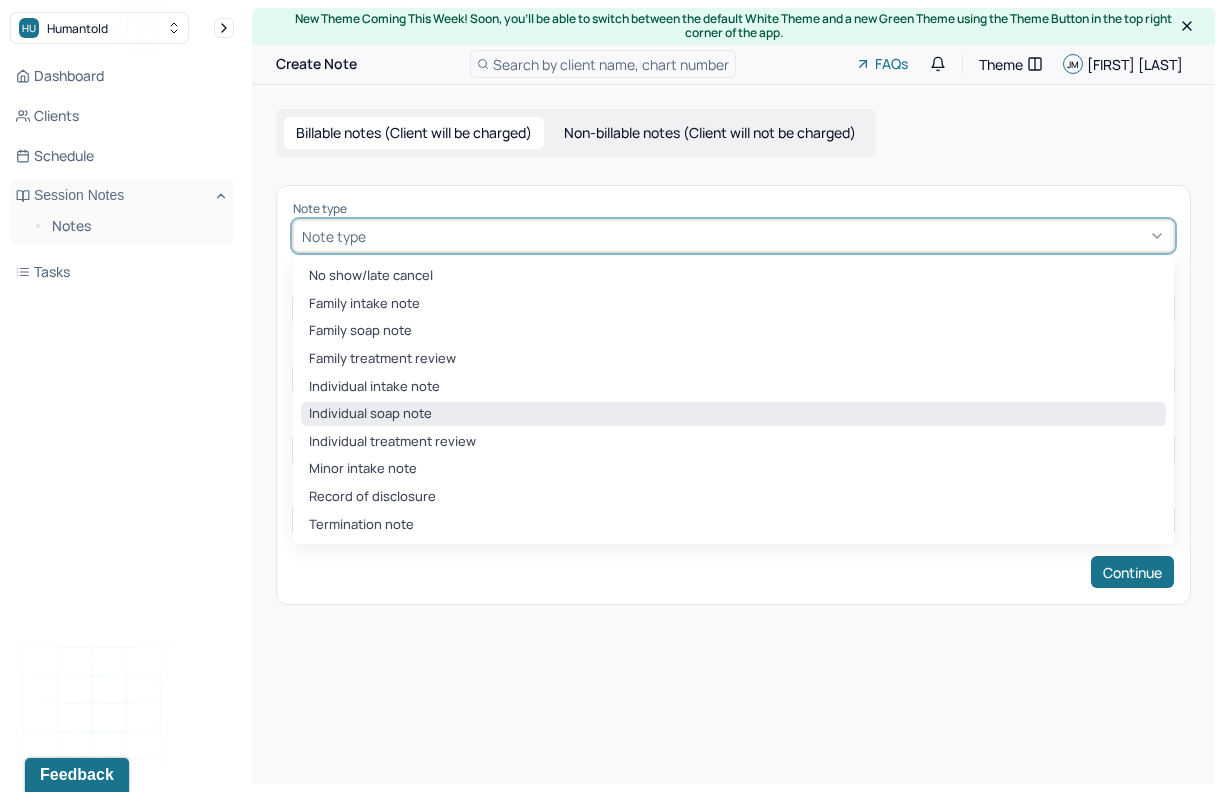 click on "Individual soap note" at bounding box center [733, 414] 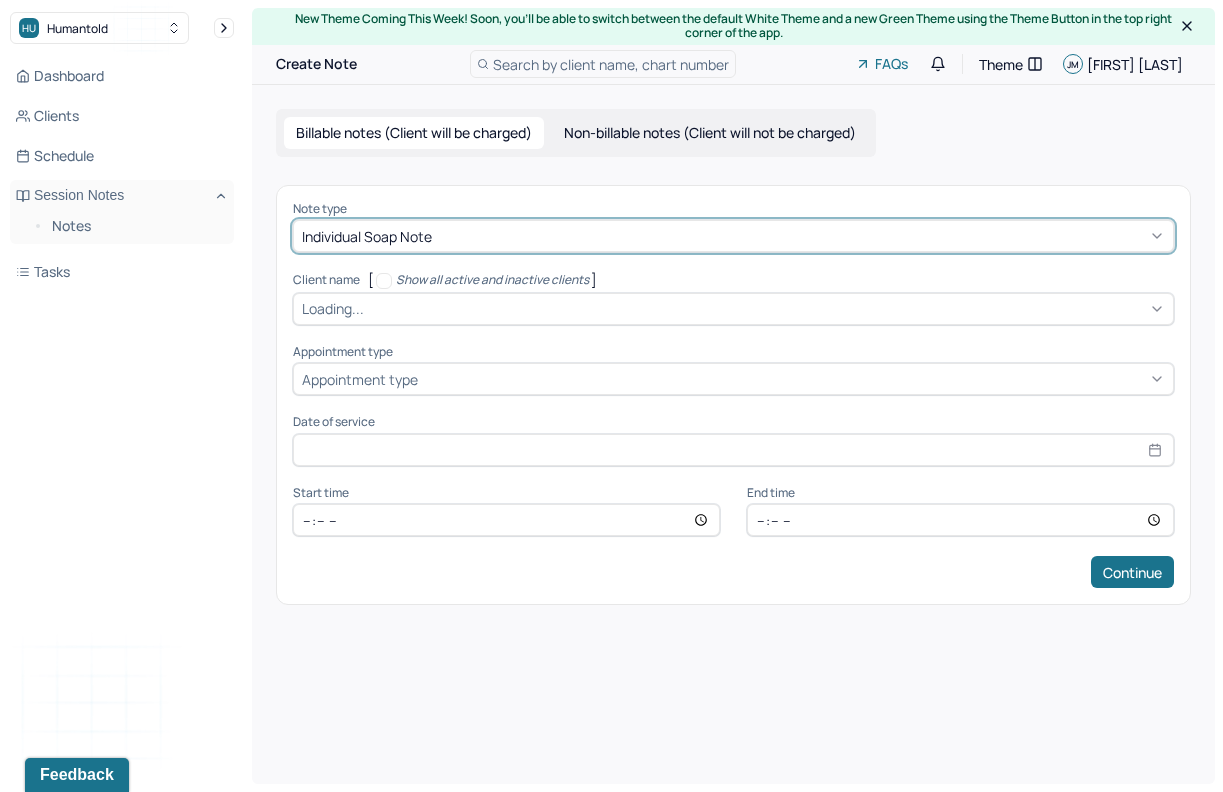 click at bounding box center [766, 308] 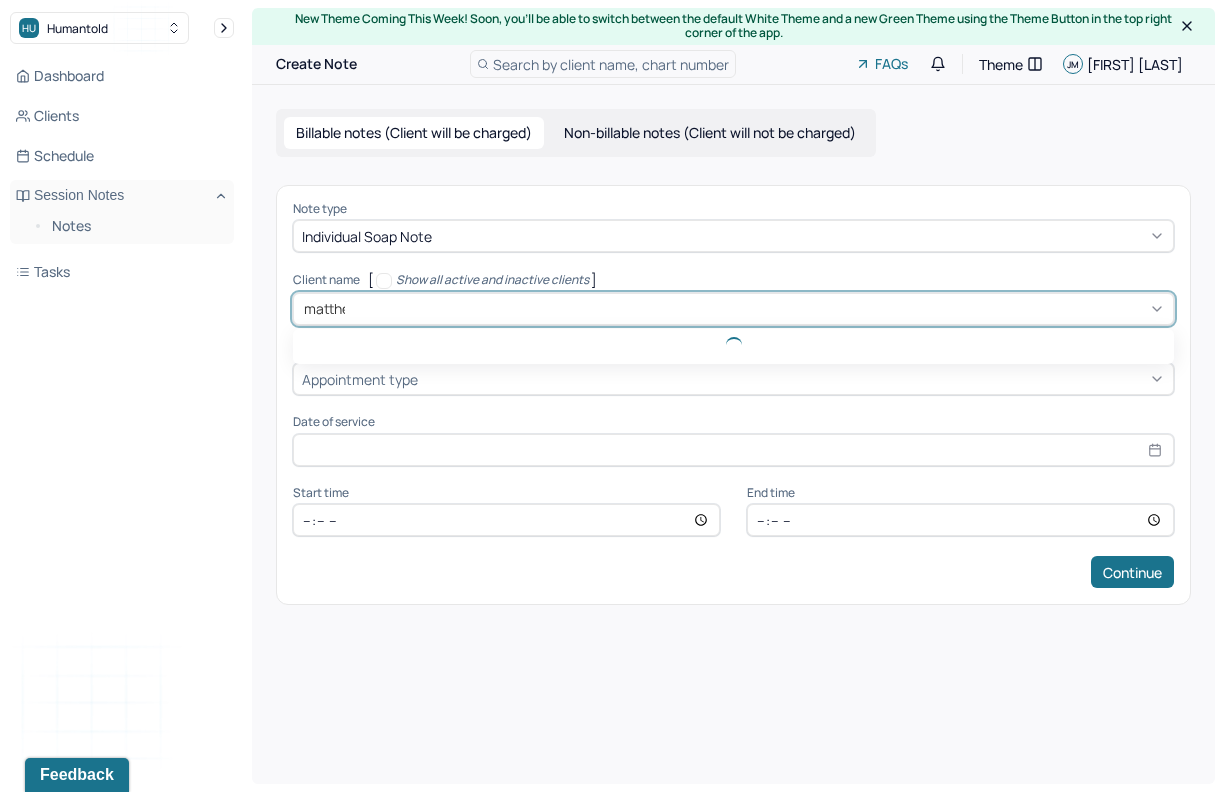 type on "[FIRST]" 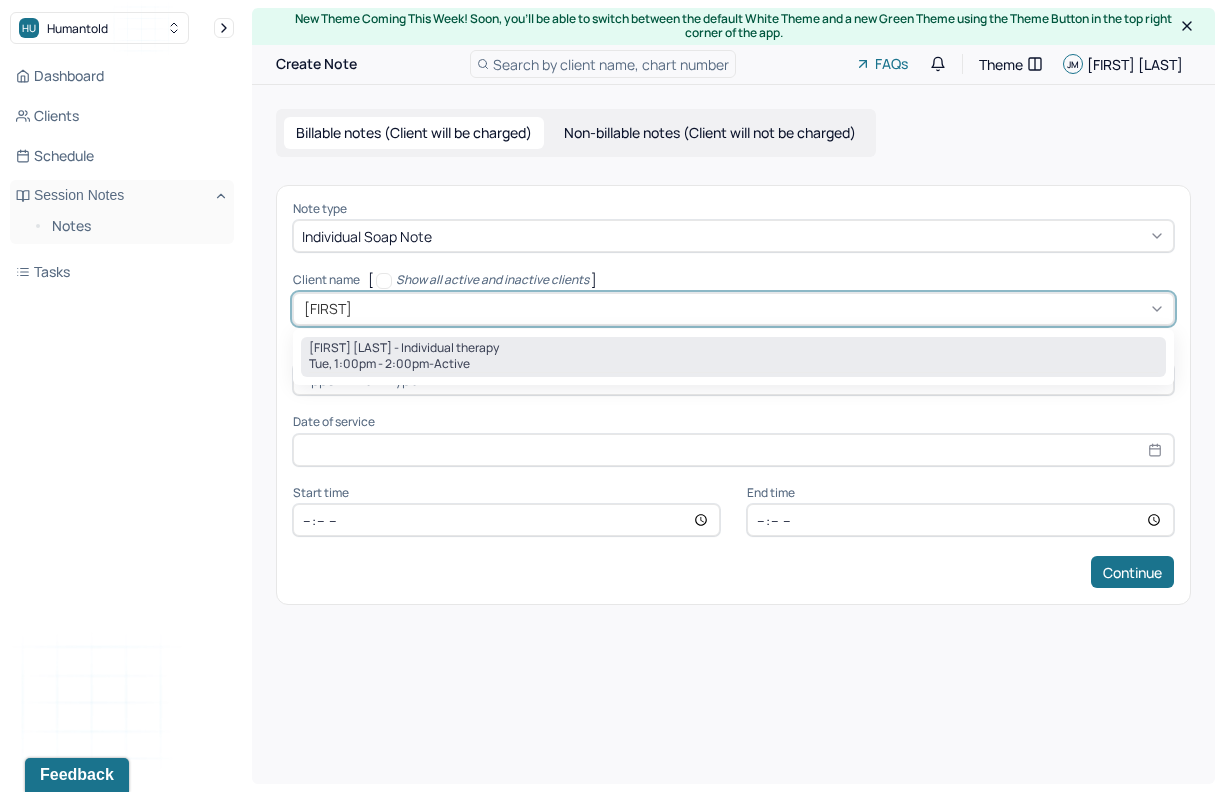 click on "active" at bounding box center [452, 364] 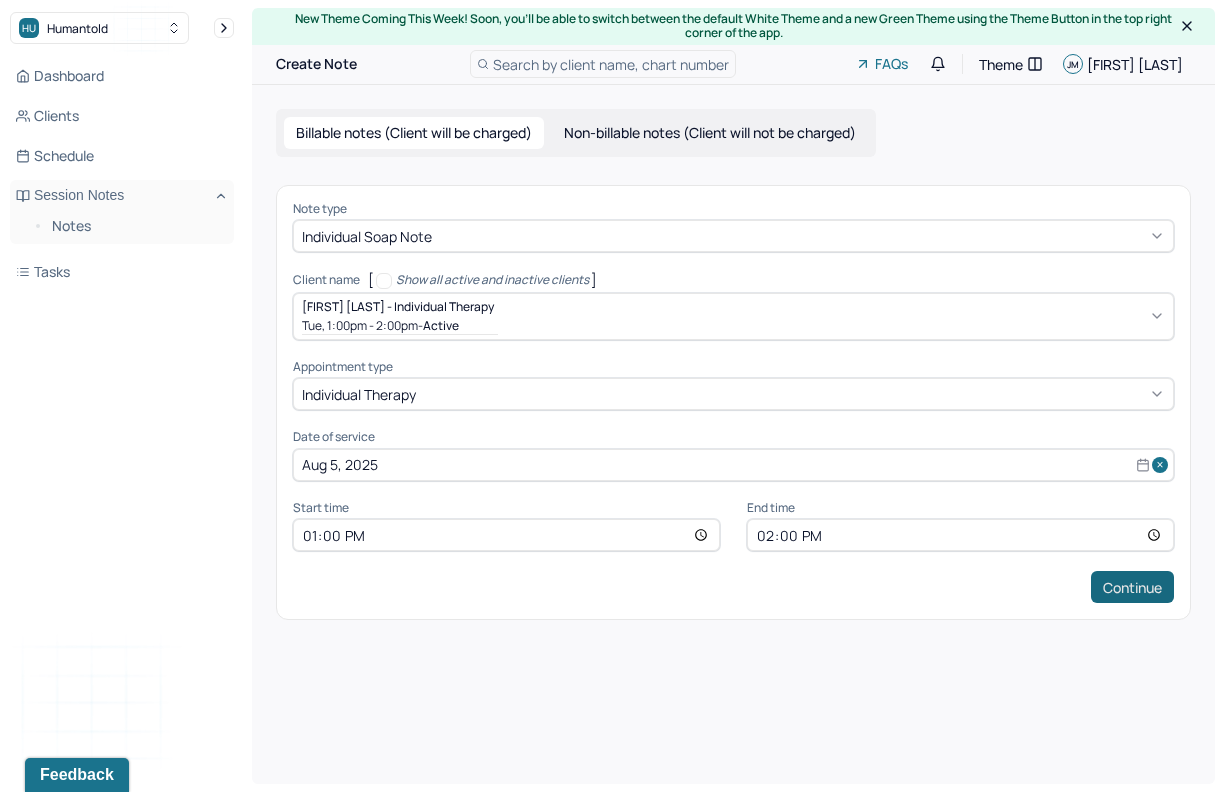 click on "Continue" at bounding box center [1132, 587] 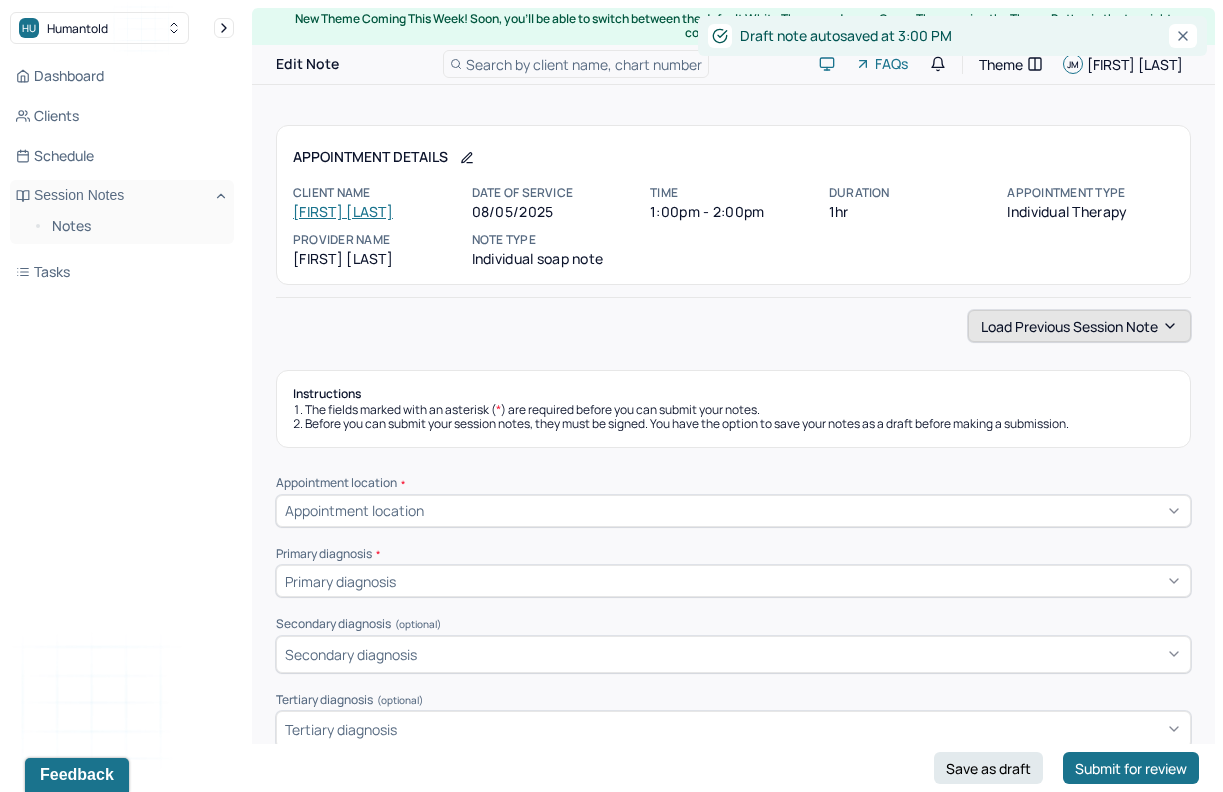 click on "Load previous session note" at bounding box center [1079, 326] 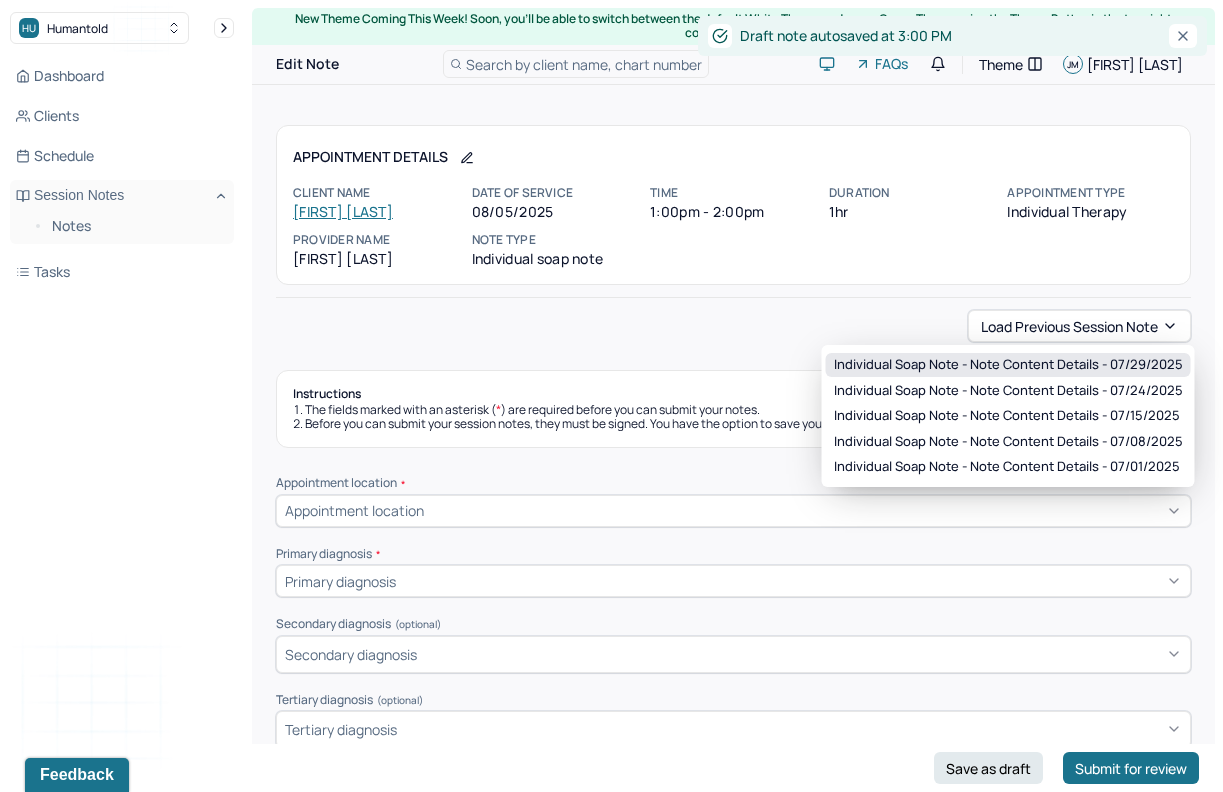click on "Individual soap note   - Note content Details -   07/29/2025" at bounding box center [1008, 365] 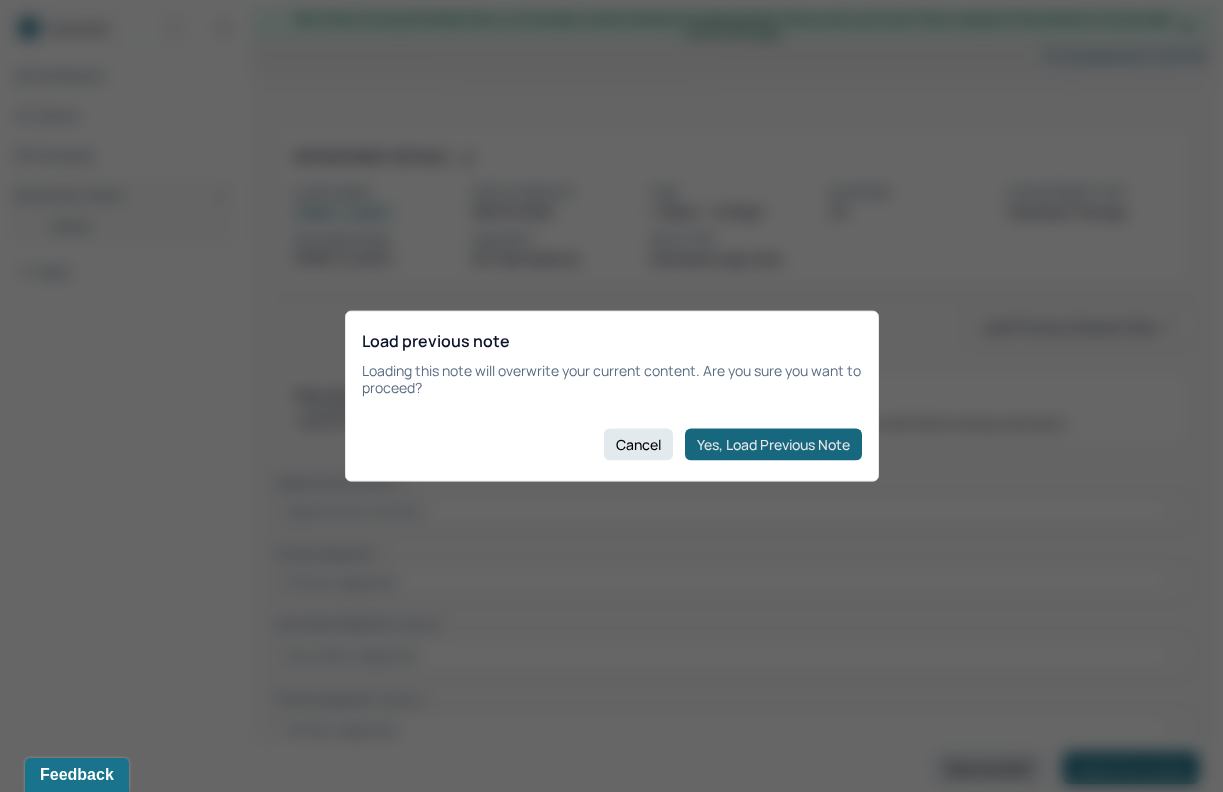 click on "Yes, Load Previous Note" at bounding box center [773, 444] 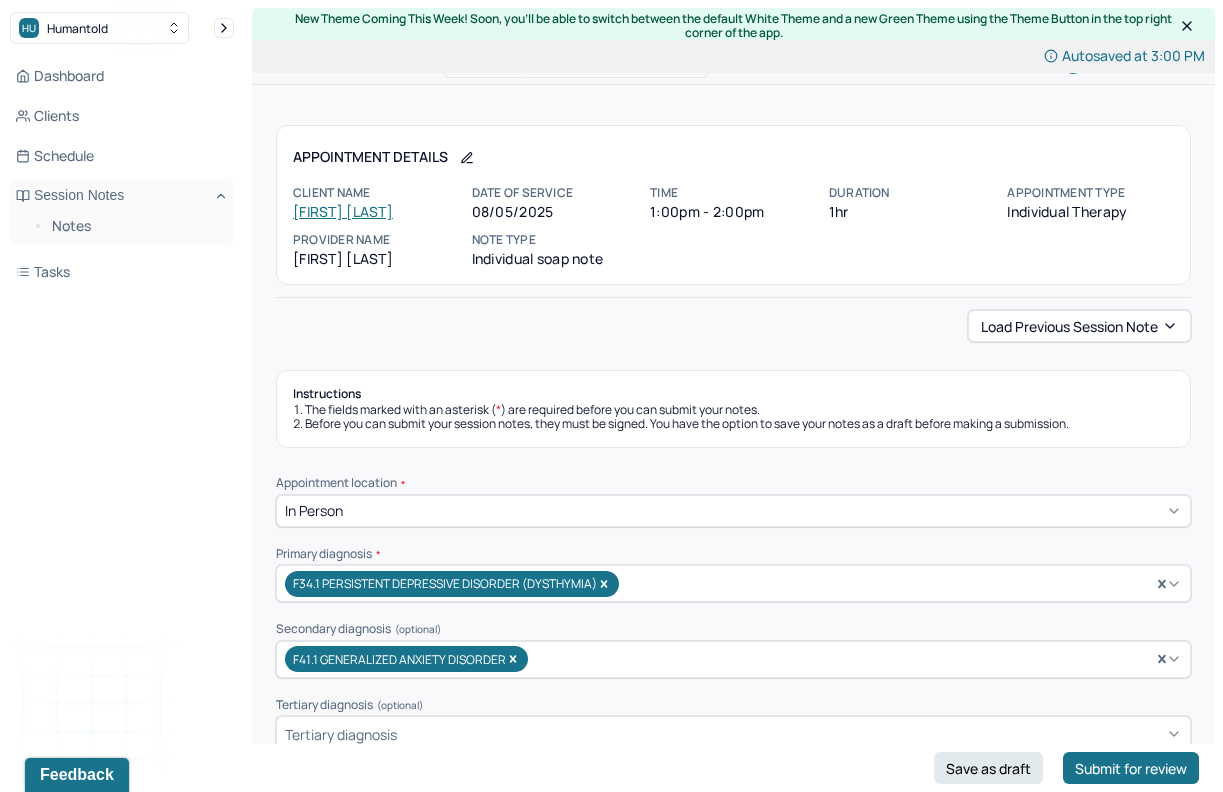 scroll, scrollTop: 198, scrollLeft: 0, axis: vertical 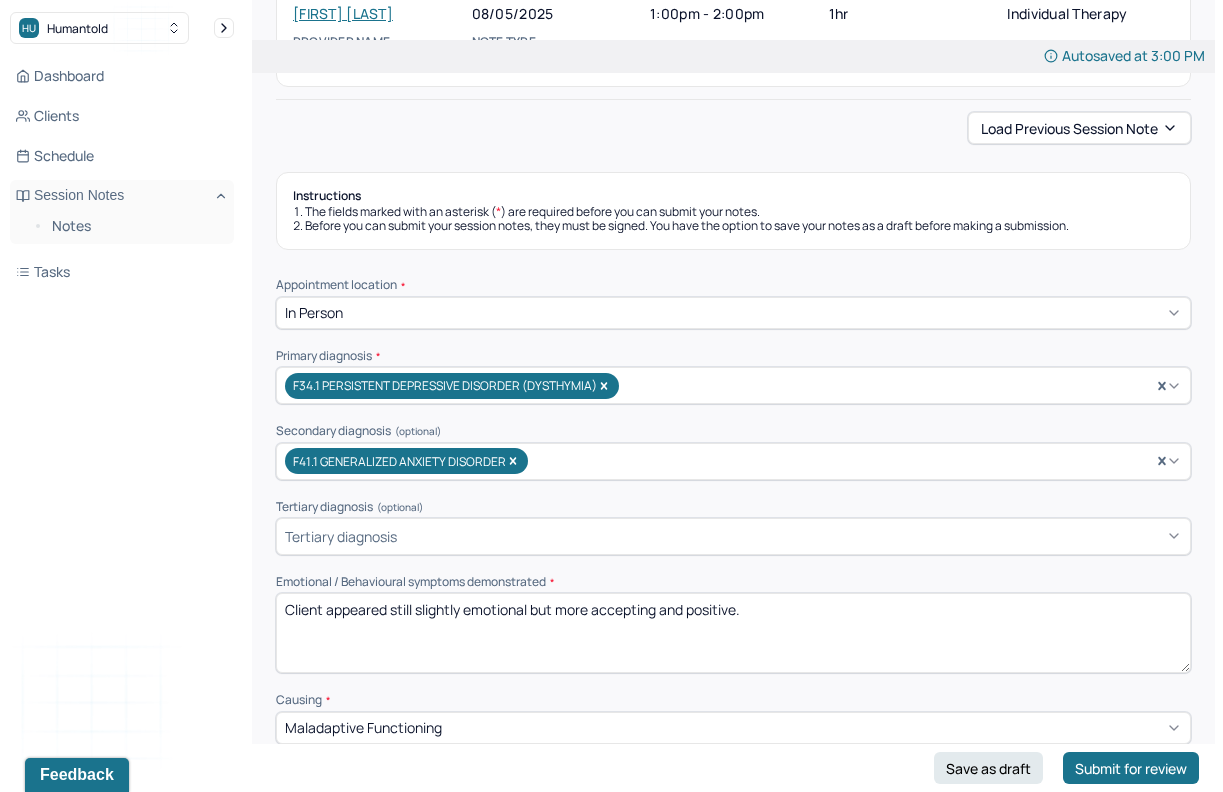 click on "Appointment location *" at bounding box center [733, 285] 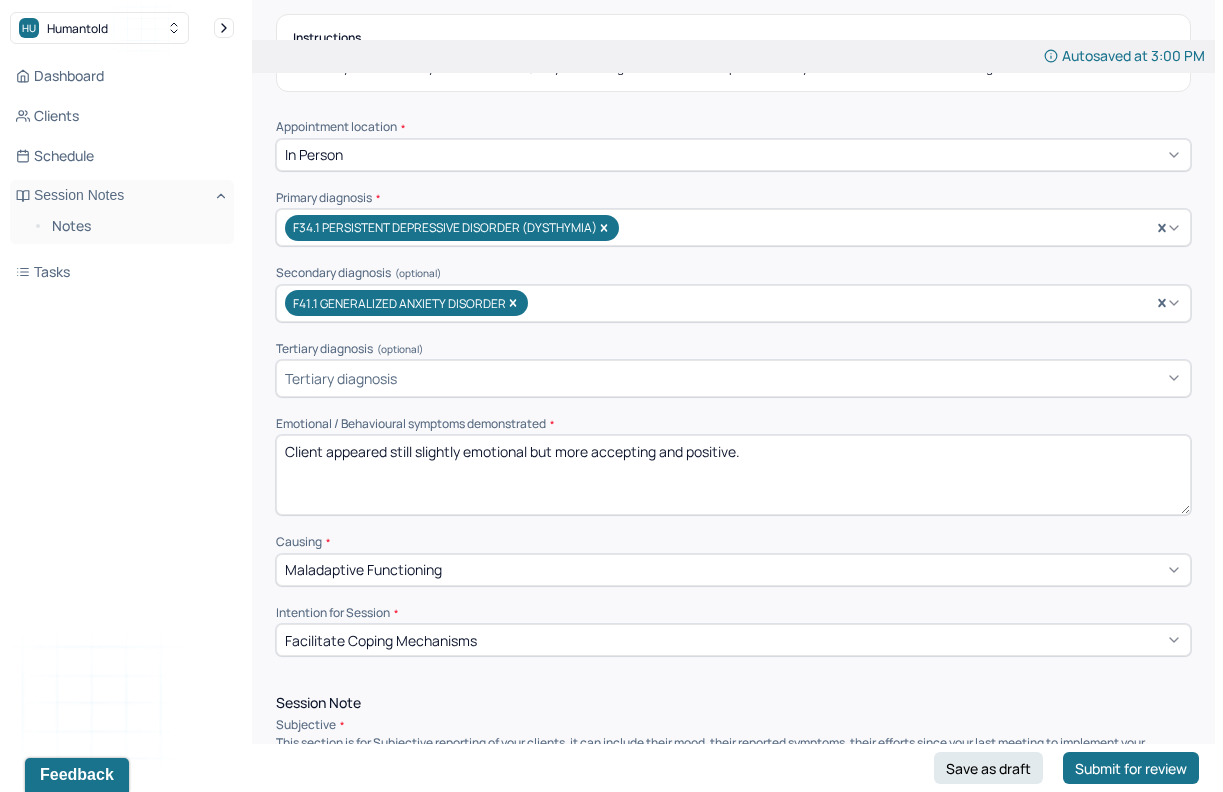 scroll, scrollTop: 360, scrollLeft: 0, axis: vertical 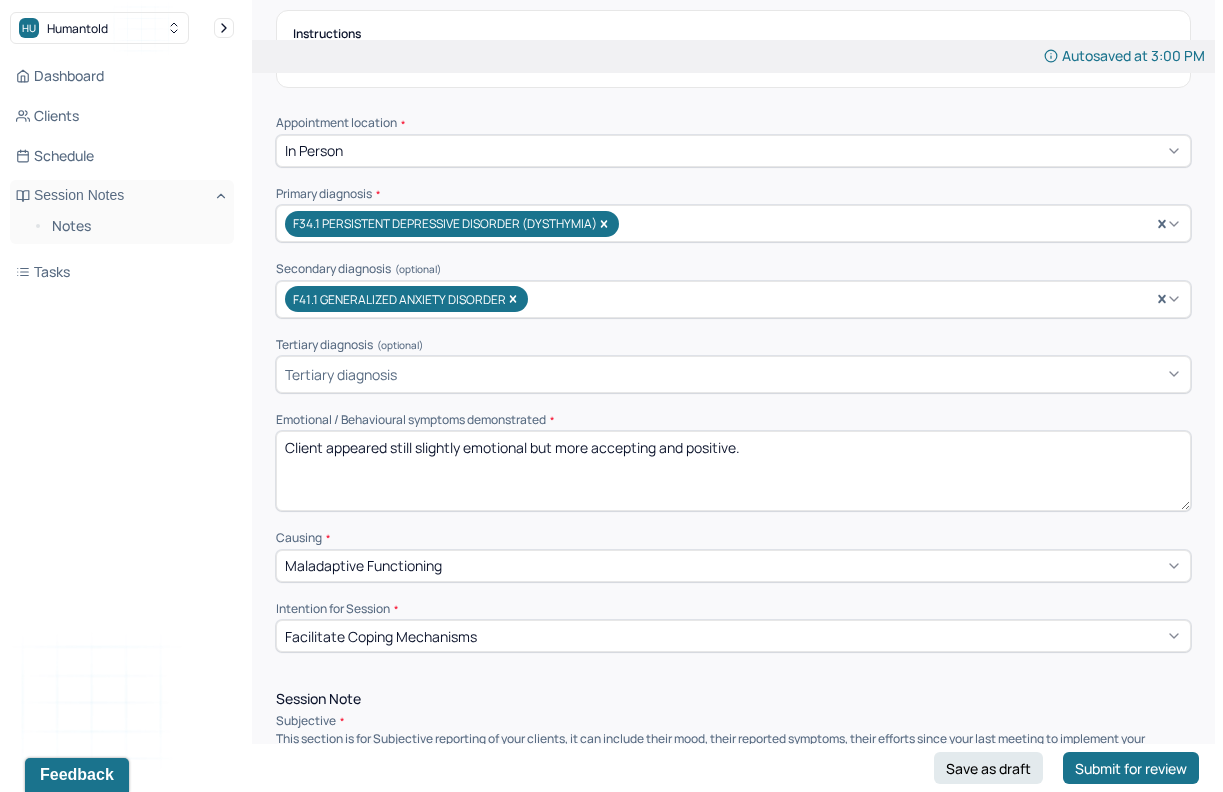 drag, startPoint x: 766, startPoint y: 437, endPoint x: 393, endPoint y: 450, distance: 373.22647 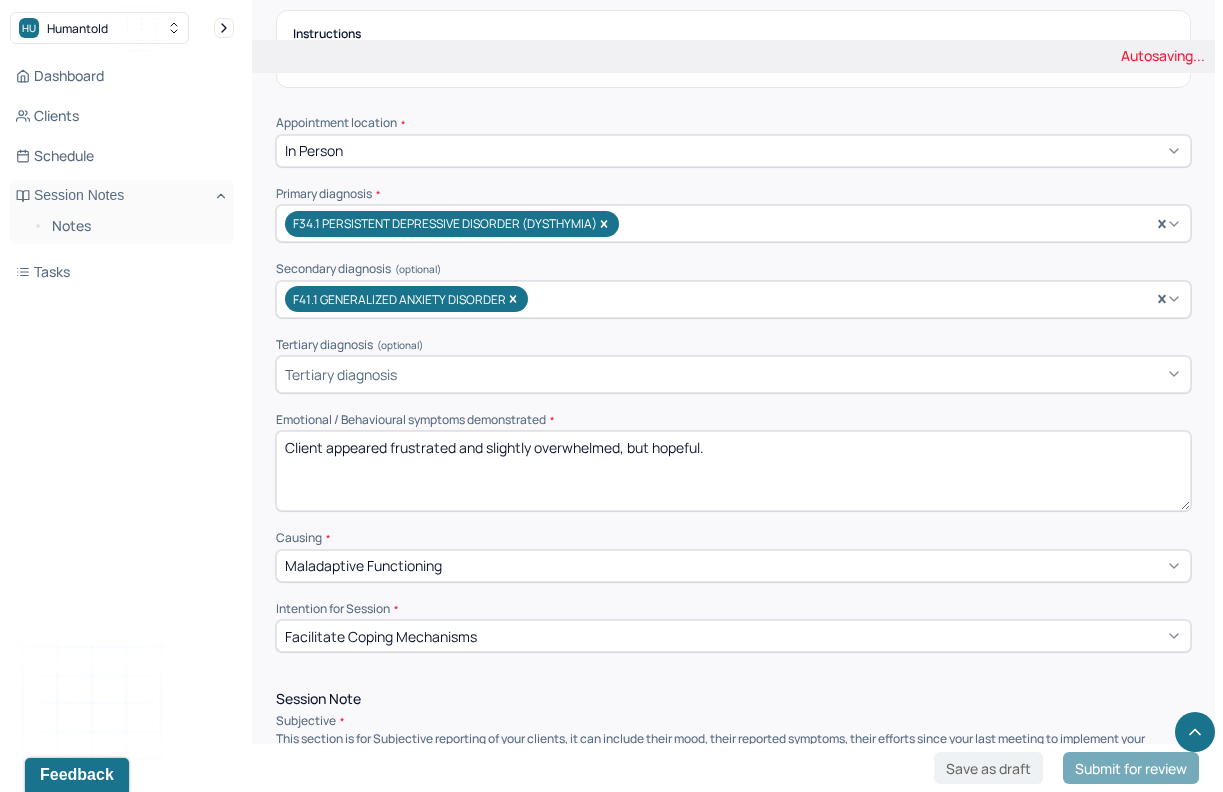 scroll, scrollTop: 669, scrollLeft: 0, axis: vertical 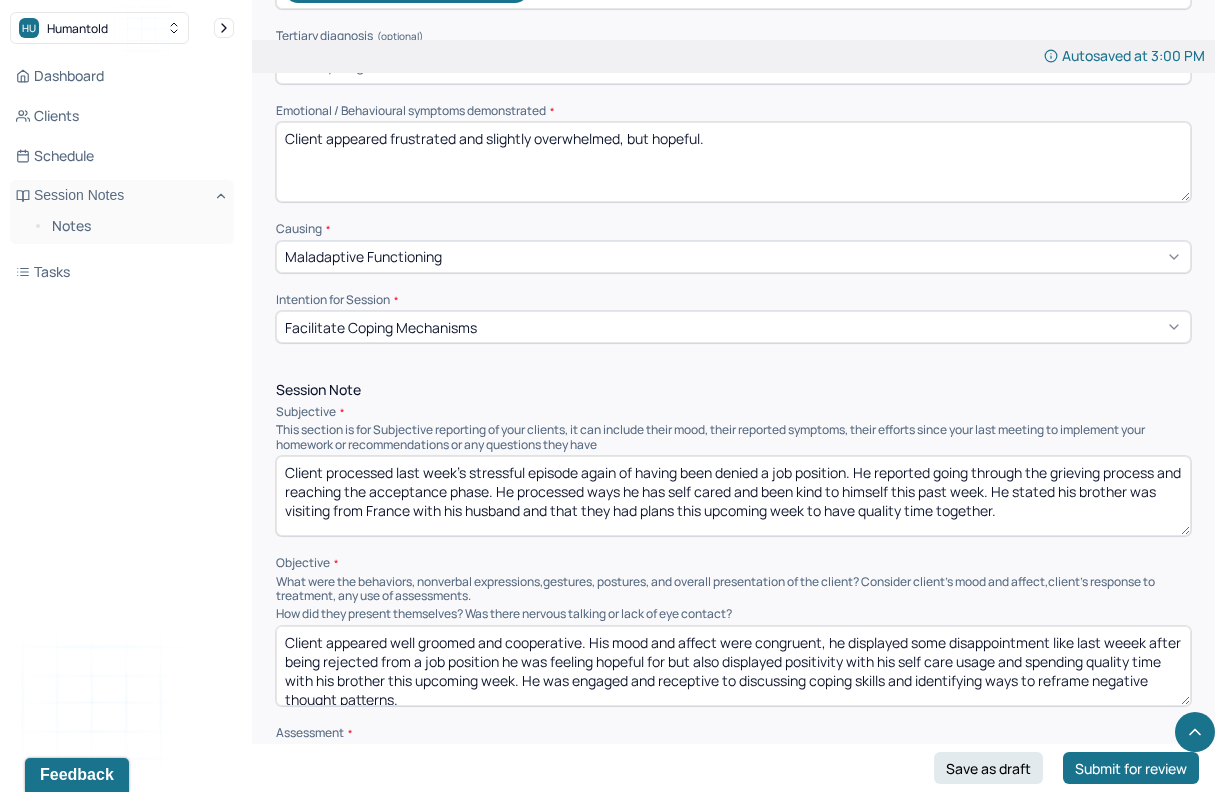 type on "Client appeared frustrated and slightly overwhelmed, but hopeful." 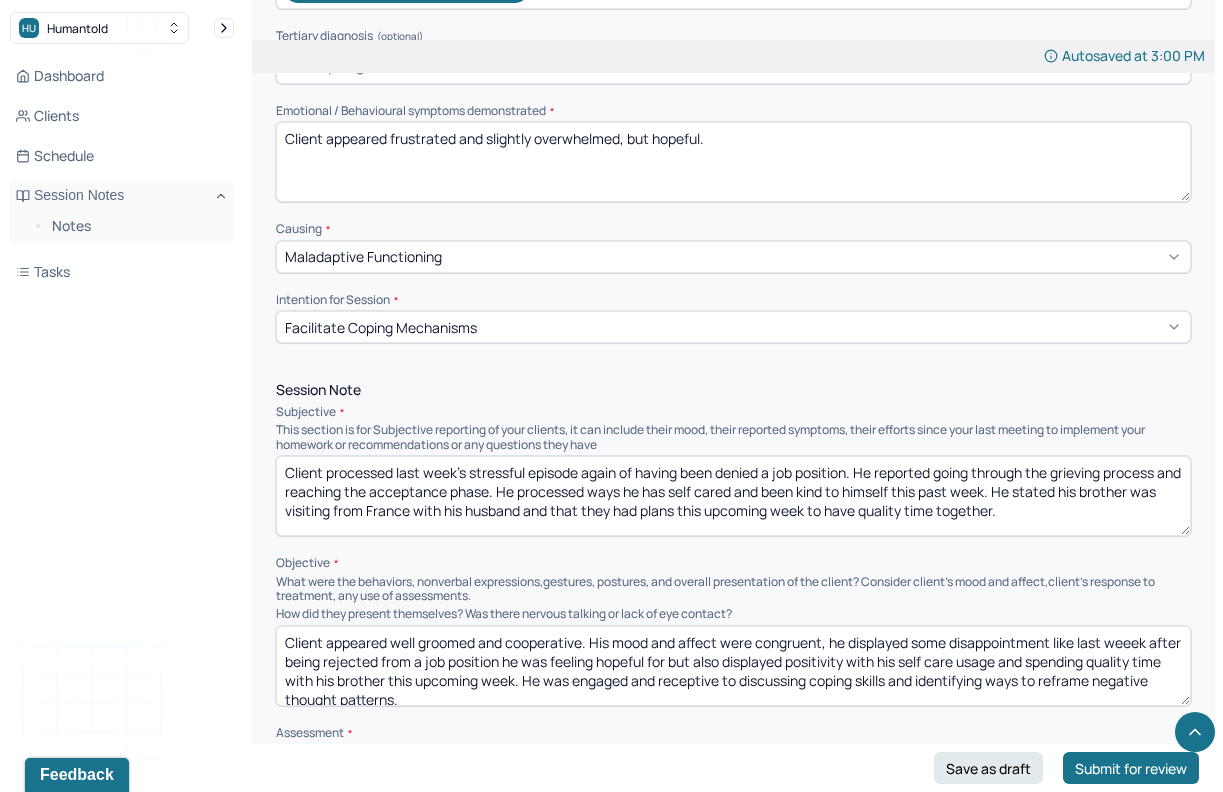 drag, startPoint x: 1044, startPoint y: 513, endPoint x: 398, endPoint y: 465, distance: 647.7808 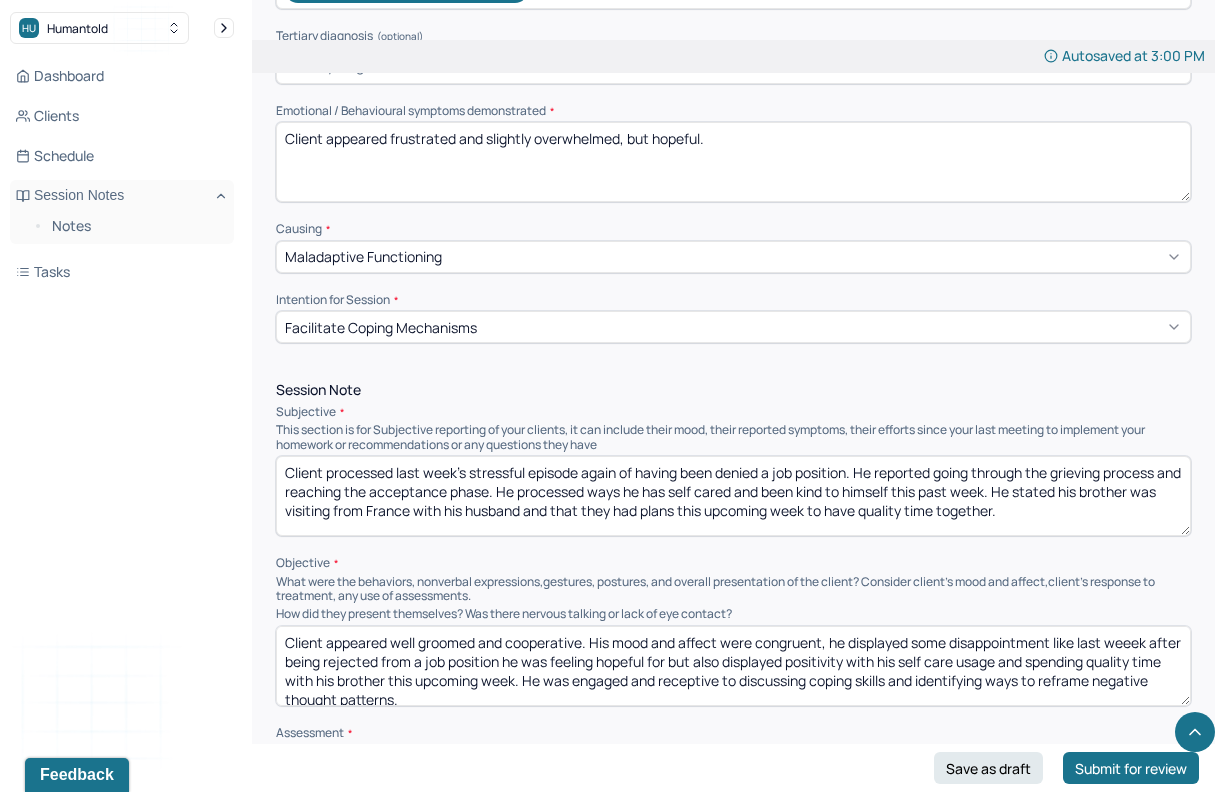 click on "Client processed last week's stressful episode again of having been denied a job position. He reported going through the grieving process and reaching the acceptance phase. He processed ways he has self cared and been kind to himself this past week. He stated his brother was visiting from France with his husband and that they had plans this upcoming week to have quality time together." at bounding box center [733, 496] 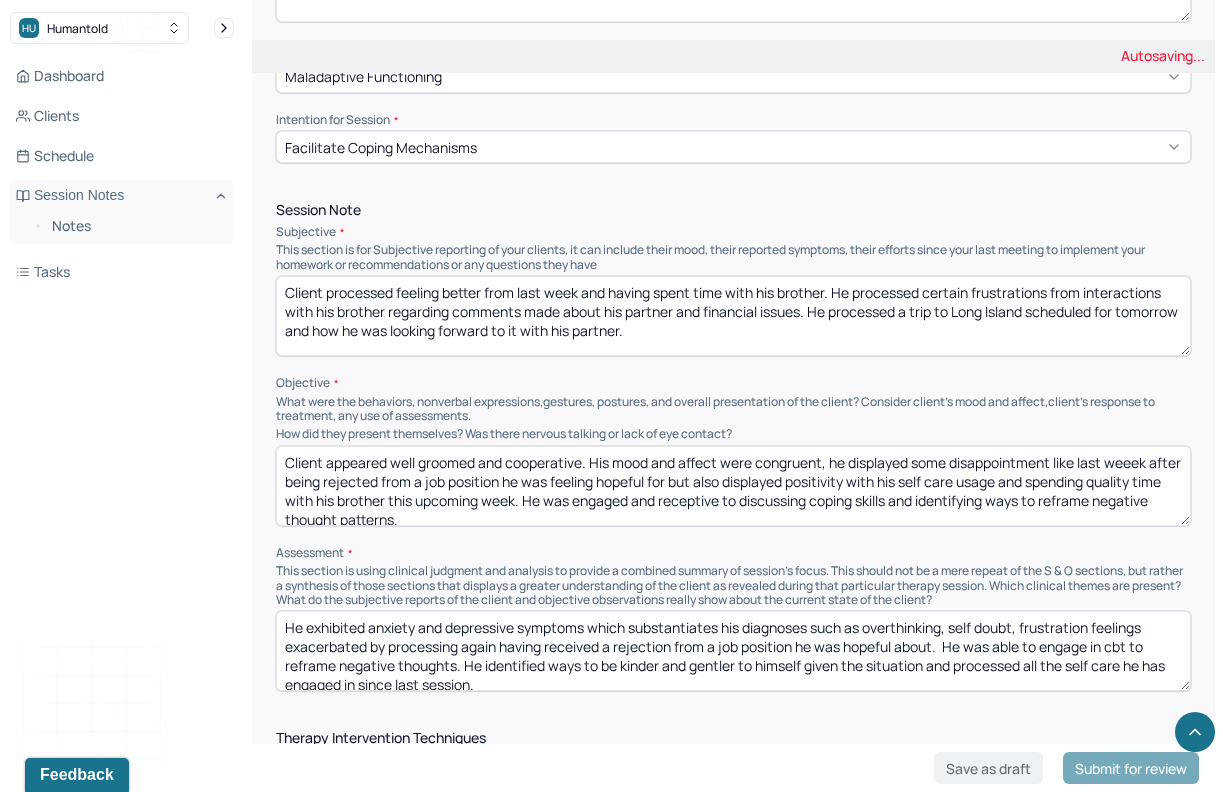 scroll, scrollTop: 846, scrollLeft: 0, axis: vertical 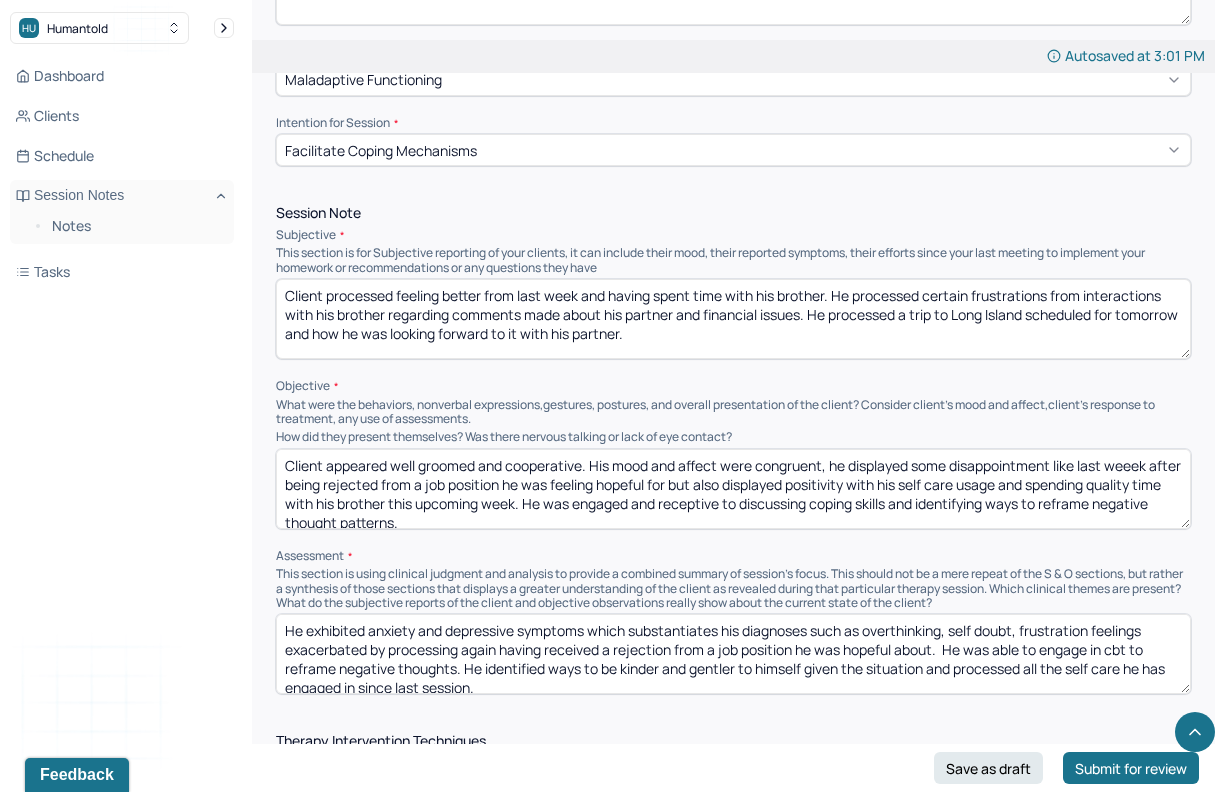 type on "Client processed feeling better from last week and having spent time with his brother. He processed certain frustrations from interactions with his brother regarding comments made about his partner and financial issues. He processed a trip to Long Island scheduled for tomorrow and how he was looking forward to it with his partner." 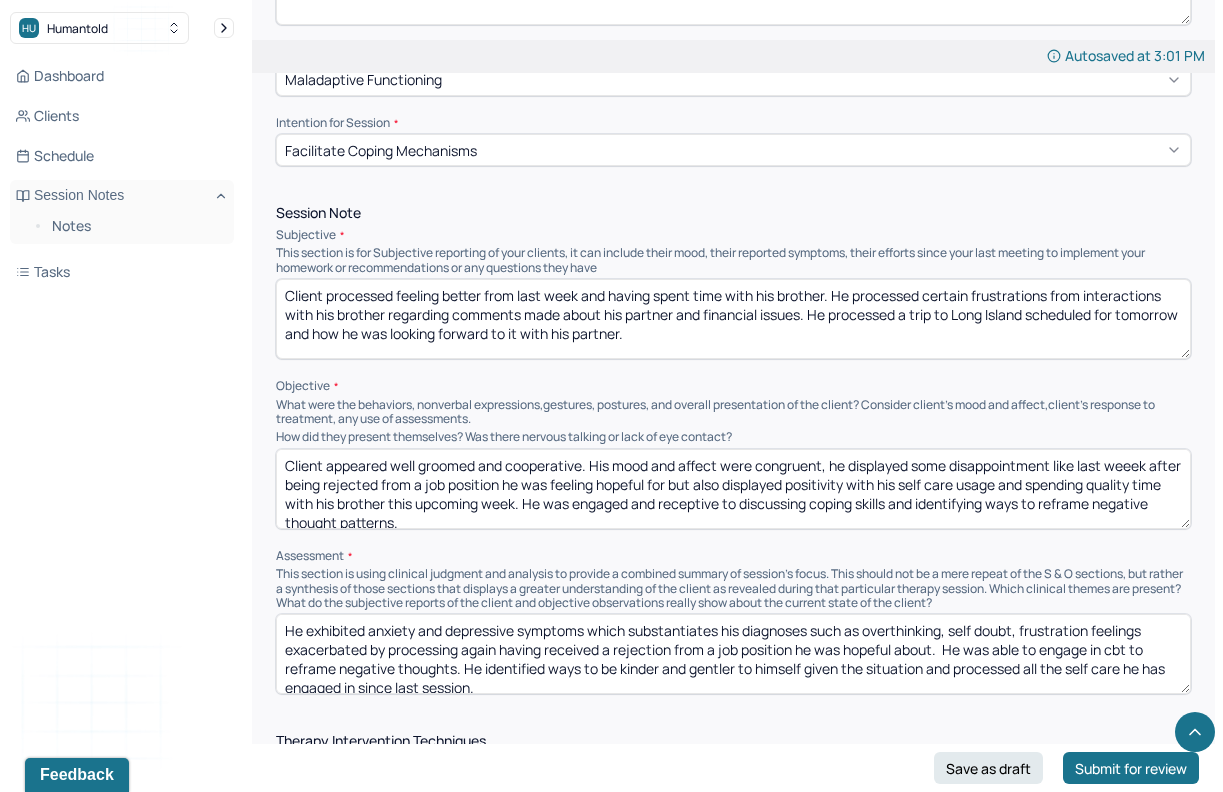 drag, startPoint x: 554, startPoint y: 495, endPoint x: 952, endPoint y: 457, distance: 399.80997 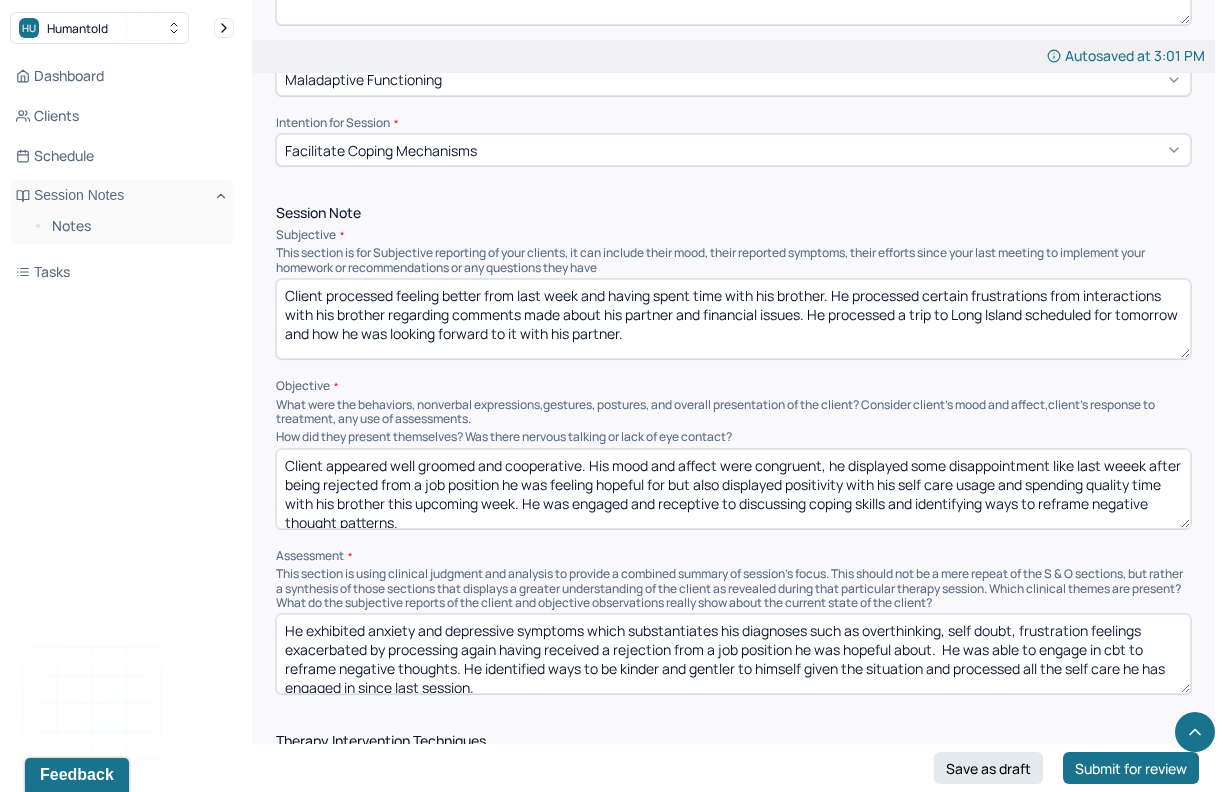 click on "Client appeared well groomed and cooperative. His mood and affect were congruent, he displayed some disappointment like last weeek after being rejected from a job position he was feeling hopeful for but also displayed positivity with his self care usage and spending quality time with his brother this upcoming week. He was engaged and receptive to discussing coping skills and identifying ways to reframe negative thought patterns." at bounding box center (733, 489) 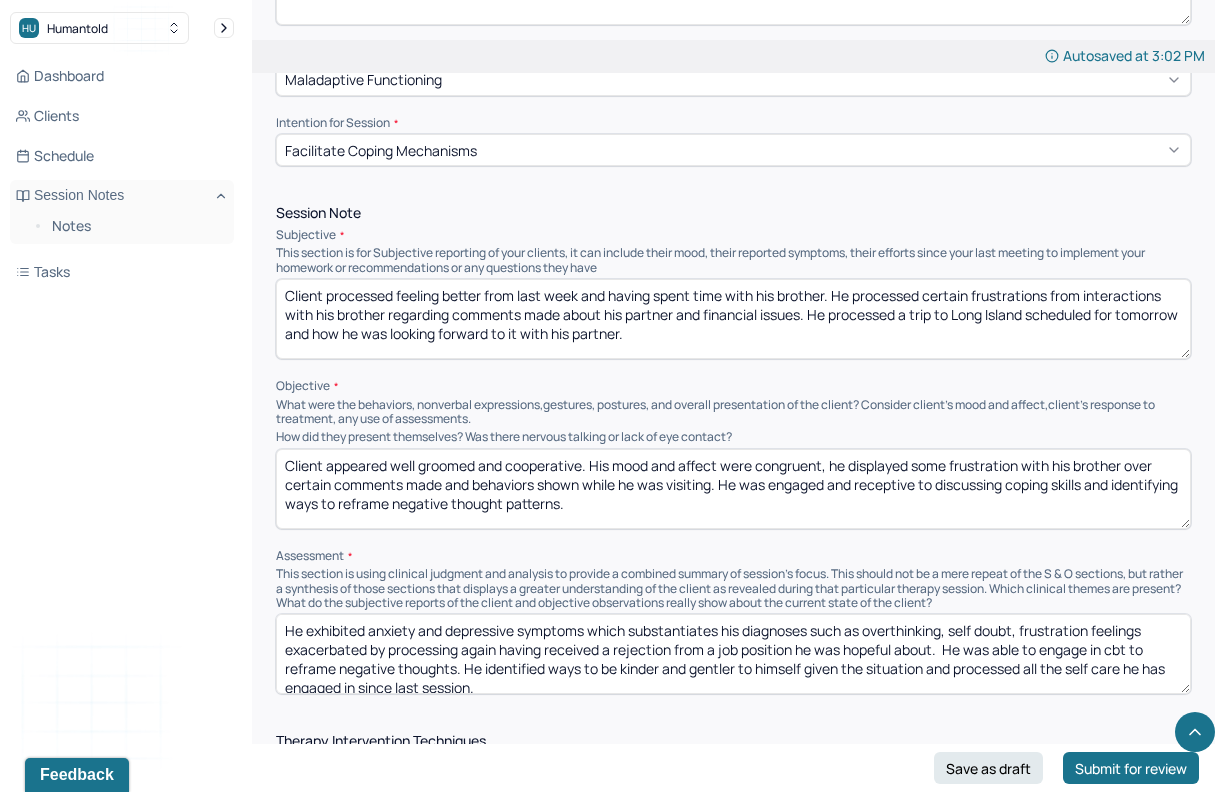 click on "Client appeared well groomed and cooperative. His mood and affect were congruent, he displayed some frustration with his brother over certain comments made and behaviors shown while he was visiting. He was engaged and receptive to discussing coping skills and identifying ways to reframe negative thought patterns." at bounding box center [733, 489] 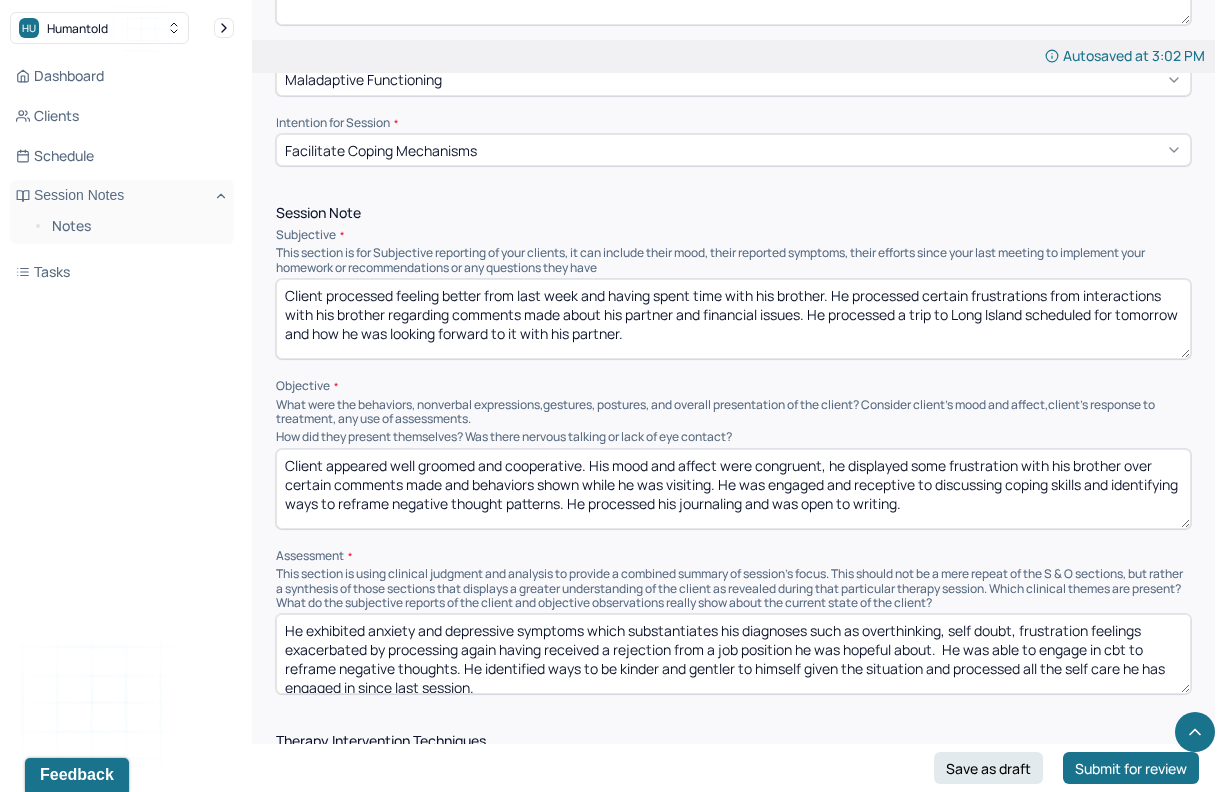 scroll, scrollTop: 9, scrollLeft: 0, axis: vertical 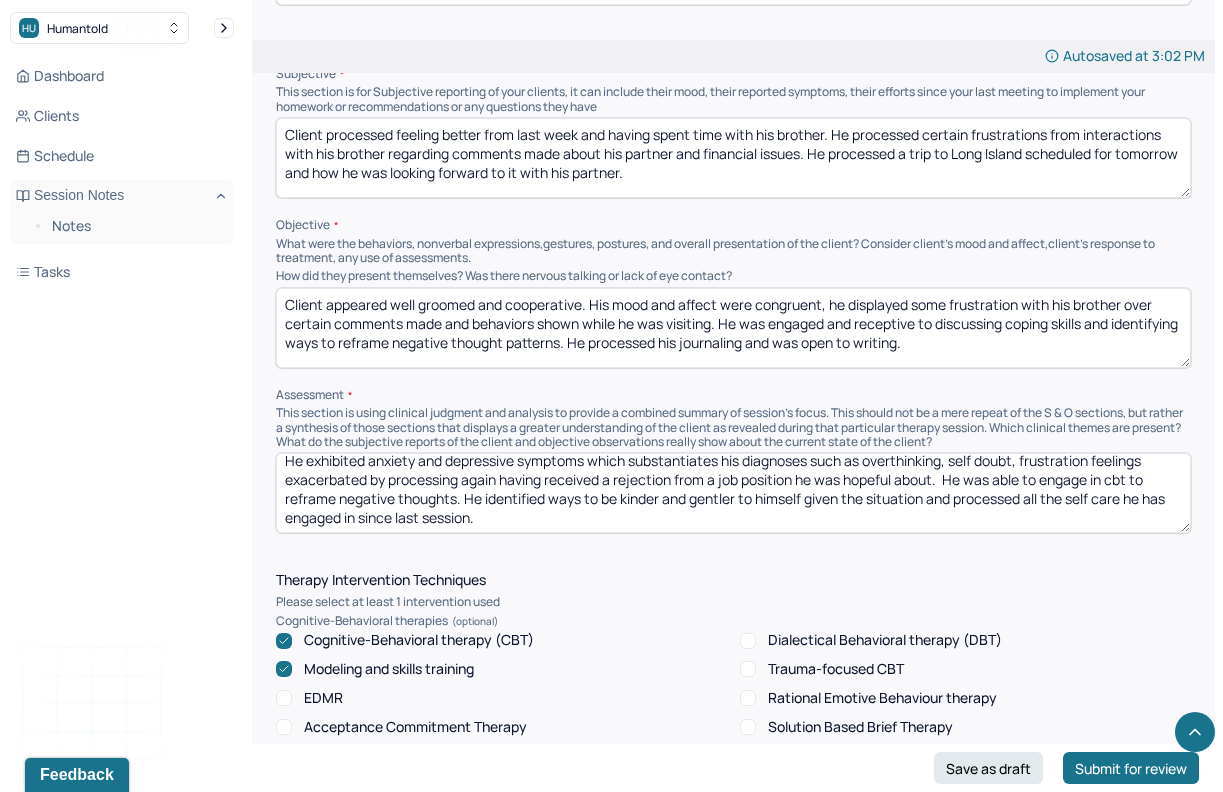 type on "Client appeared well groomed and cooperative. His mood and affect were congruent, he displayed some frustration with his brother over certain comments made and behaviors shown while he was visiting. He was engaged and receptive to discussing coping skills and identifying ways to reframe negative thought patterns. He processed his journaling and was open to writing." 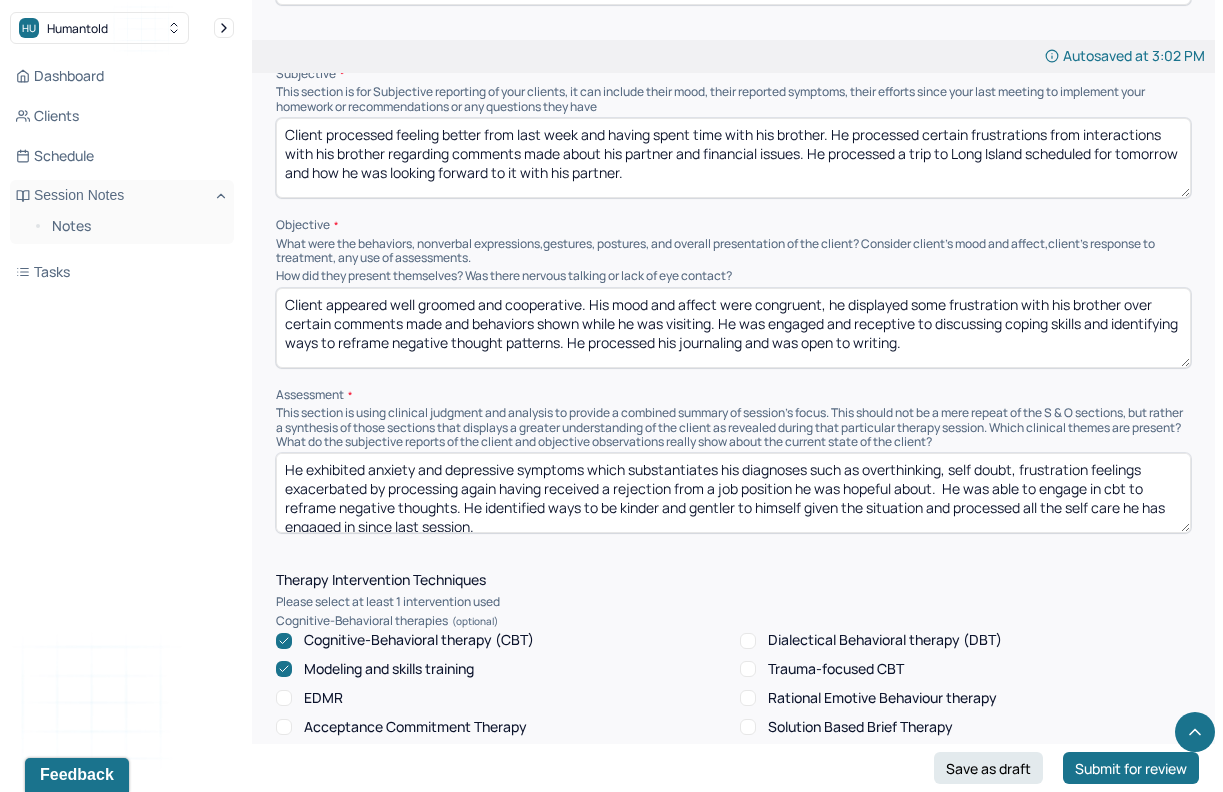 drag, startPoint x: 939, startPoint y: 474, endPoint x: 463, endPoint y: 483, distance: 476.08508 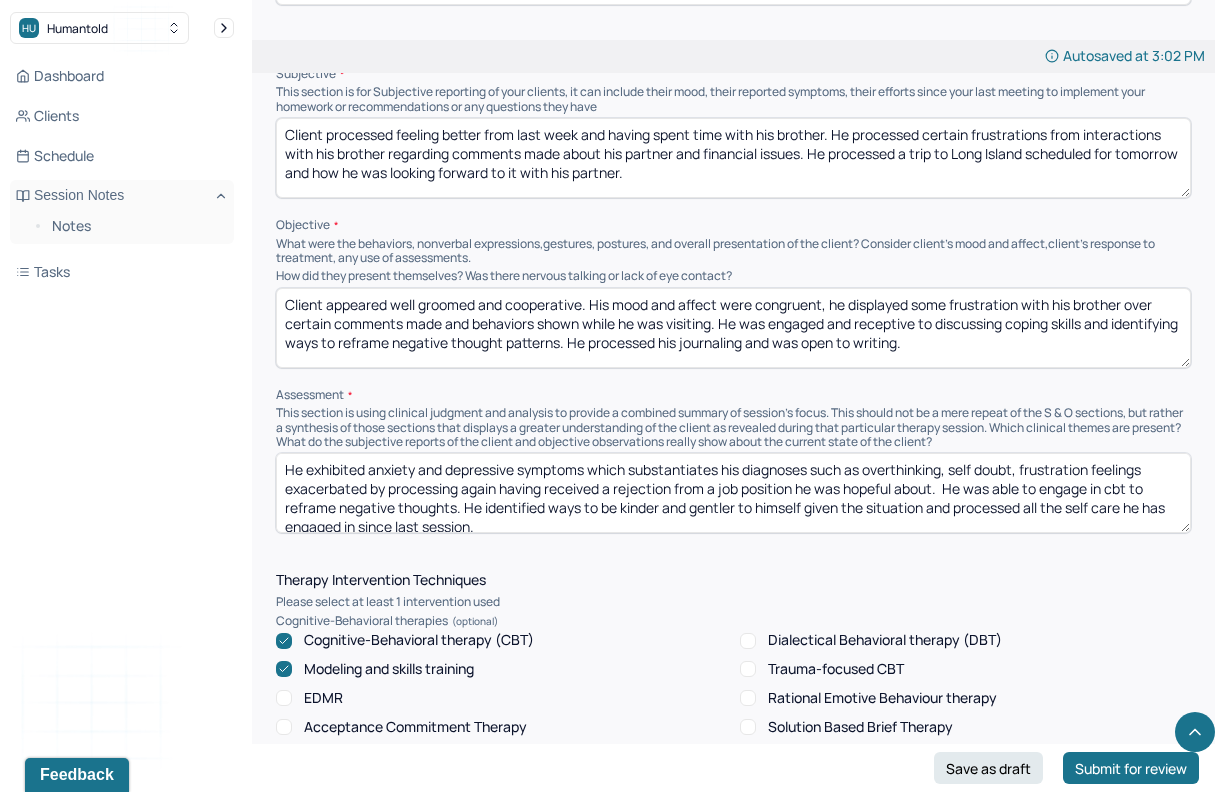 click on "He exhibited anxiety and depressive symptoms which substantiates his diagnoses such as overthinking, self doubt, frustration feelings exacerbated by processing again having received a rejection from a job position he was hopeful about.  He was able to engage in cbt to reframe negative thoughts. He identified ways to be kinder and gentler to himself given the situation and processed all the self care he has engaged in since last session." at bounding box center (733, 493) 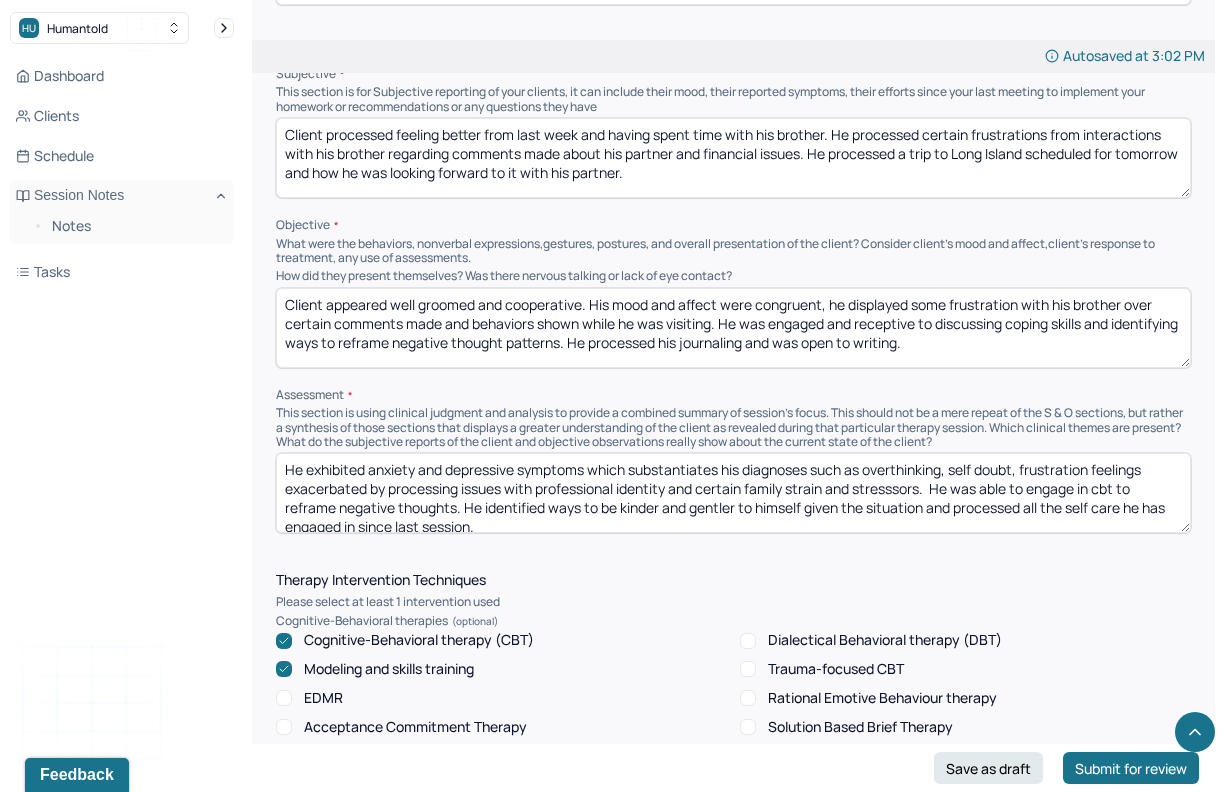 drag, startPoint x: 517, startPoint y: 524, endPoint x: 464, endPoint y: 507, distance: 55.65968 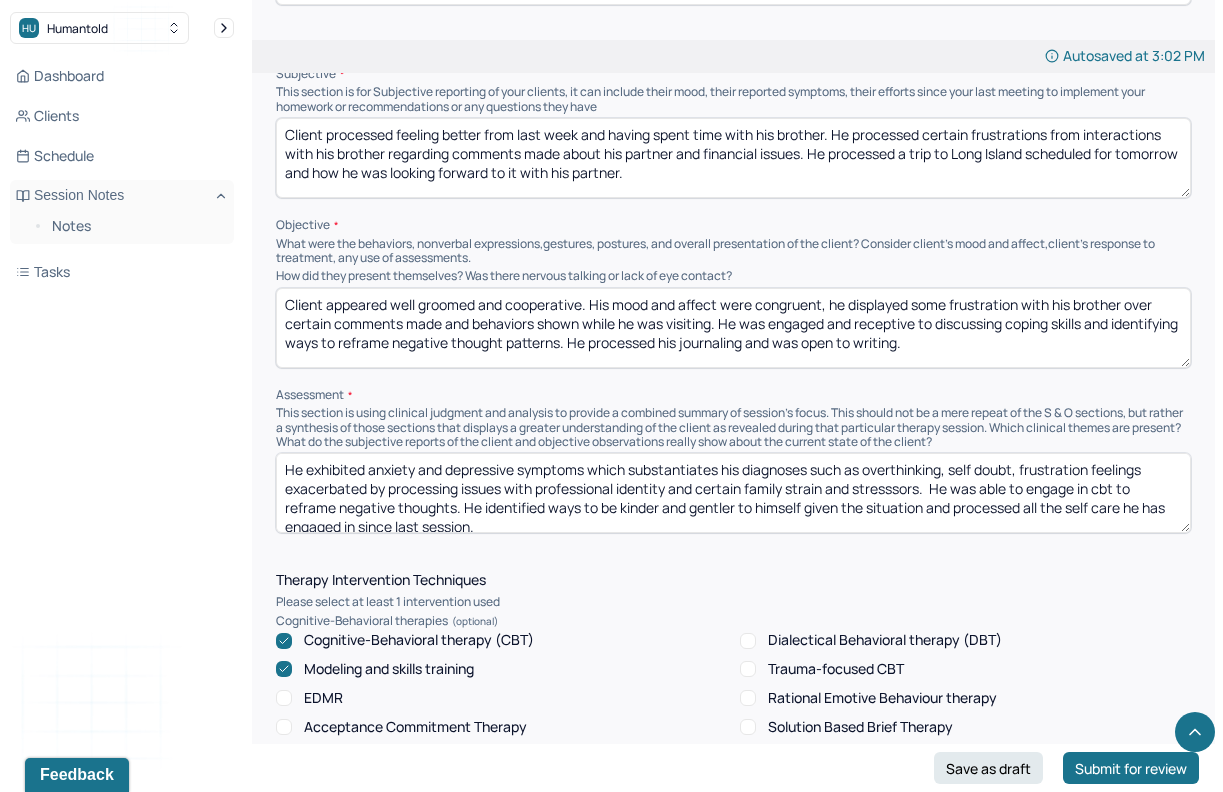 click on "He exhibited anxiety and depressive symptoms which substantiates his diagnoses such as overthinking, self doubt, frustration feelings exacerbated by processing issues with professional identity and certain family strain and stresssors.  He was able to engage in cbt to reframe negative thoughts. He identified ways to be kinder and gentler to himself given the situation and processed all the self care he has engaged in since last session." at bounding box center [733, 493] 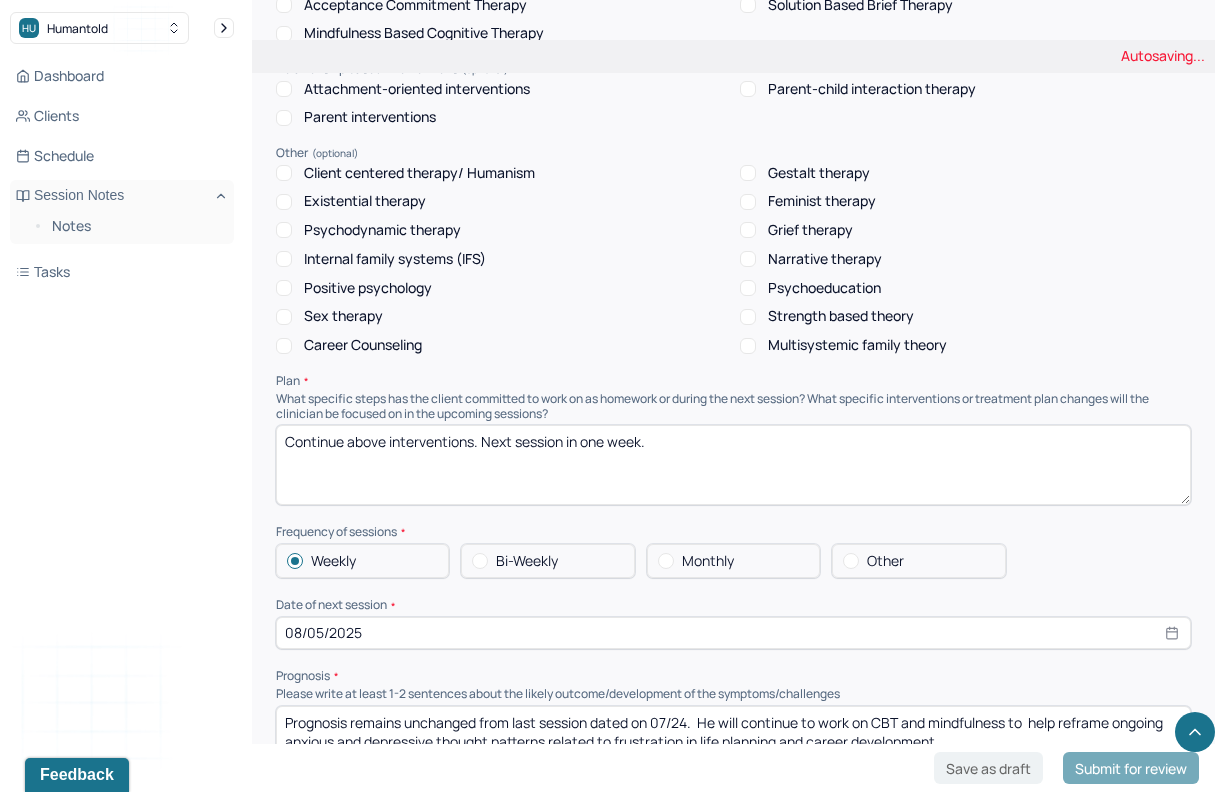 scroll, scrollTop: 1792, scrollLeft: 0, axis: vertical 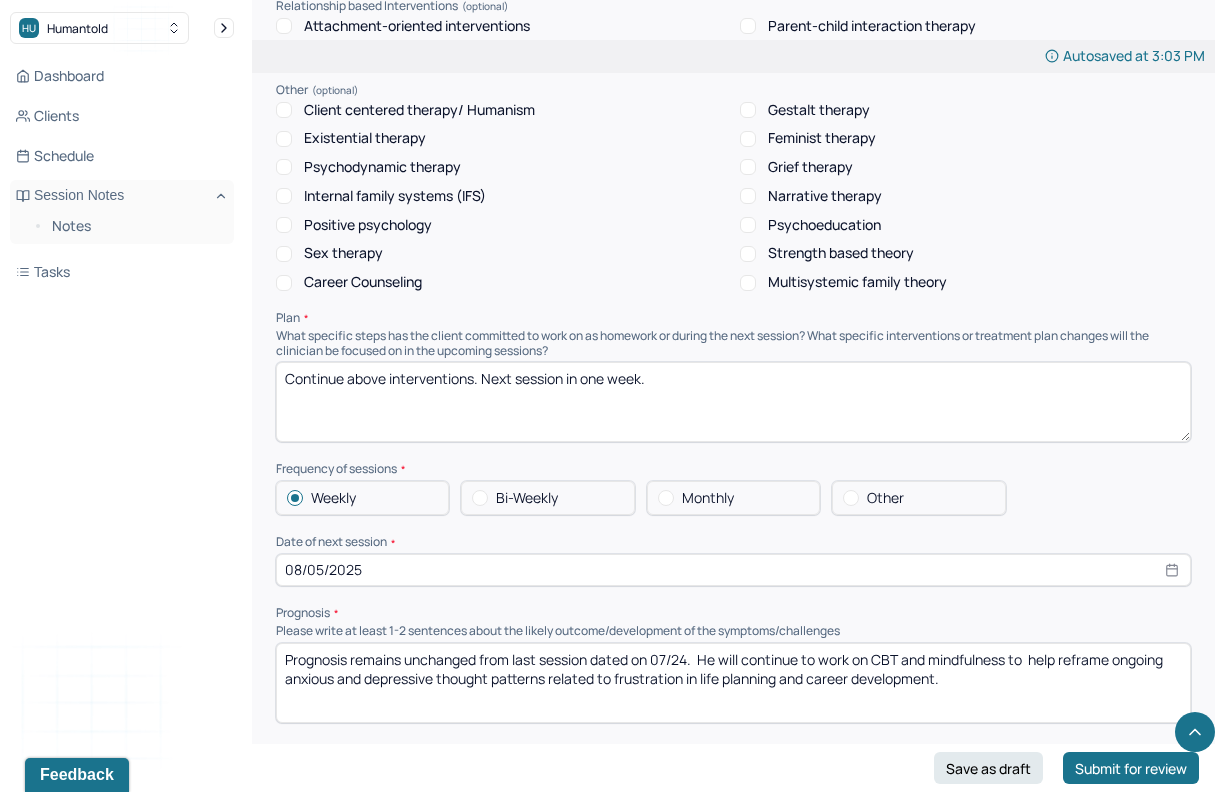 type on "He exhibited anxiety and depressive symptoms which substantiates his diagnoses such as overthinking, self doubt, frustration feelings exacerbated by processing issues with professional identity and certain family strain and stresssors. He was able to engage in cbt to reframe negative thoughts. He processed ways to continue giving himself grace in finding himself and being assertive." 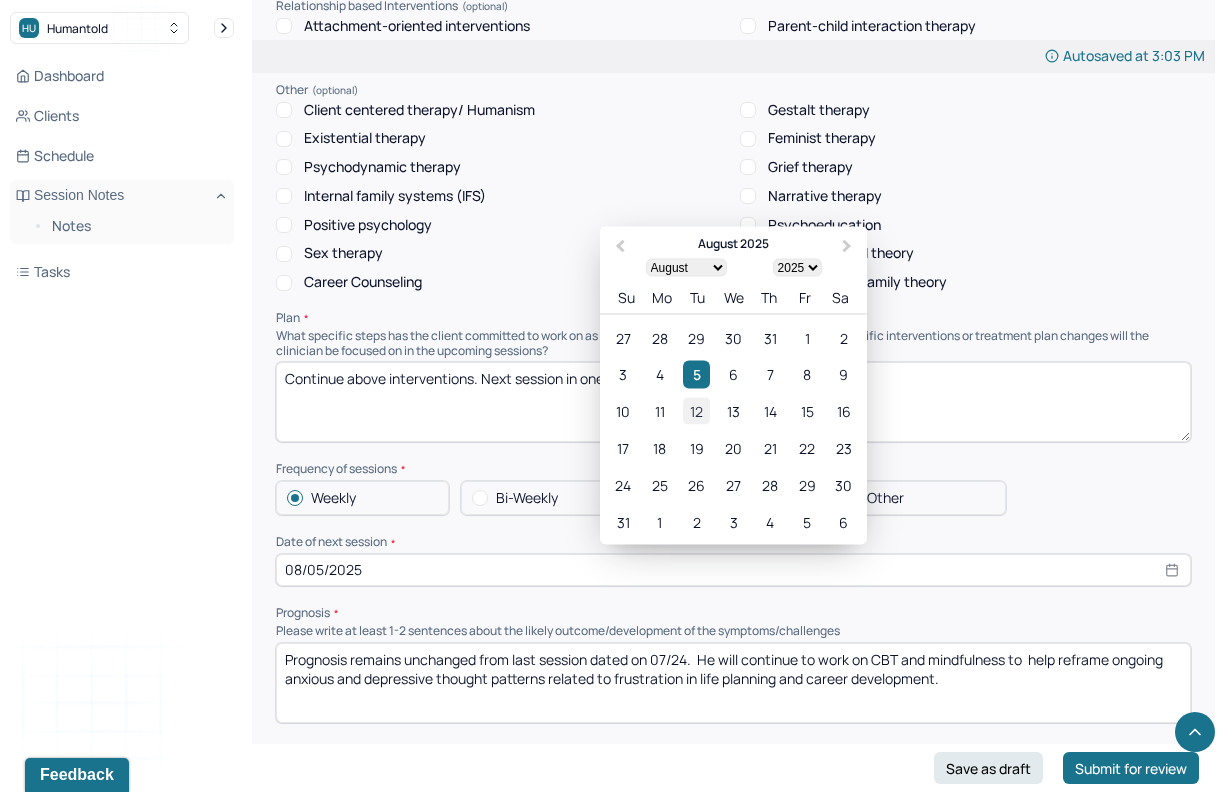 click on "12" at bounding box center (696, 411) 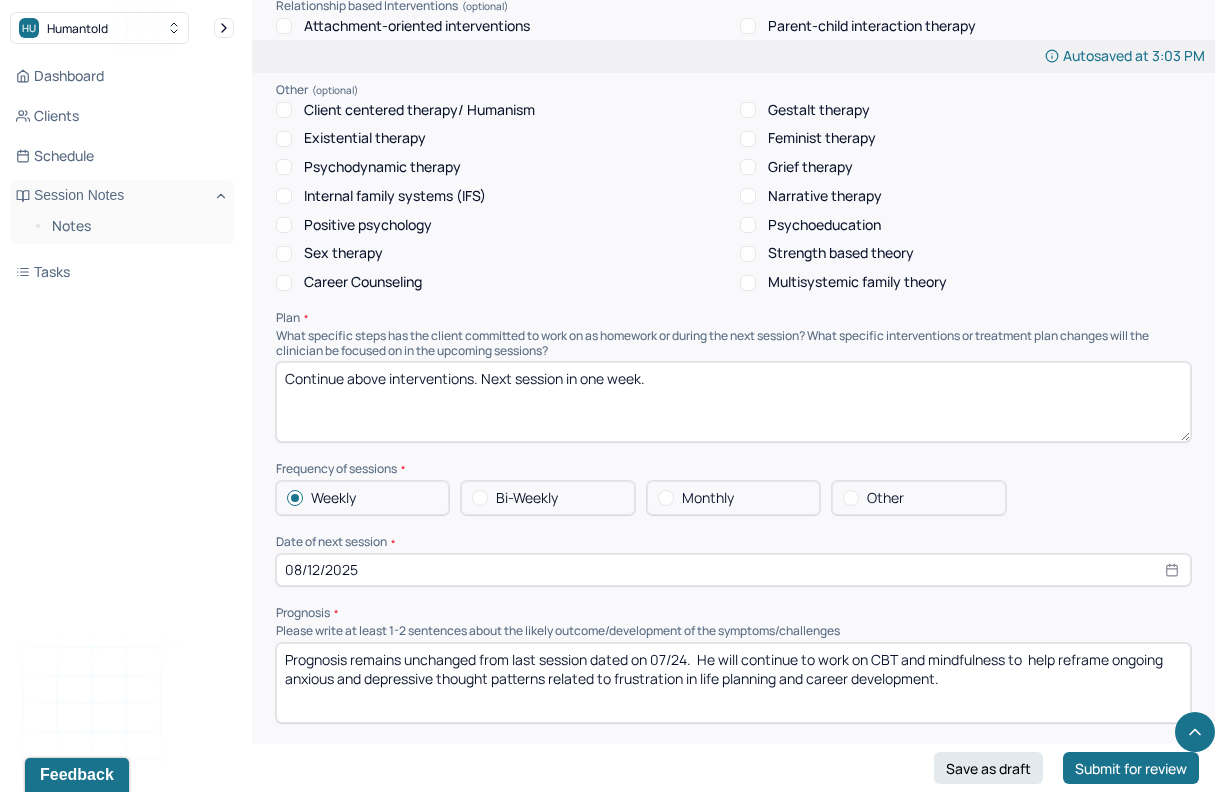 scroll, scrollTop: 1898, scrollLeft: 0, axis: vertical 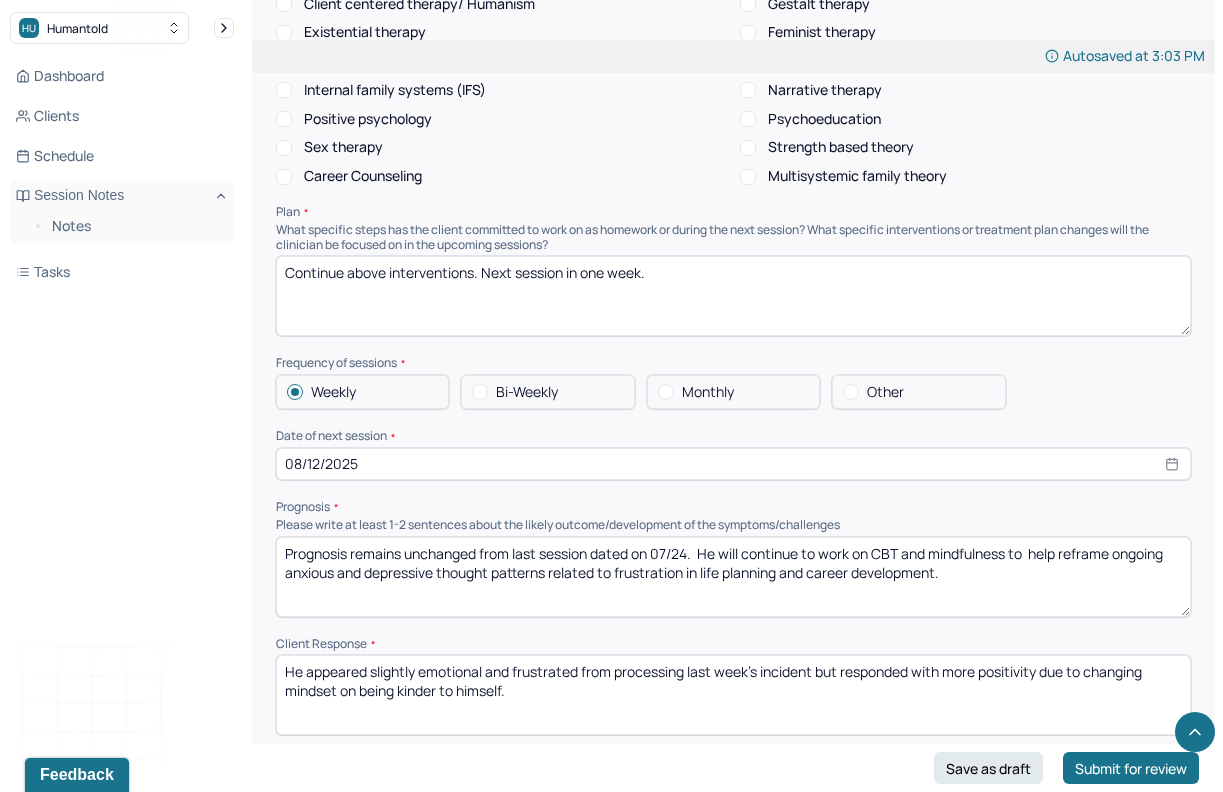 click on "Prognosis remains unchanged from last session dated on 07/24.  He will continue to work on CBT and mindfulness to  help reframe ongoing anxious and depressive thought patterns related to frustration in life planning and career development." at bounding box center (733, 577) 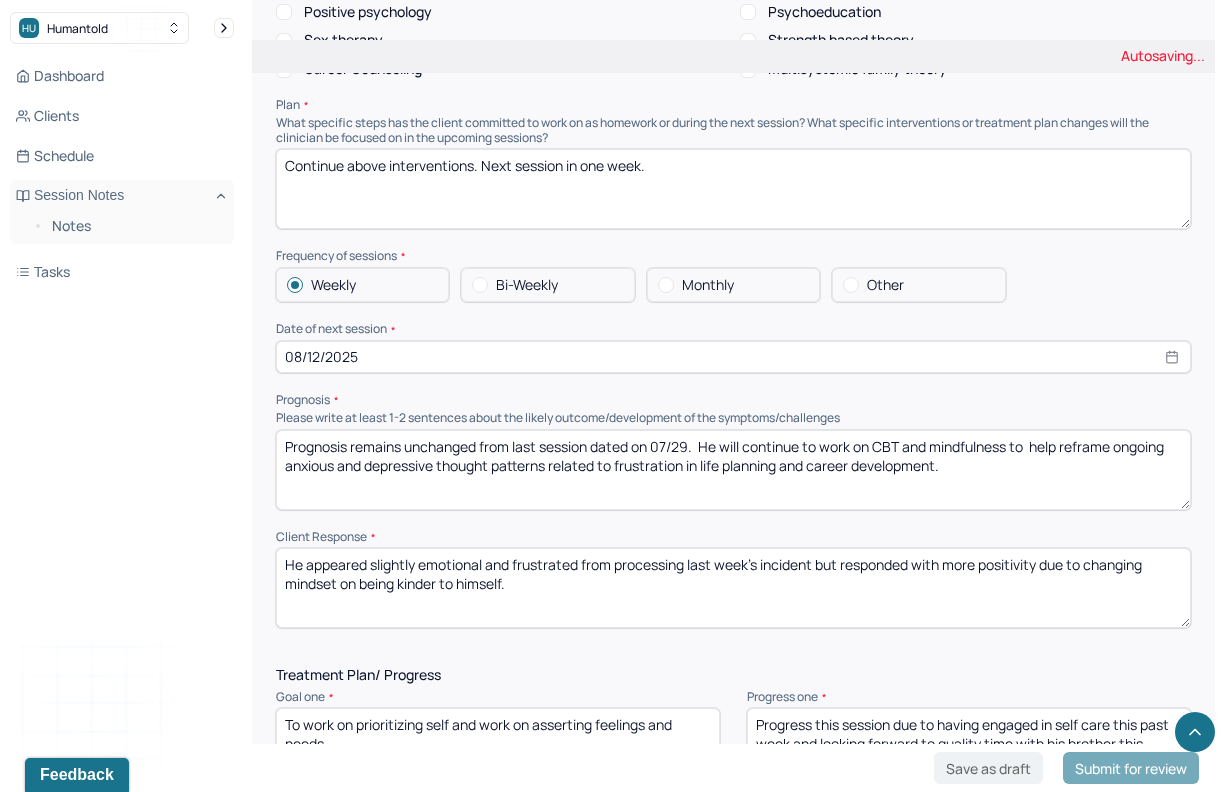 scroll, scrollTop: 2115, scrollLeft: 0, axis: vertical 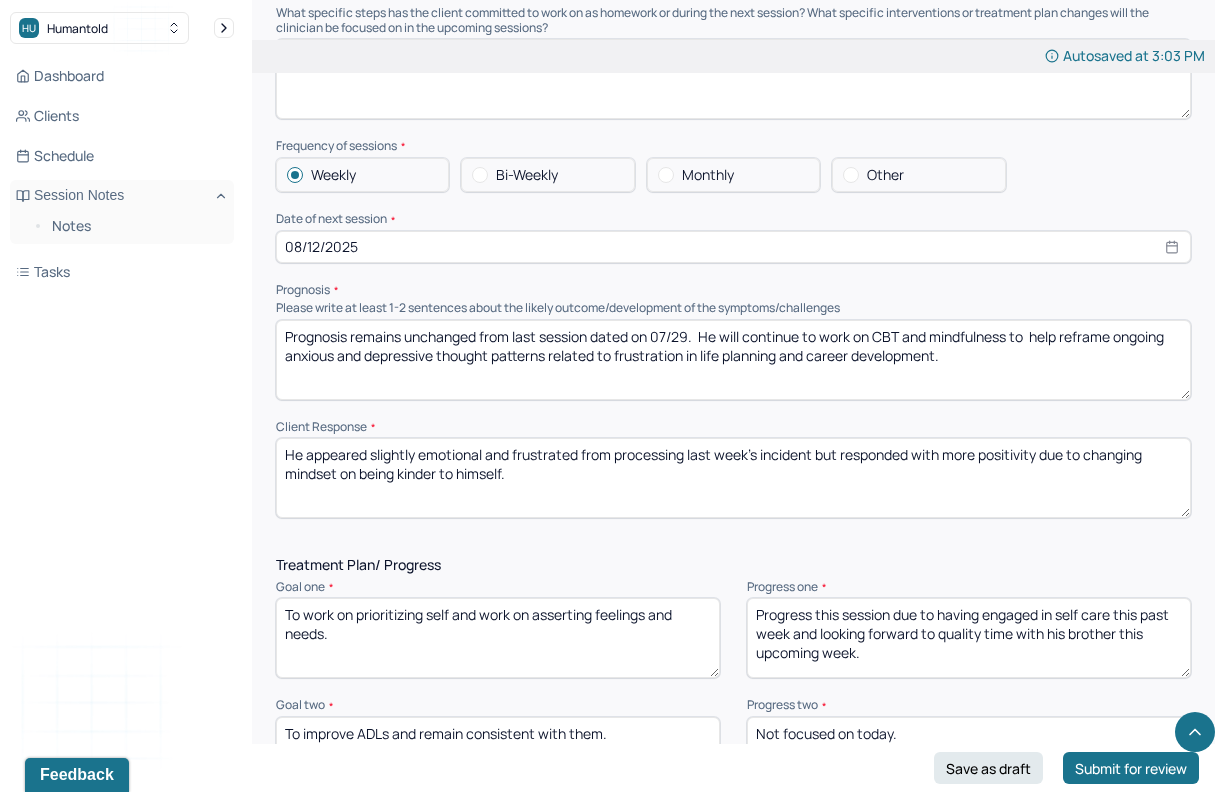 type on "Prognosis remains unchanged from last session dated on 07/29.  He will continue to work on CBT and mindfulness to  help reframe ongoing anxious and depressive thought patterns related to frustration in life planning and career development." 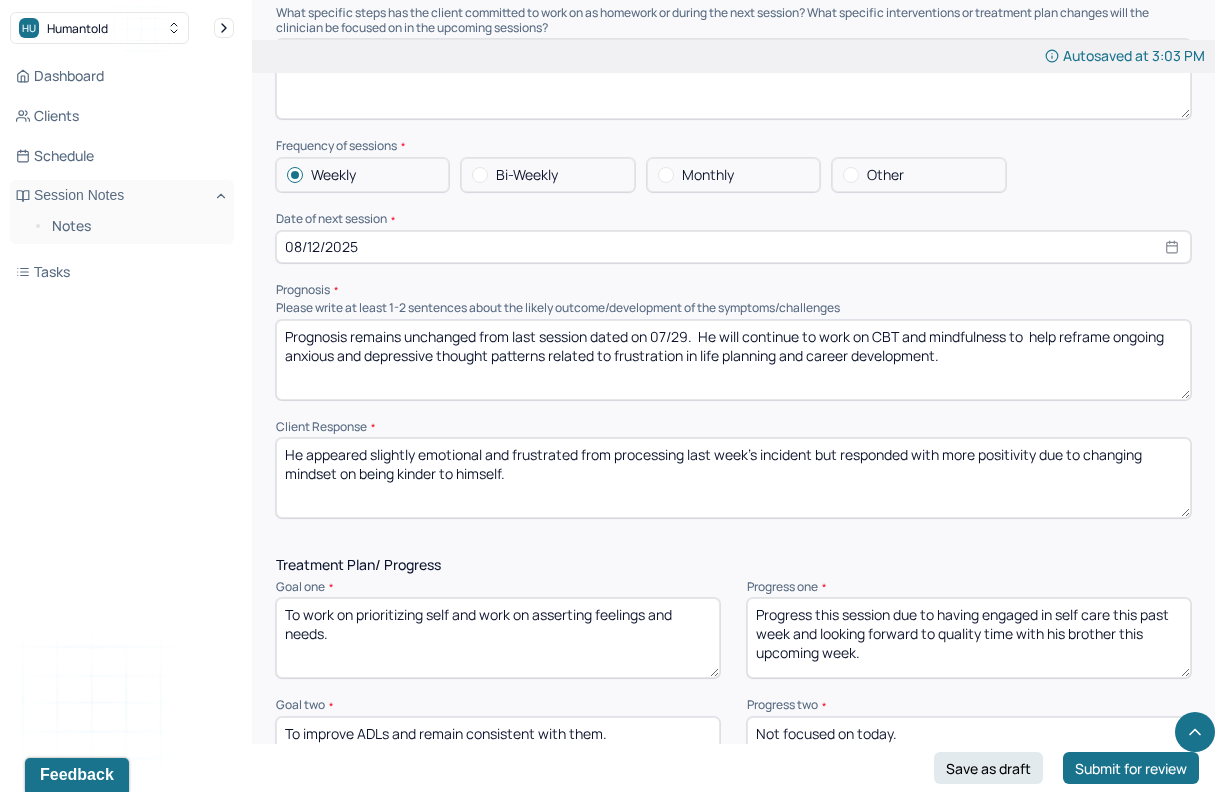 drag, startPoint x: 555, startPoint y: 477, endPoint x: 370, endPoint y: 448, distance: 187.25919 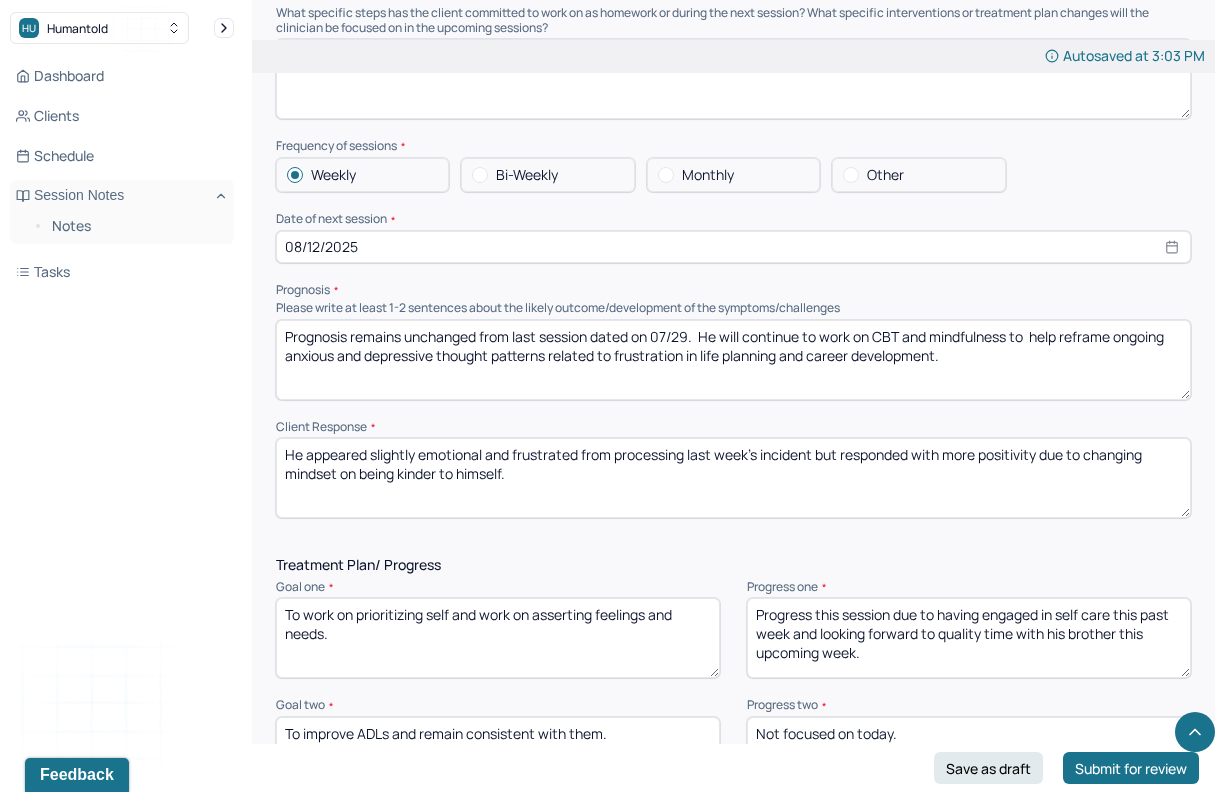 click on "He appeared slightly emotional and frustrated from processing last week's incident but responded with more positivity due to changing mindset on being kinder to himself." at bounding box center [733, 478] 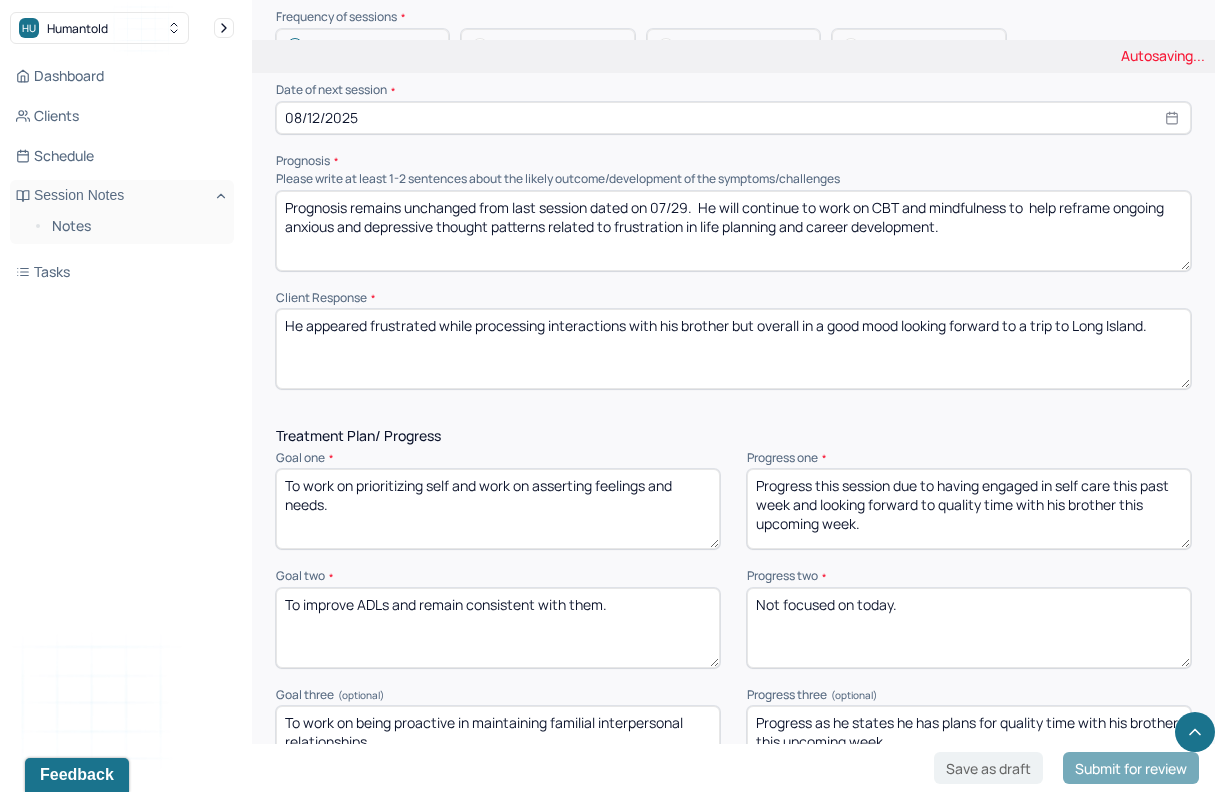 scroll, scrollTop: 2271, scrollLeft: 0, axis: vertical 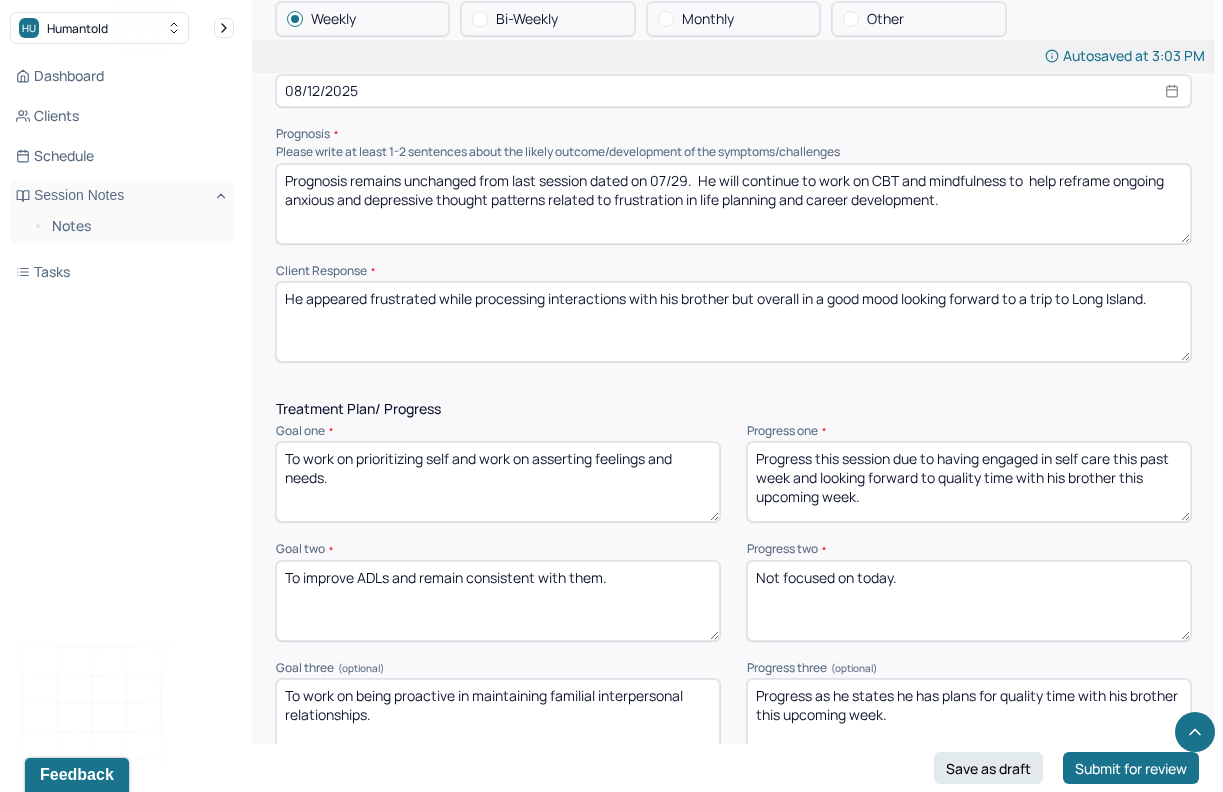 type on "He appeared frustrated while processing interactions with his brother but overall in a good mood looking forward to a trip to Long Island." 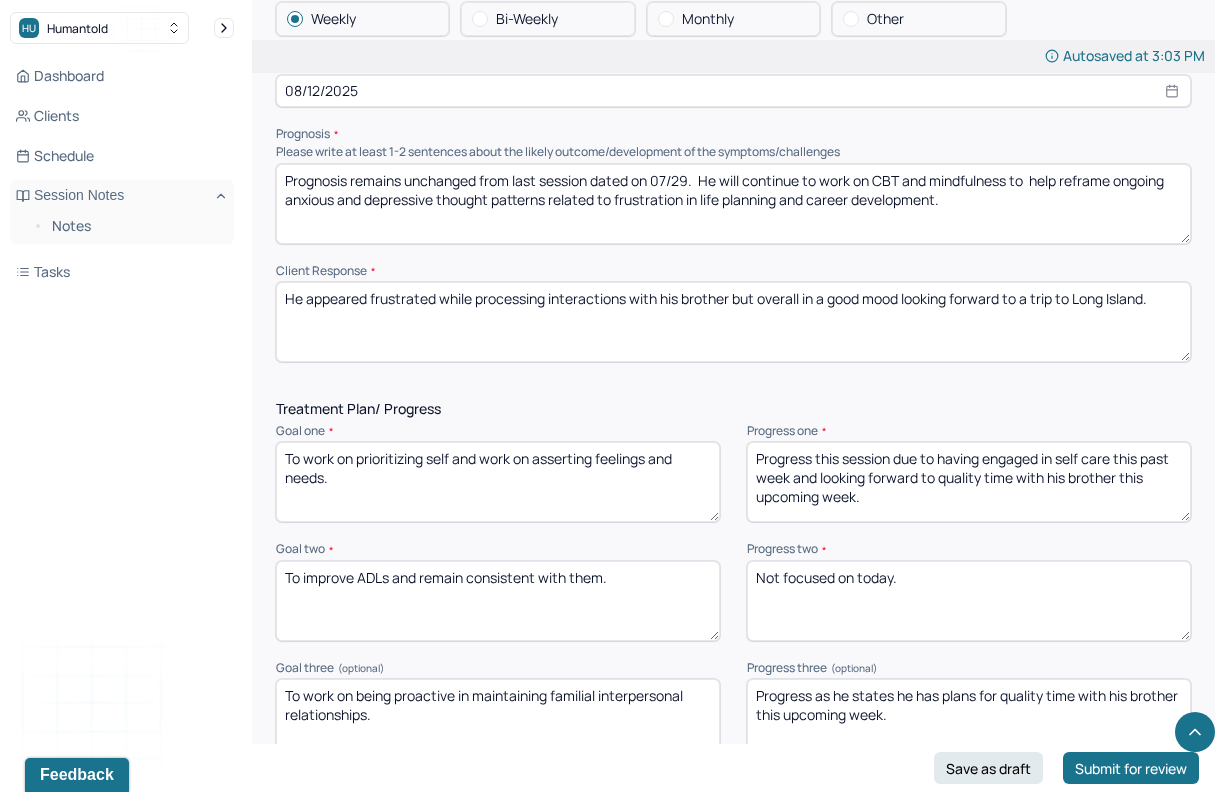 drag, startPoint x: 874, startPoint y: 499, endPoint x: 818, endPoint y: 459, distance: 68.8186 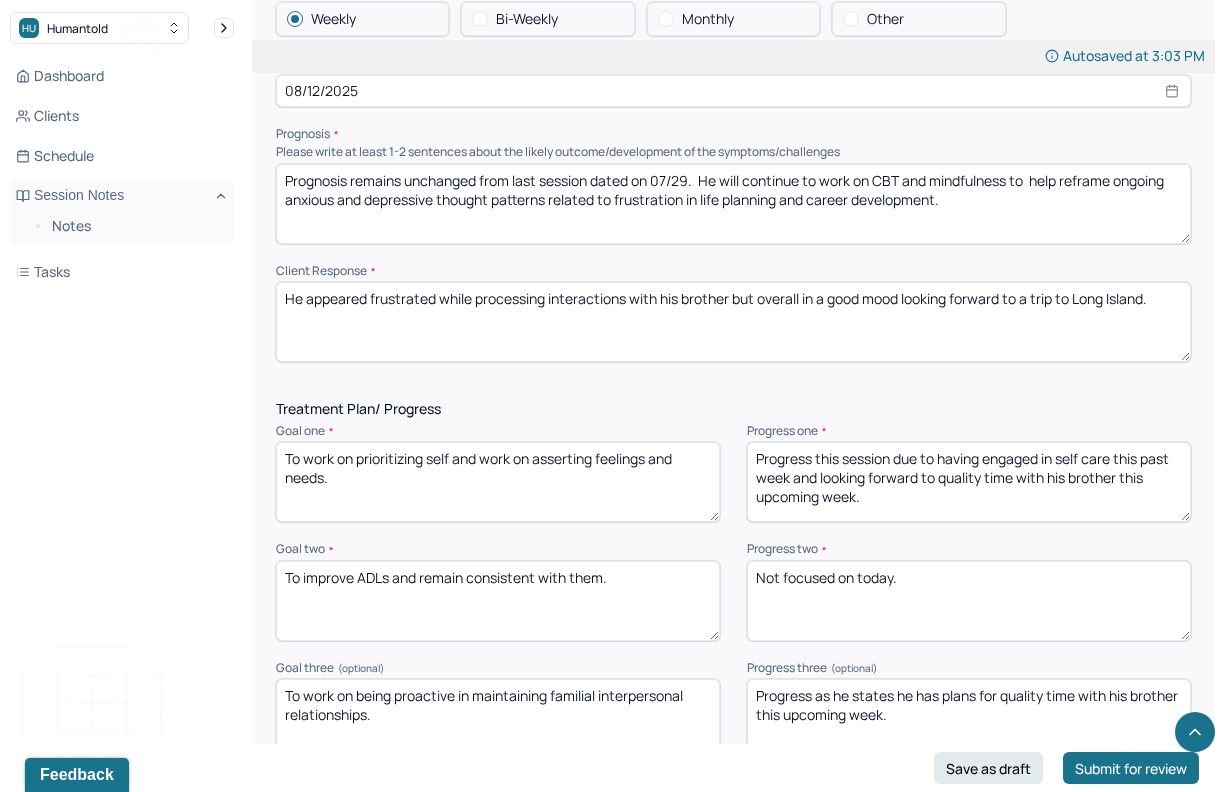 click on "Progress this session due to having engaged in self care this past week and looking forward to quality time with his brother this upcoming week." at bounding box center (969, 482) 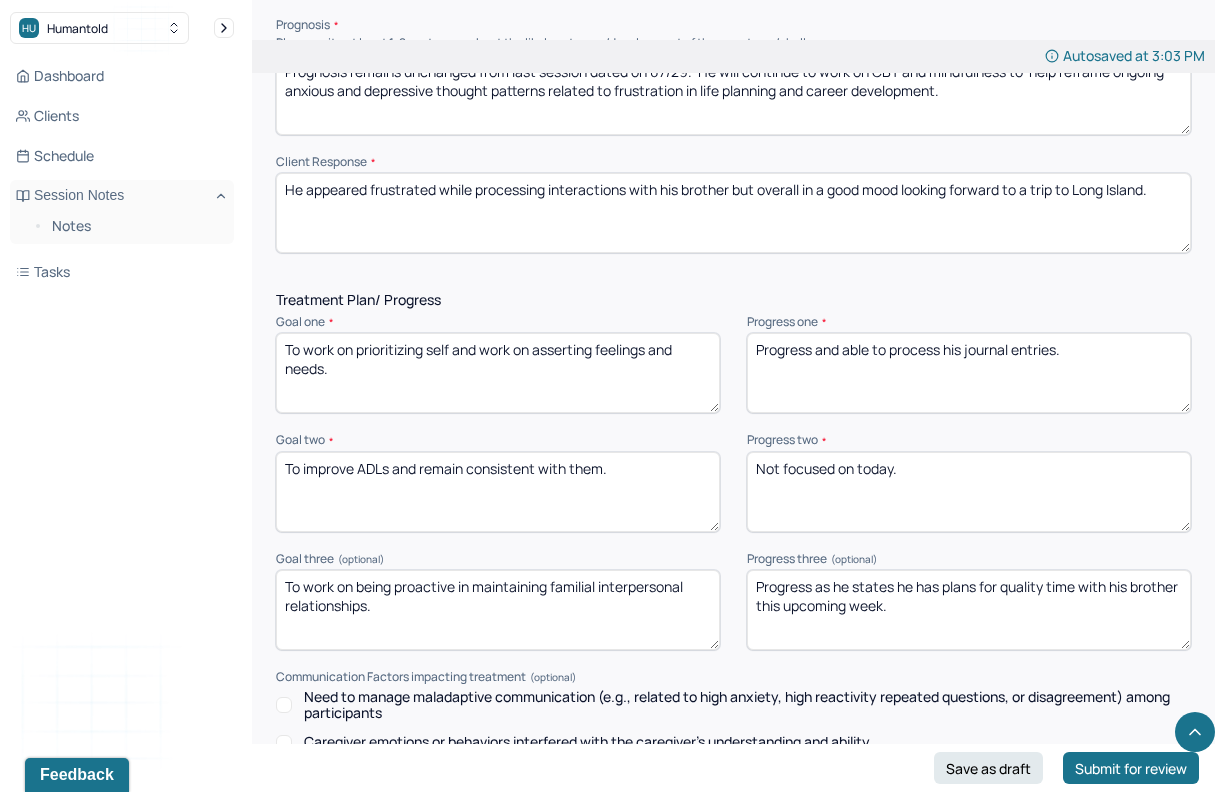 scroll, scrollTop: 2474, scrollLeft: 0, axis: vertical 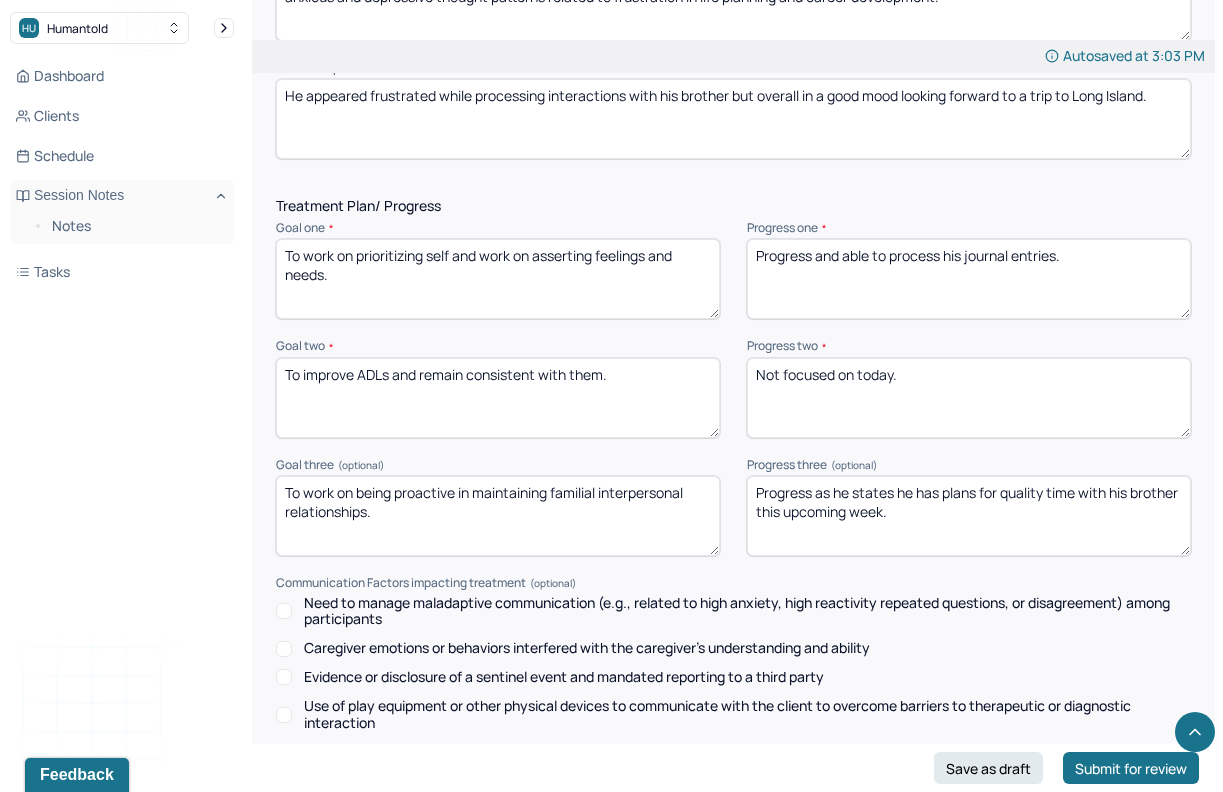 type on "Progress and able to process his journal entries." 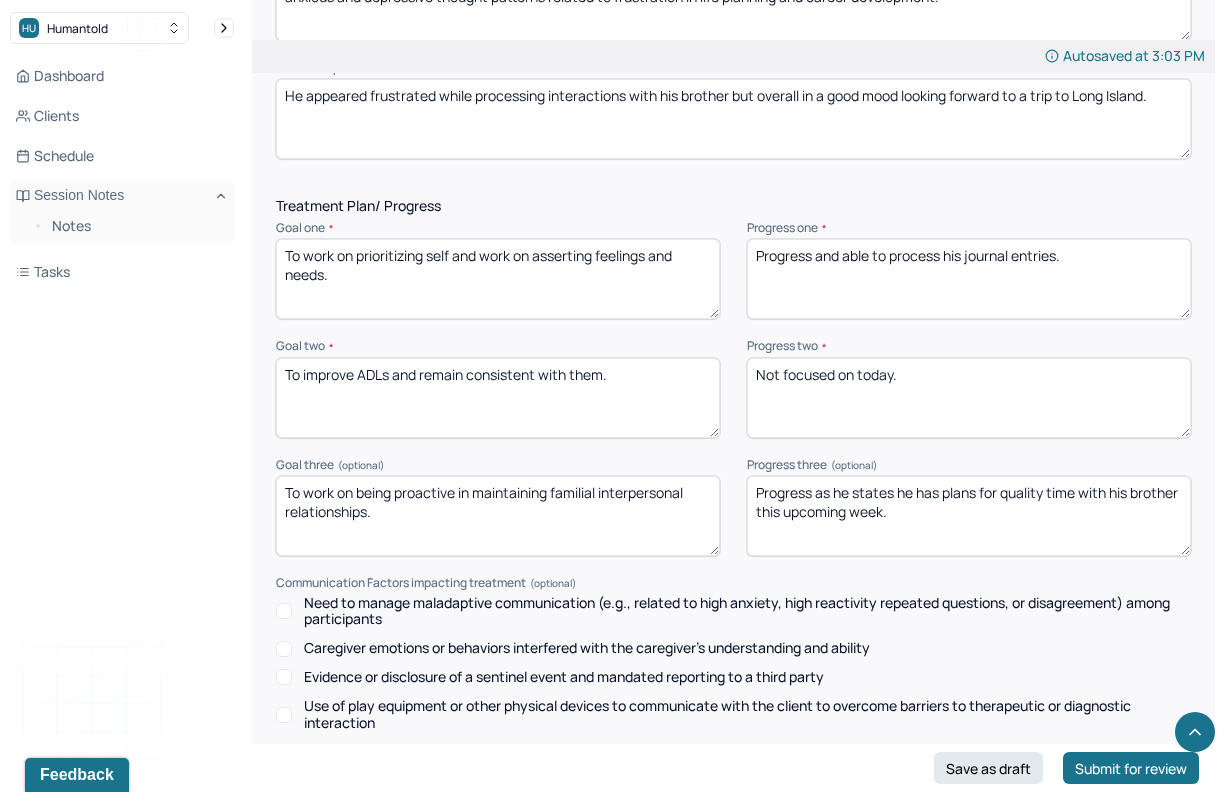 drag, startPoint x: 943, startPoint y: 529, endPoint x: 820, endPoint y: 492, distance: 128.44453 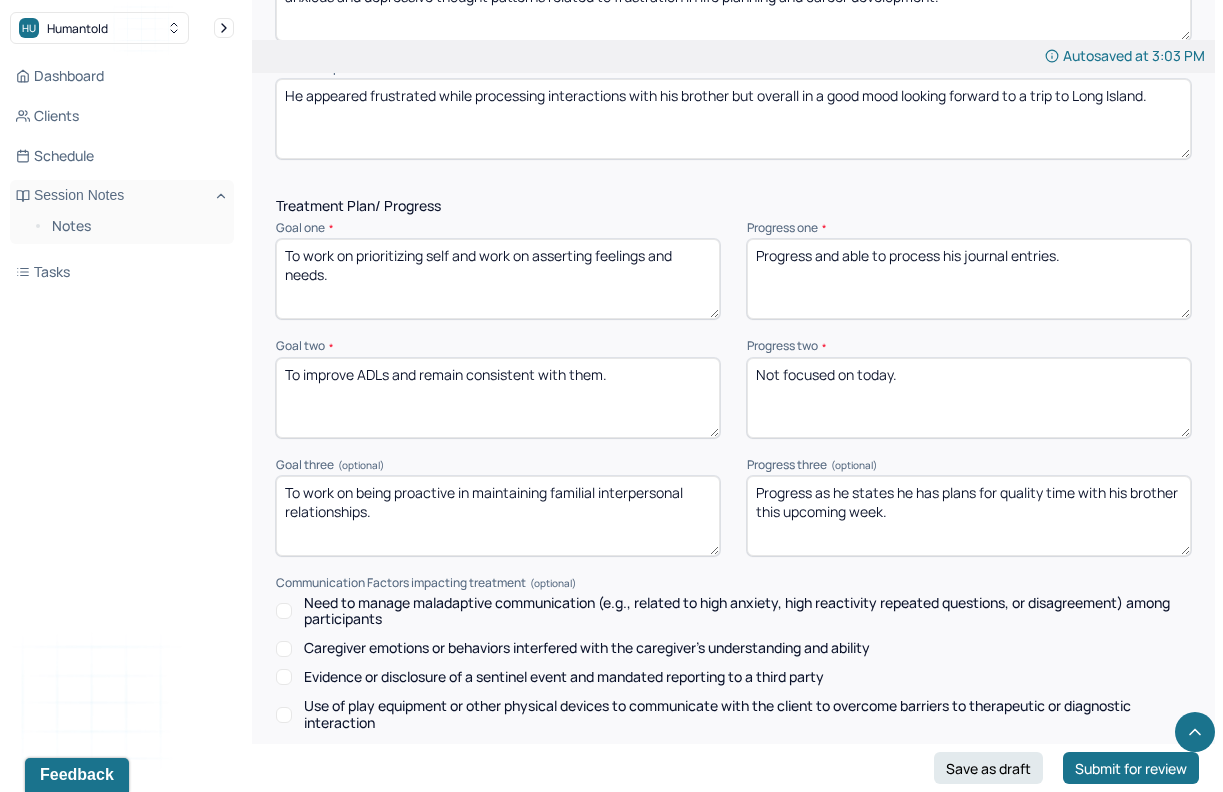 click on "Progress as he states he has plans for quality time with his brother this upcoming week." at bounding box center [969, 516] 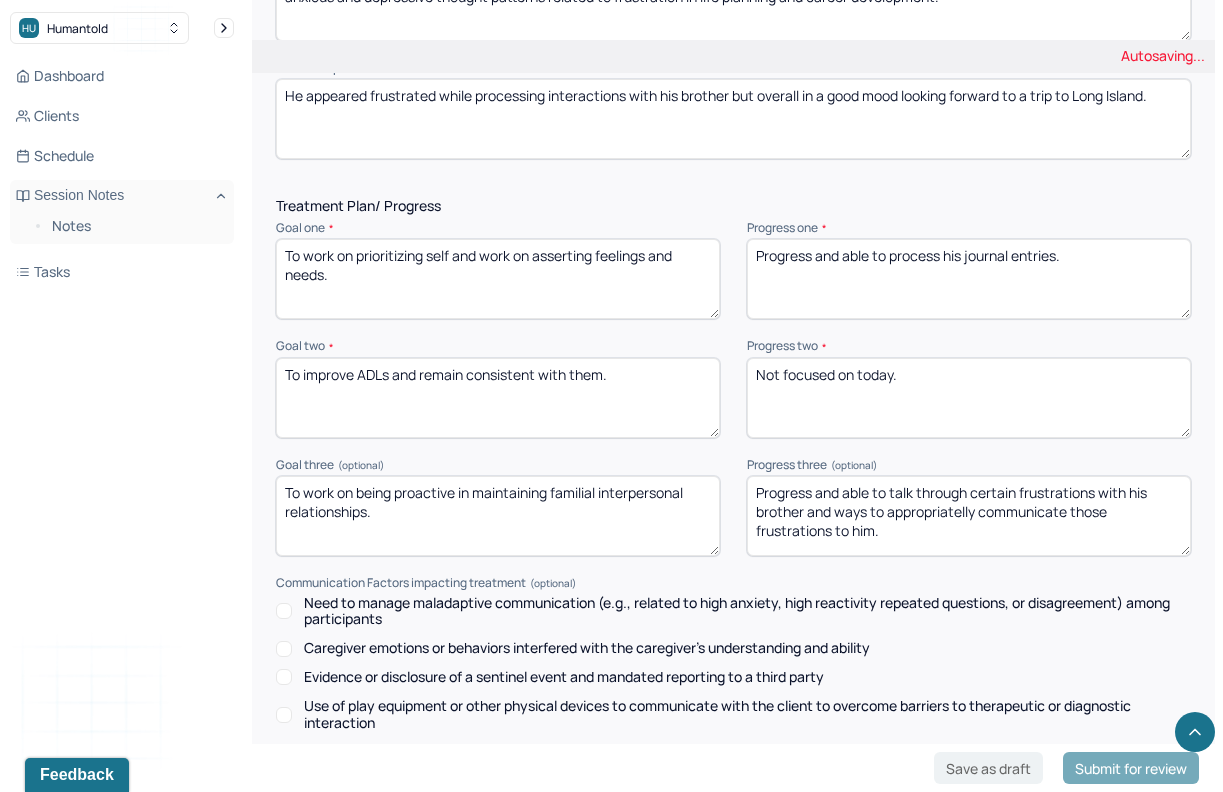 click on "Progress as he states he has plans for quality time with his brother this upcoming week." at bounding box center (969, 516) 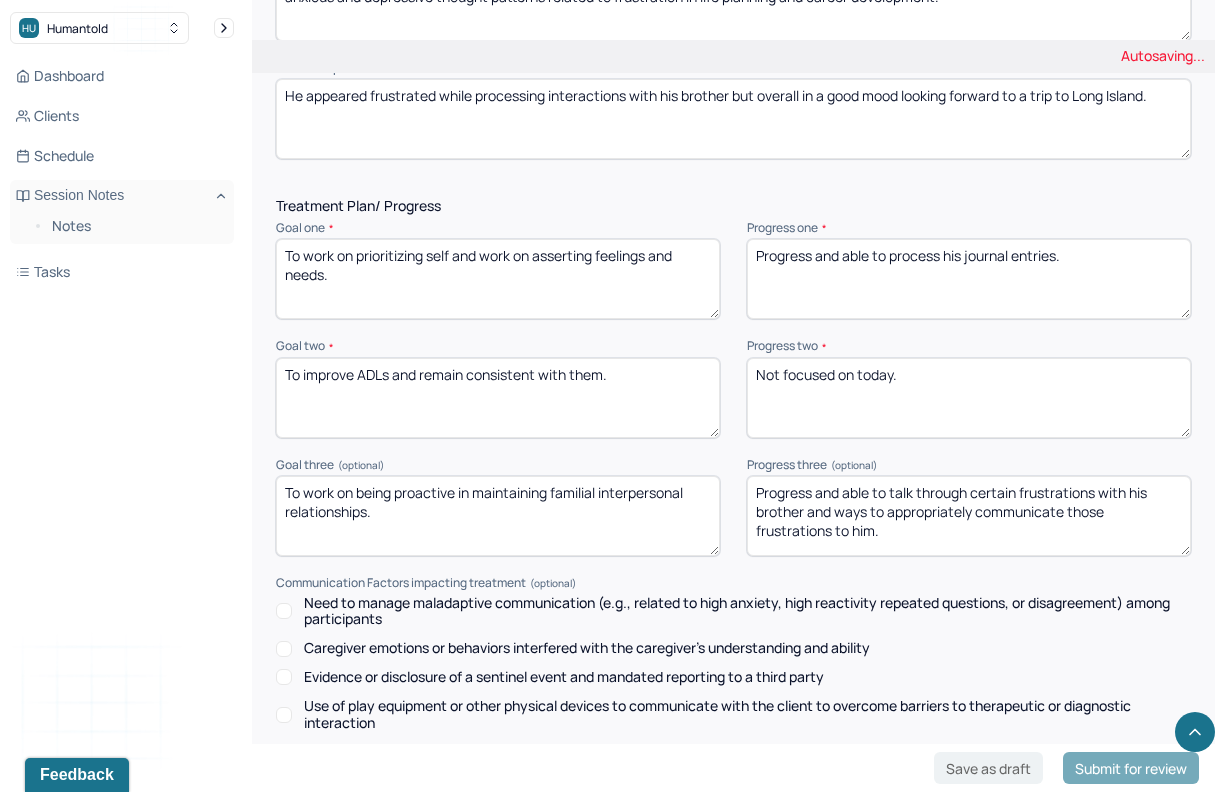 click on "Progress and able to talk through certain frustrations with his brother and ways to appropriatelly communicate those frustrations to him." at bounding box center [969, 516] 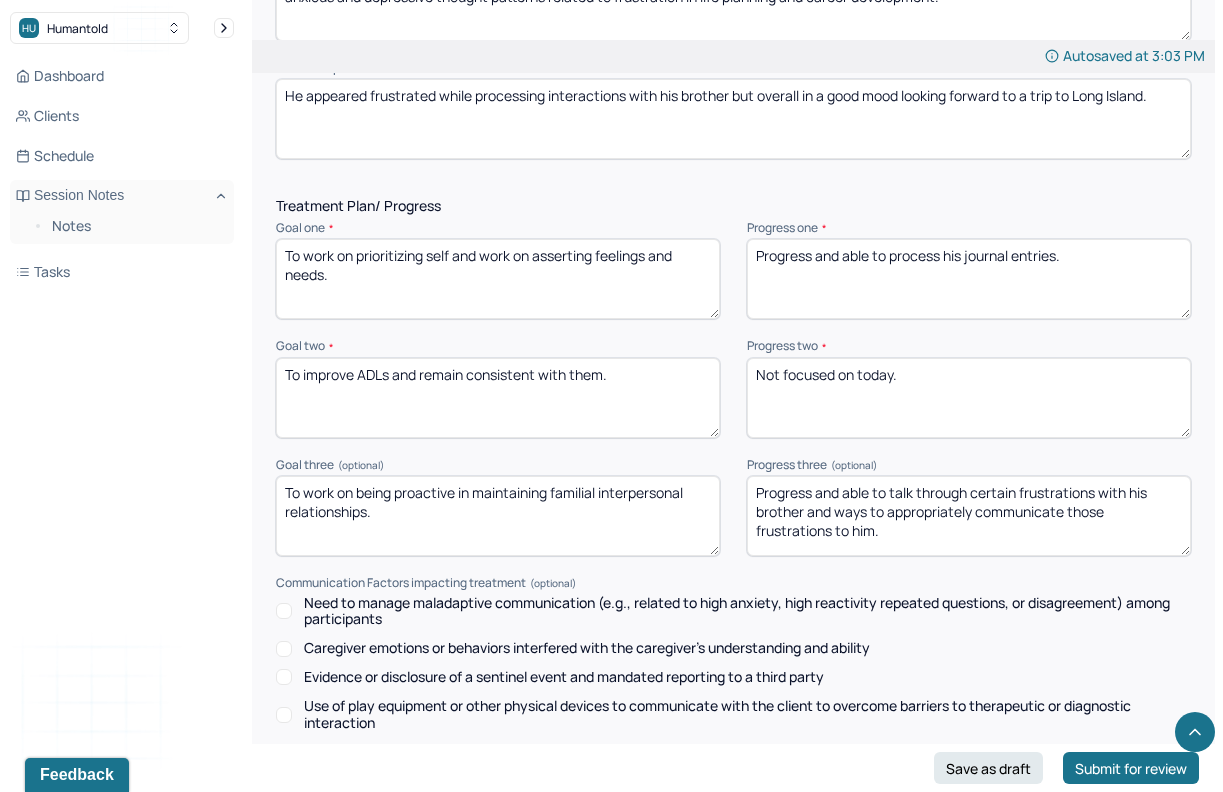 scroll, scrollTop: 2816, scrollLeft: 0, axis: vertical 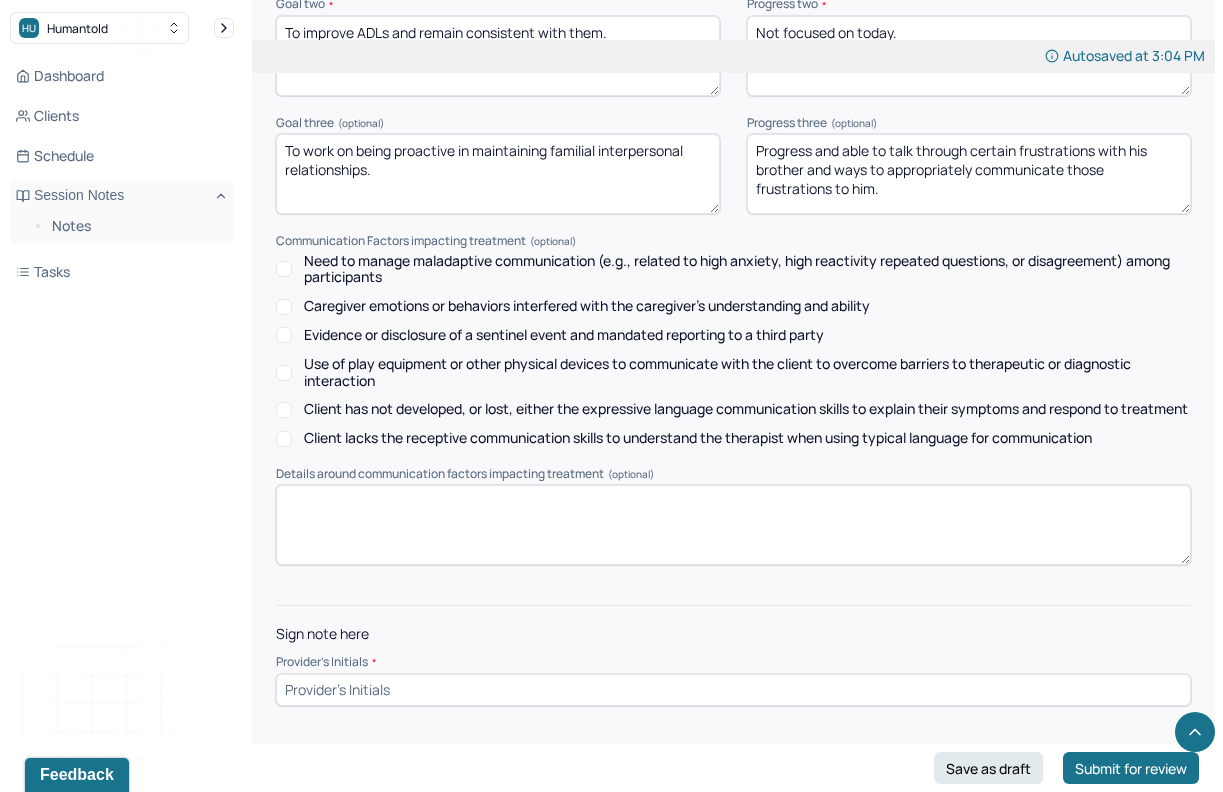 type on "Progress and able to talk through certain frustrations with his brother and ways to appropriately communicate those frustrations to him." 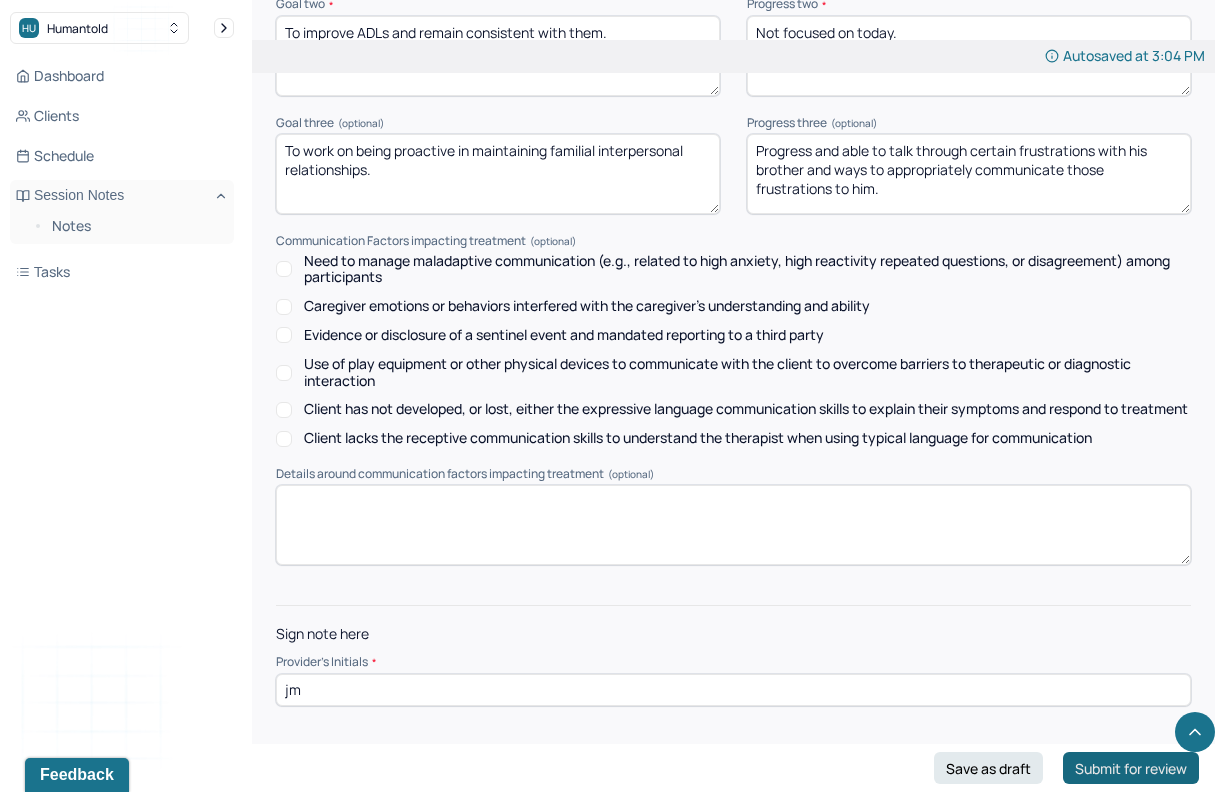 type on "jm" 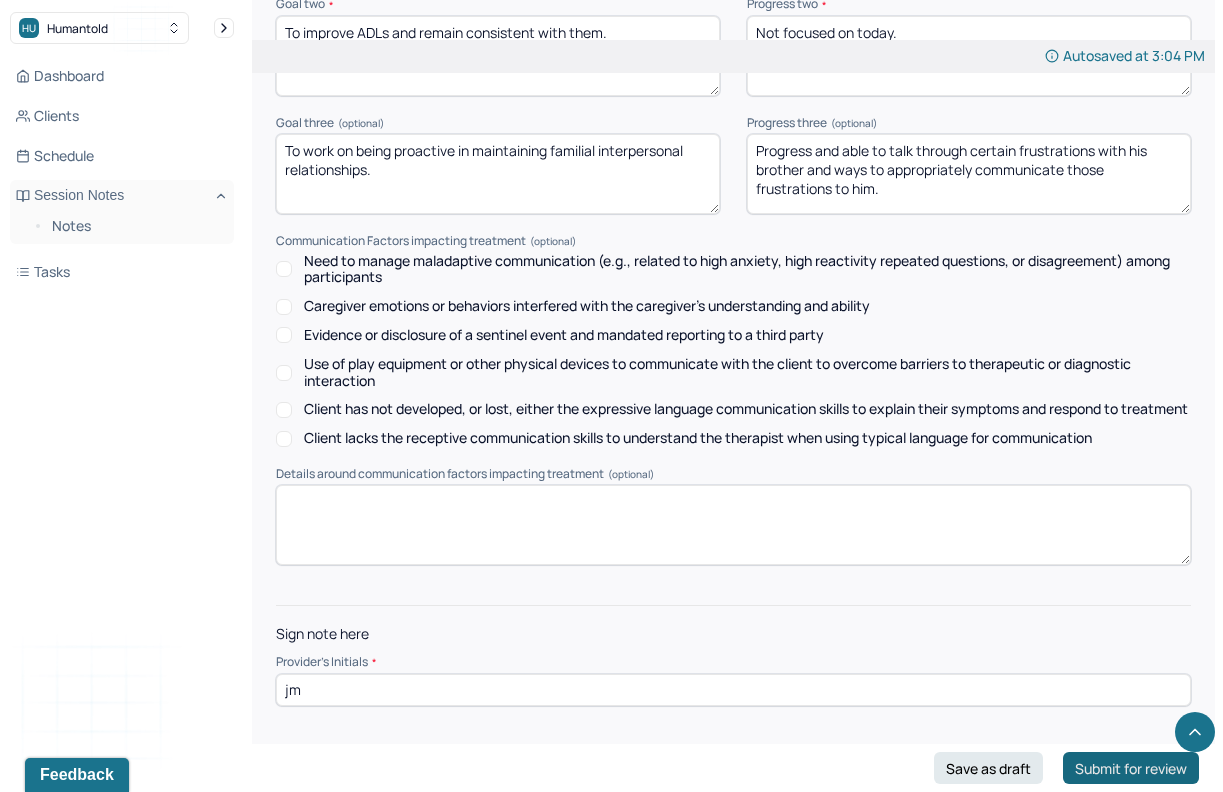 click on "Submit for review" at bounding box center (1131, 768) 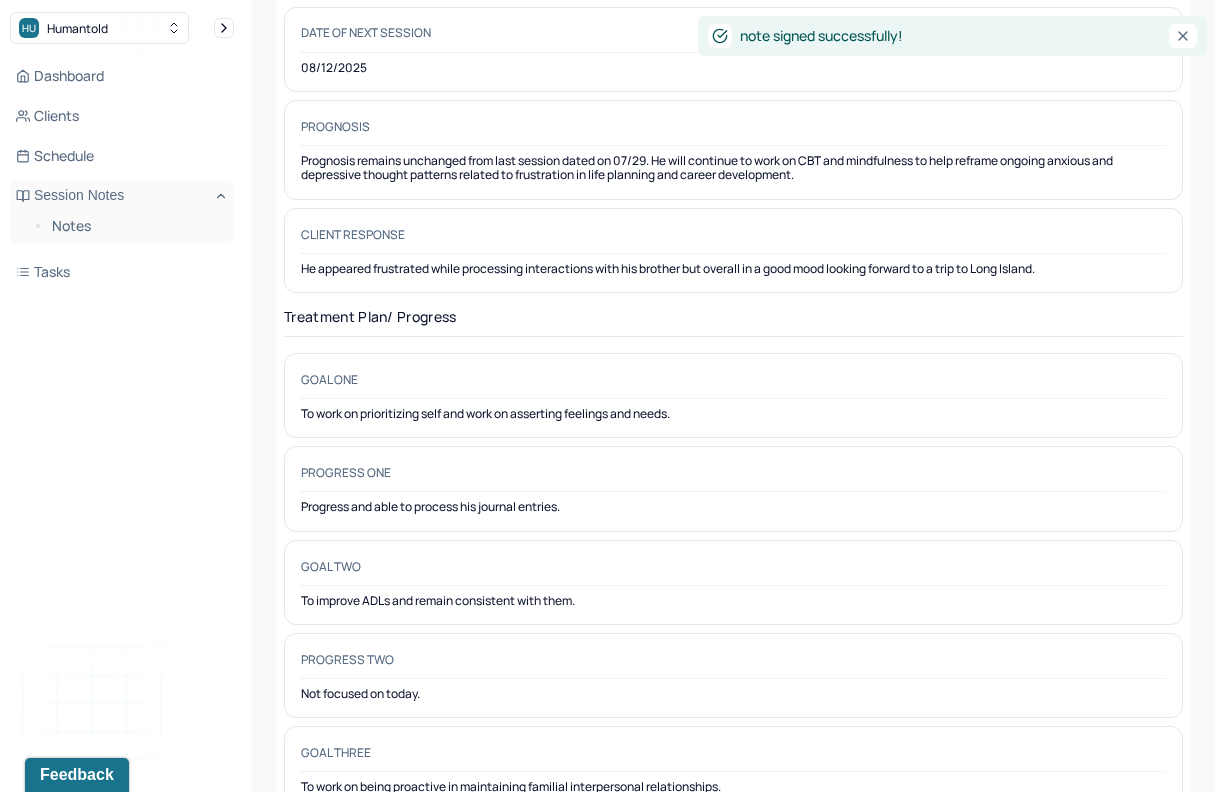 scroll, scrollTop: 0, scrollLeft: 0, axis: both 